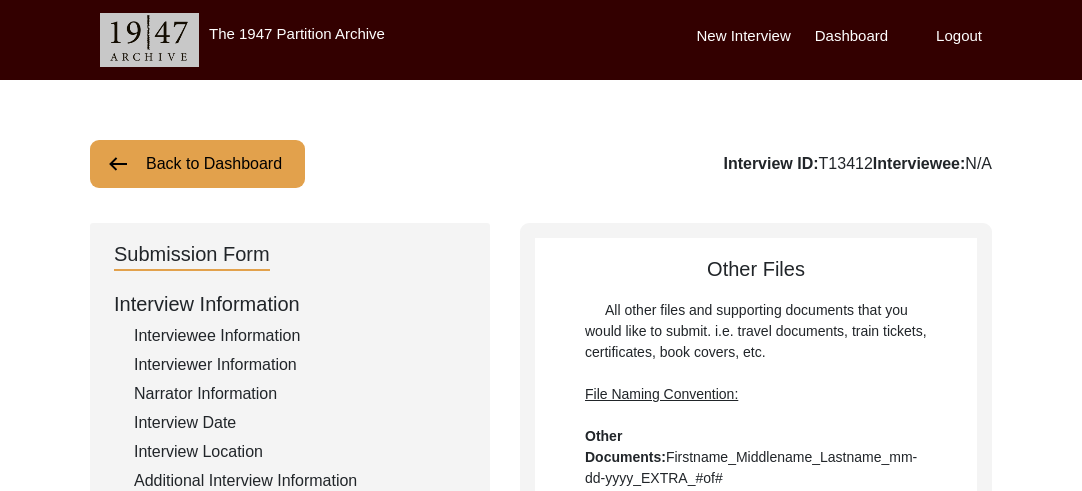 scroll, scrollTop: 181, scrollLeft: 0, axis: vertical 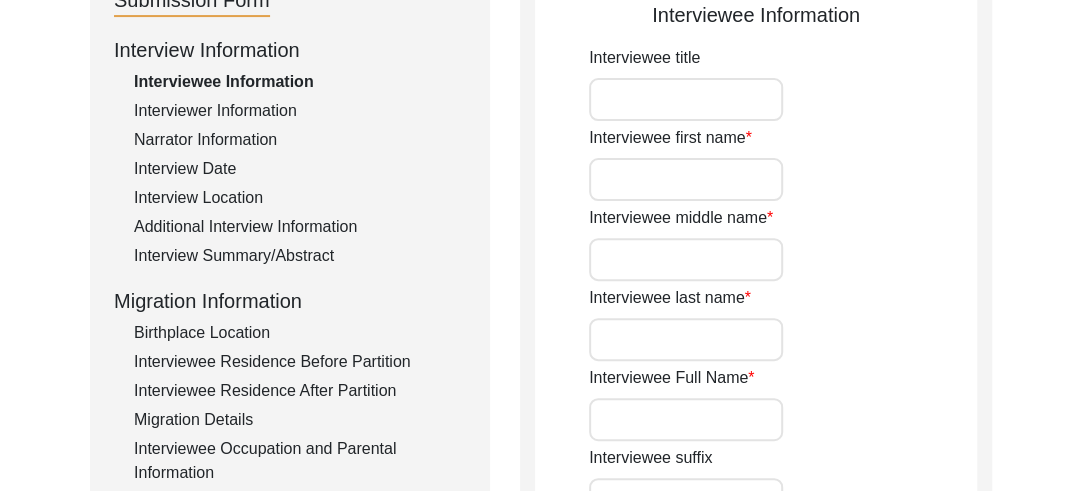 click on "Interviewee title" at bounding box center [686, 99] 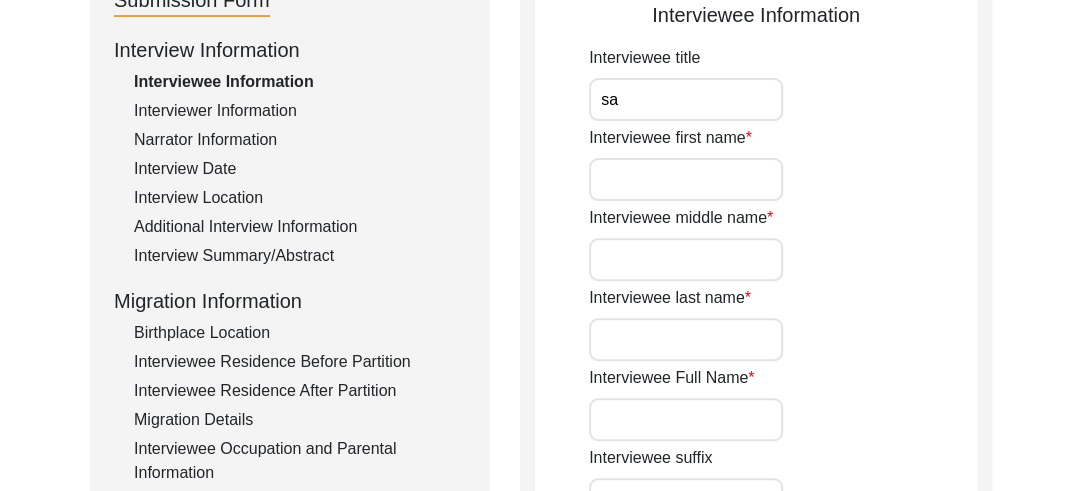 type on "s" 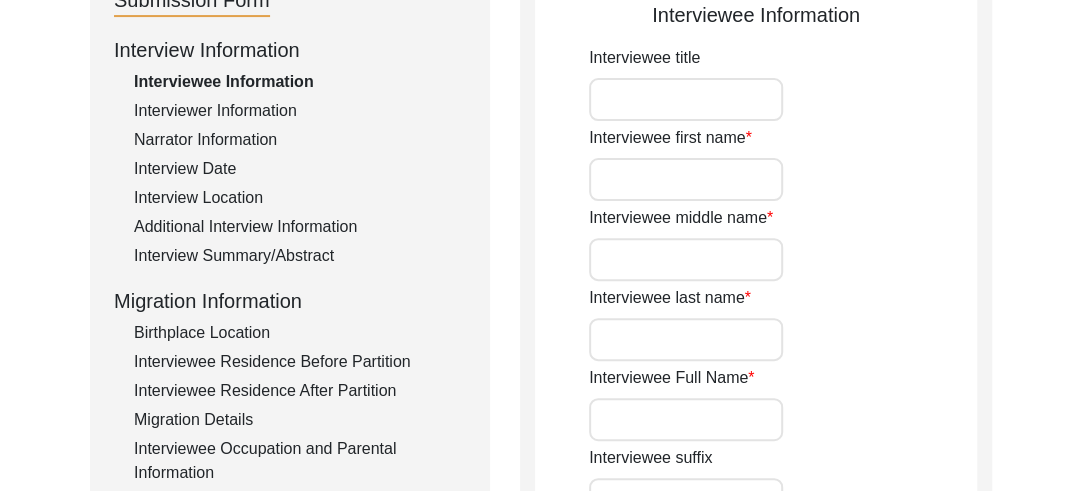 type on "s" 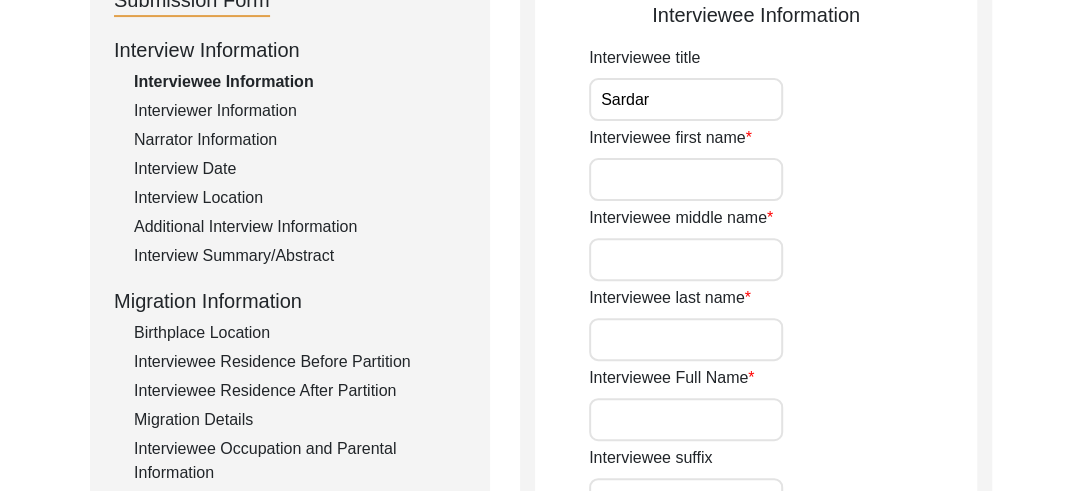 type on "Sardar" 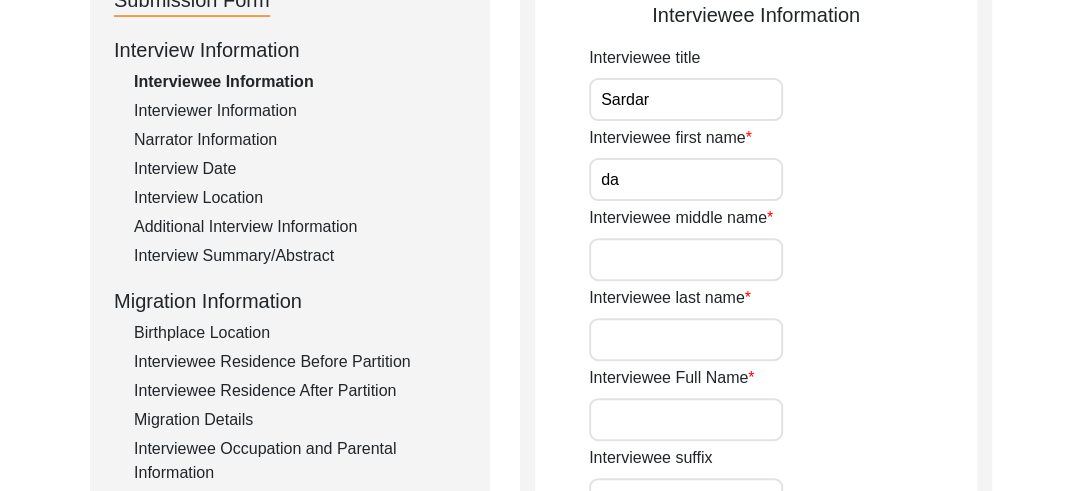 type on "d" 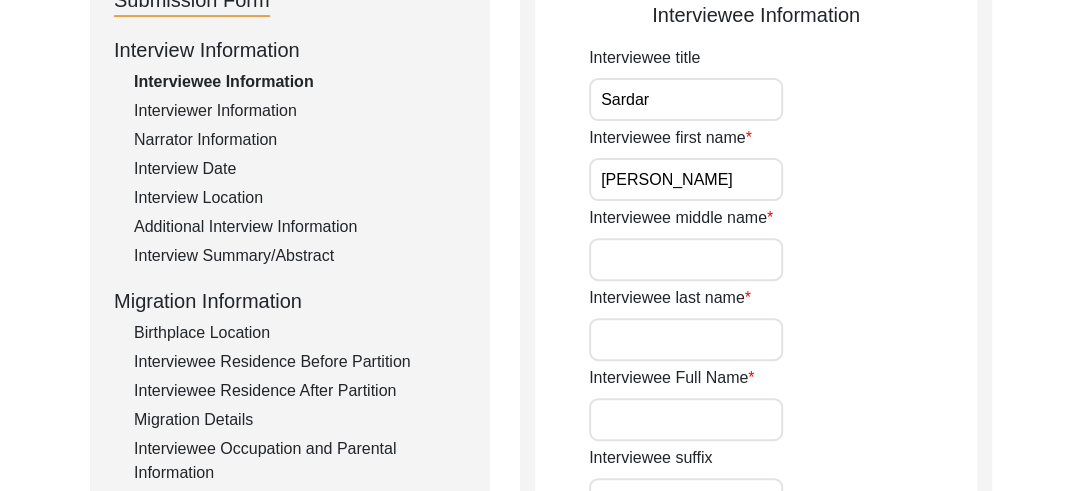 type on "[PERSON_NAME]" 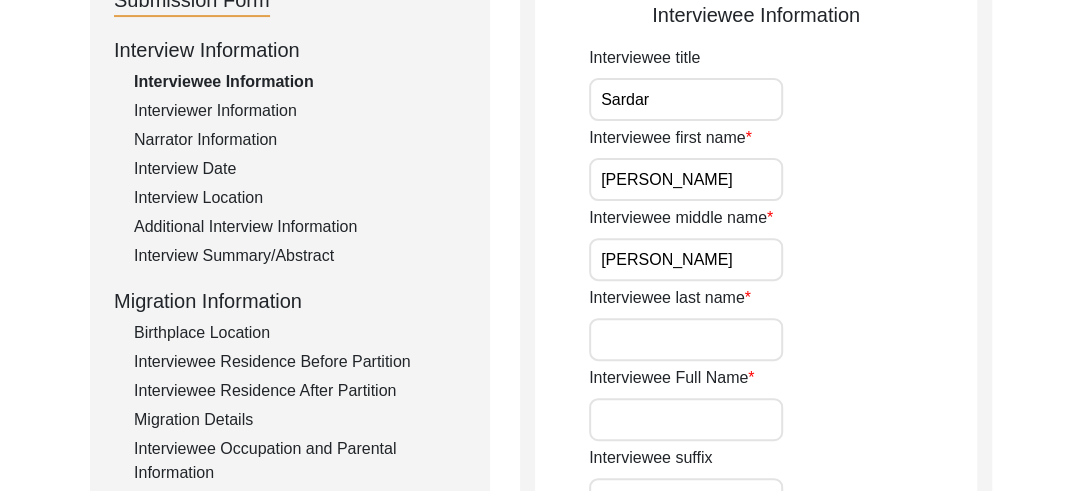 type on "[PERSON_NAME]" 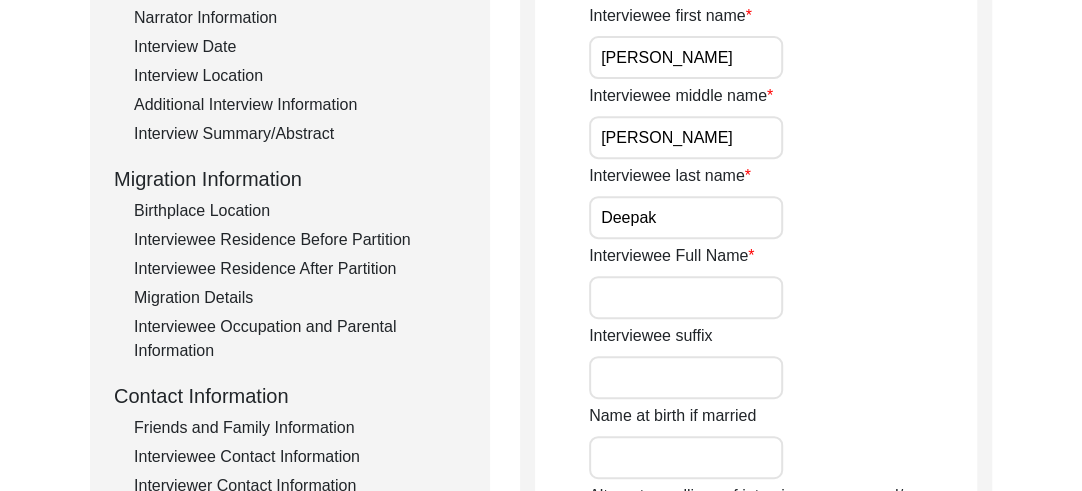 scroll, scrollTop: 393, scrollLeft: 0, axis: vertical 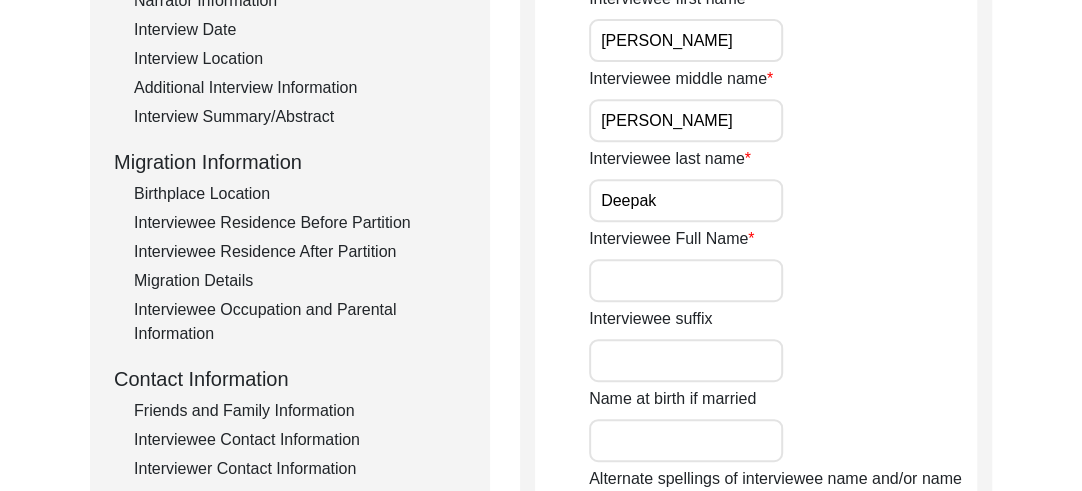 type on "Deepak" 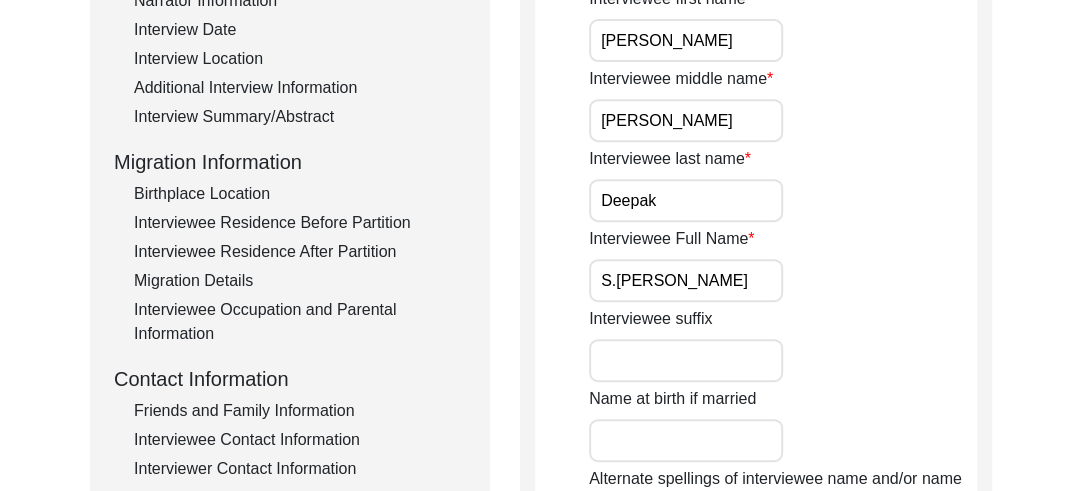 type on "S.[PERSON_NAME]" 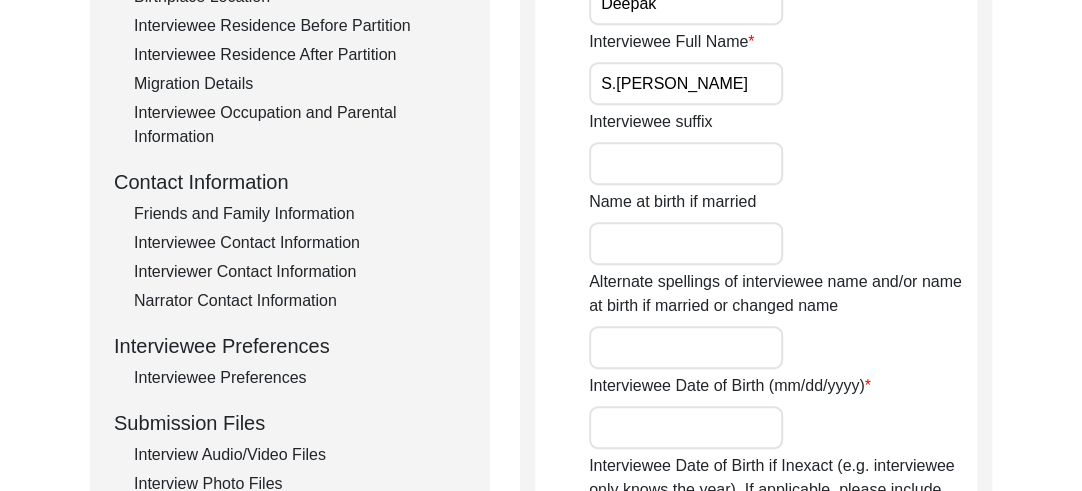 scroll, scrollTop: 596, scrollLeft: 0, axis: vertical 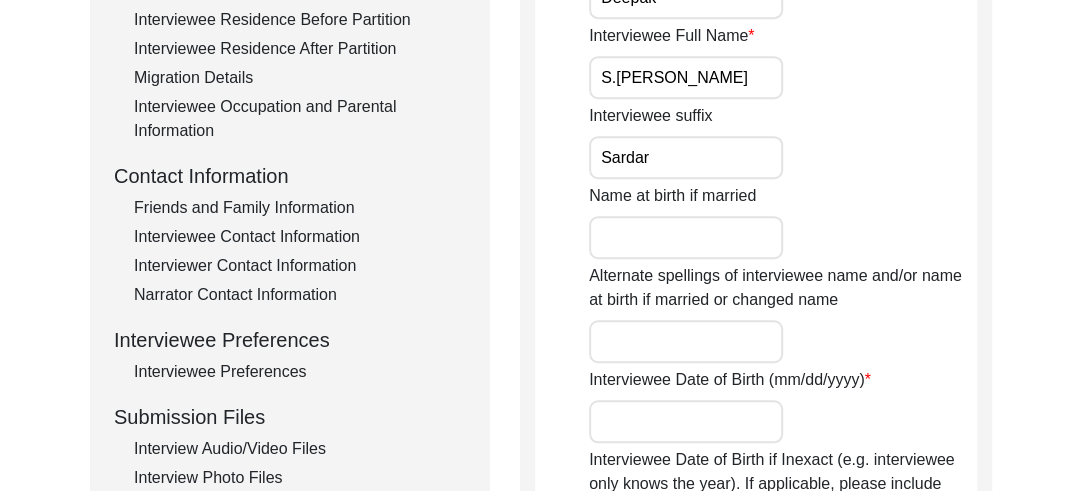 type on "Sardar" 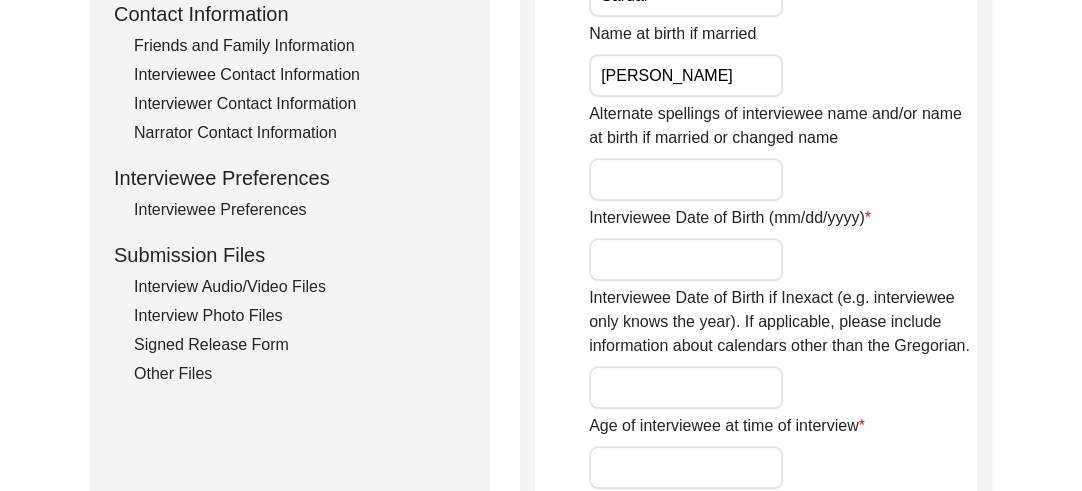 scroll, scrollTop: 873, scrollLeft: 0, axis: vertical 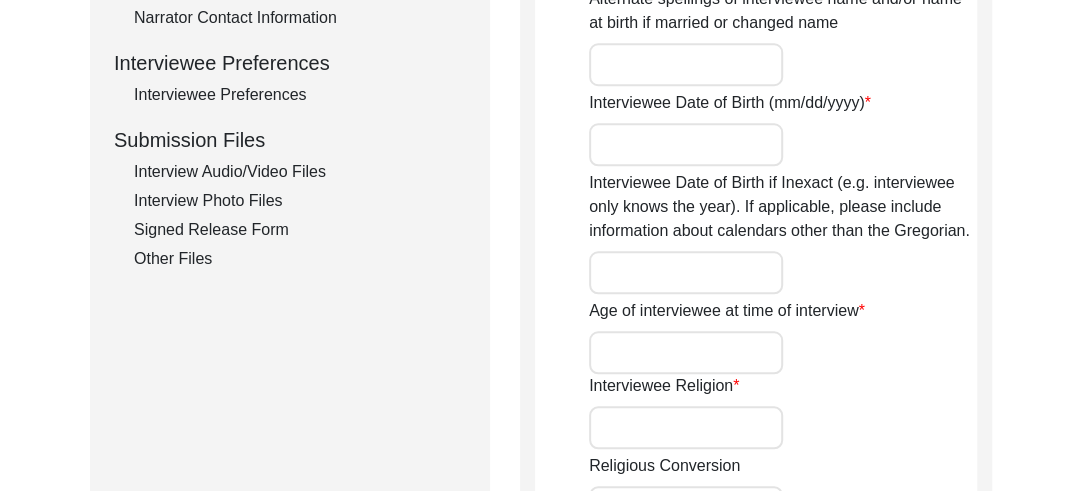 type on "[PERSON_NAME]" 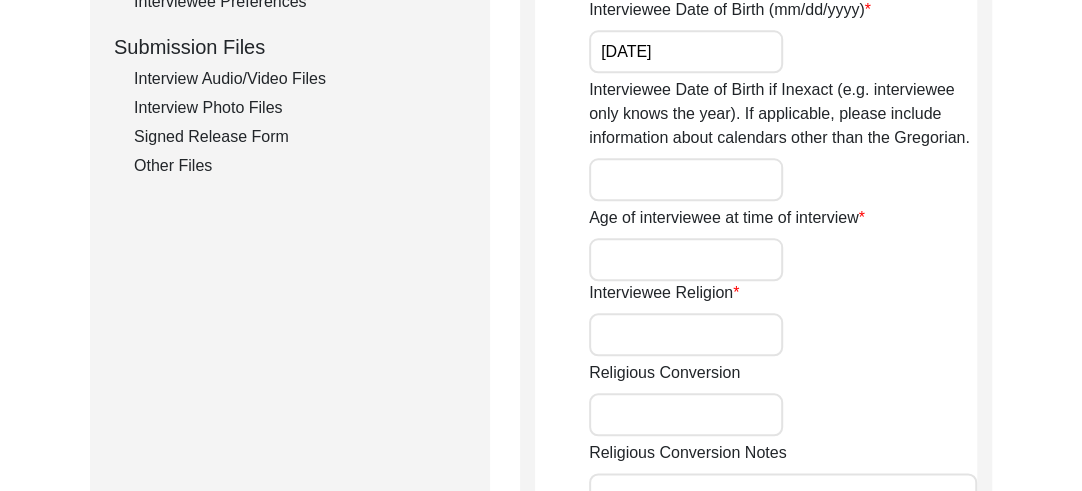 scroll, scrollTop: 978, scrollLeft: 0, axis: vertical 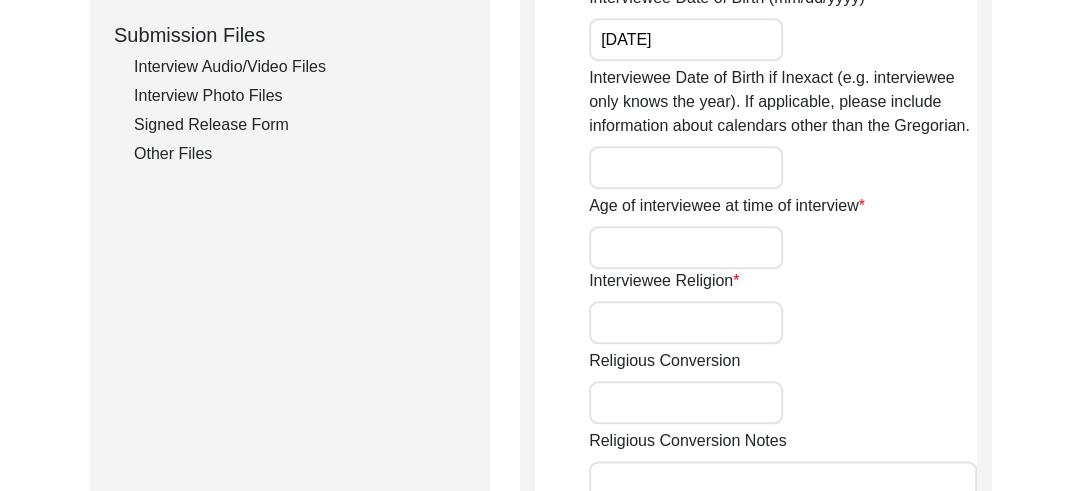 type on "[DATE]" 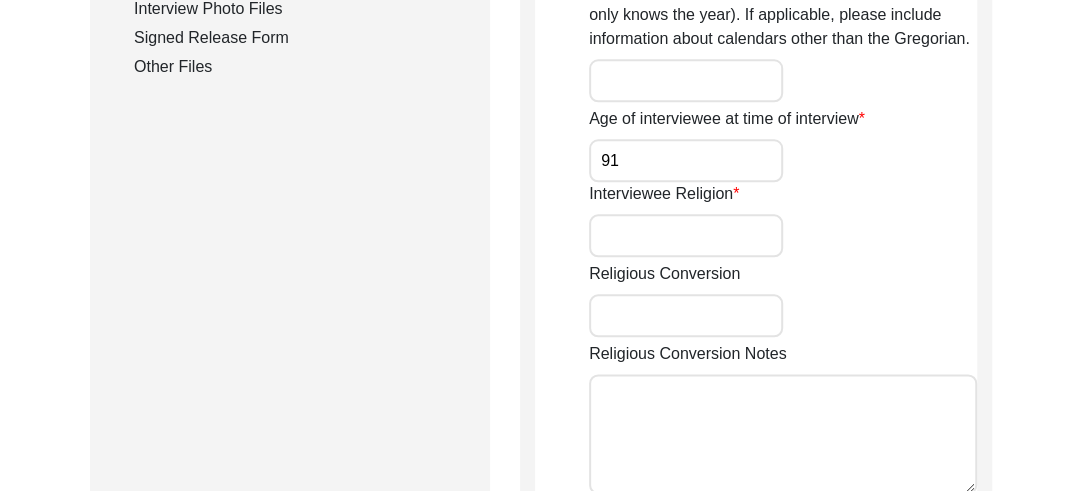 scroll, scrollTop: 1068, scrollLeft: 0, axis: vertical 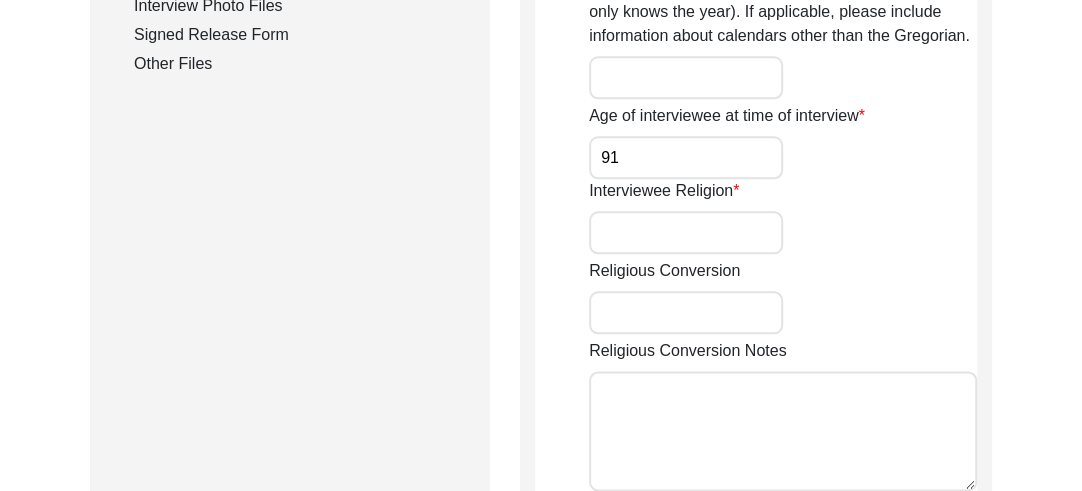 type on "91" 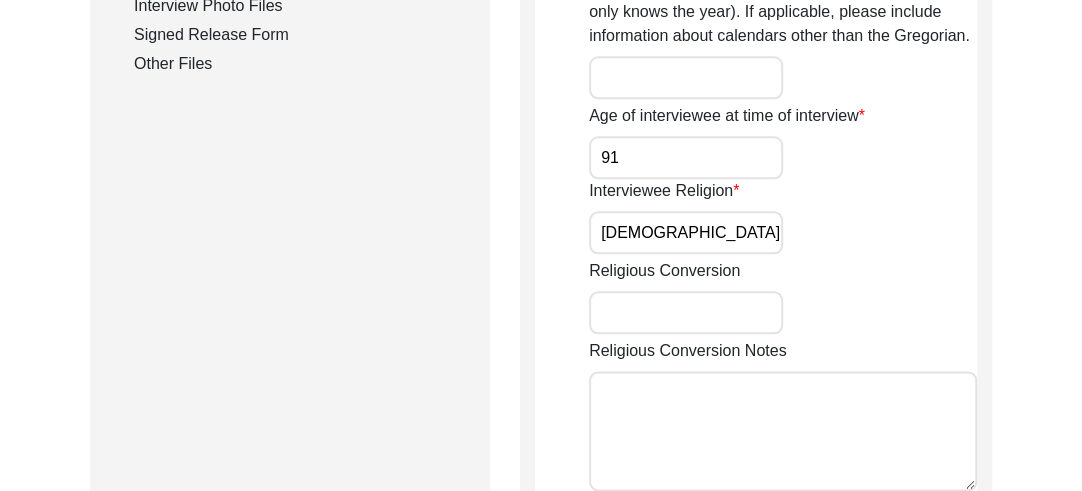 type on "[DEMOGRAPHIC_DATA]" 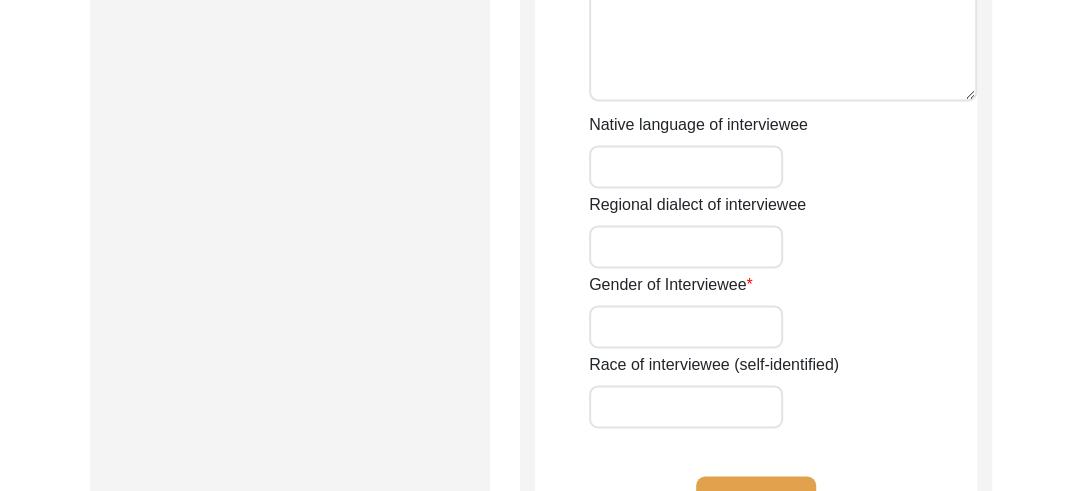 scroll, scrollTop: 1464, scrollLeft: 0, axis: vertical 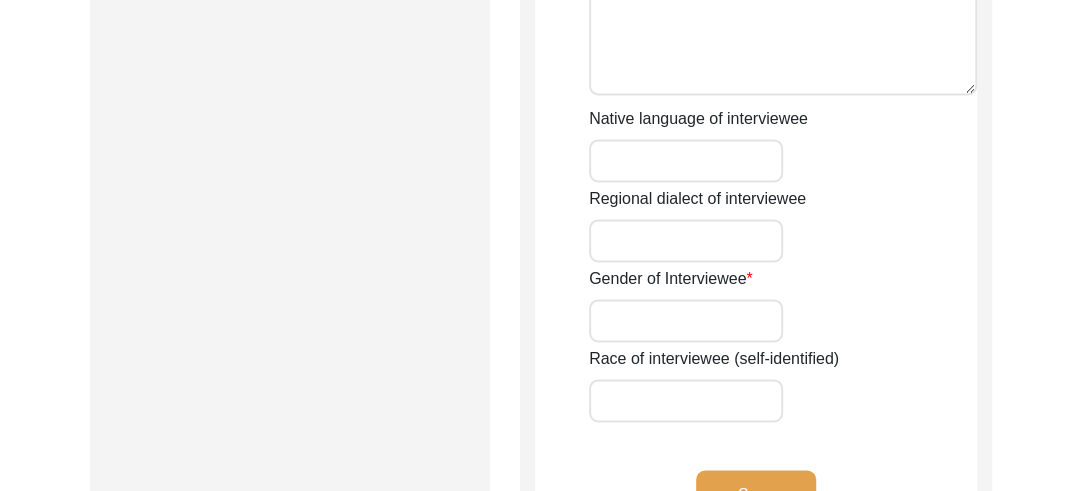 type on "No" 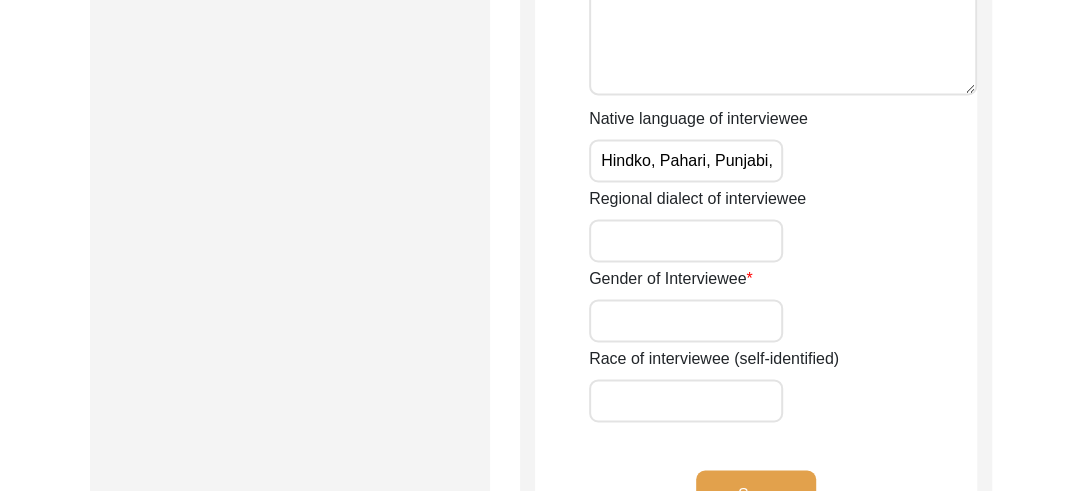 scroll, scrollTop: 0, scrollLeft: 0, axis: both 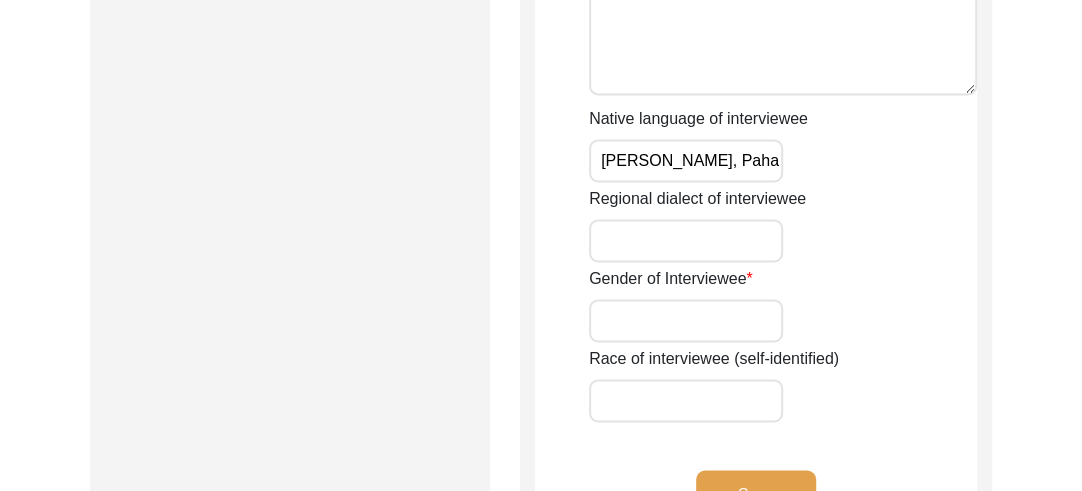 type on "[PERSON_NAME], Pahari" 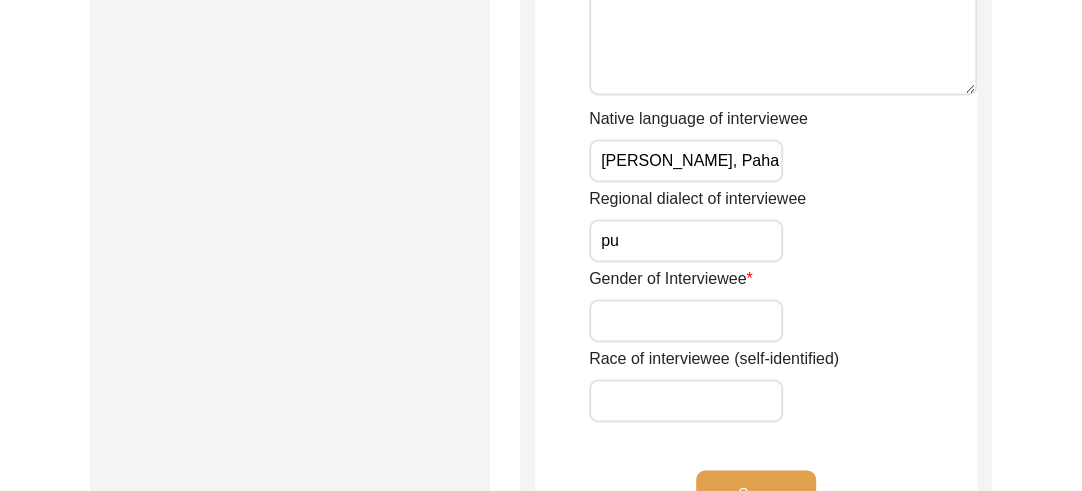type on "p" 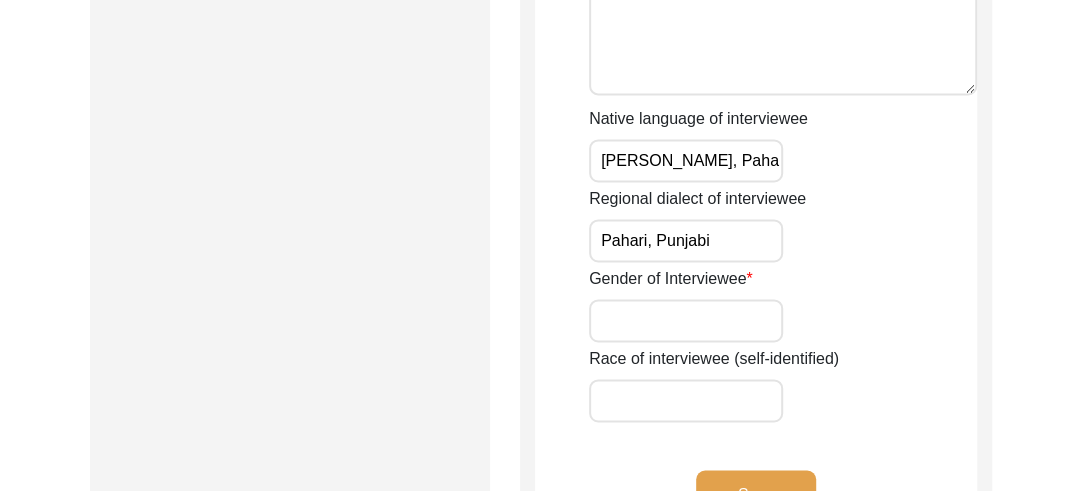 type on "Pahari, Punjabi" 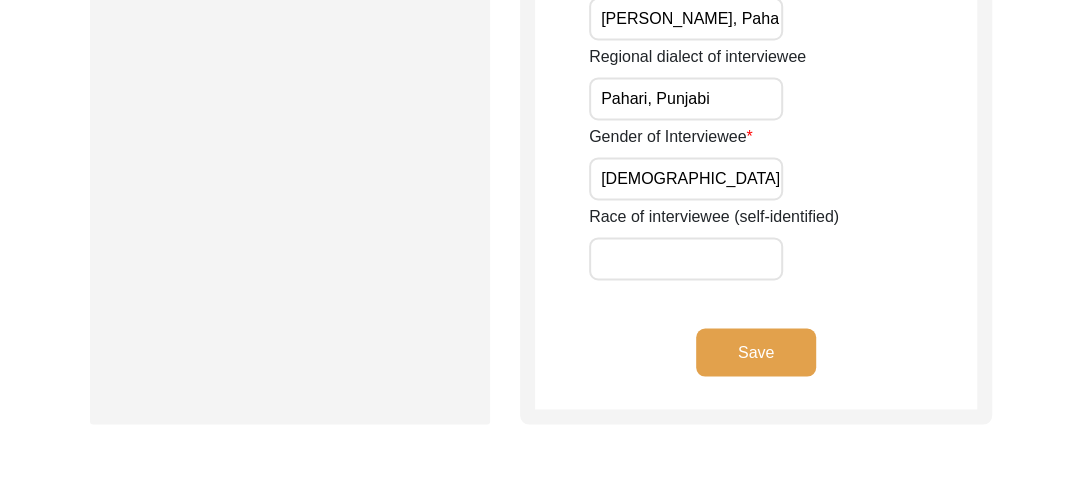 scroll, scrollTop: 1609, scrollLeft: 0, axis: vertical 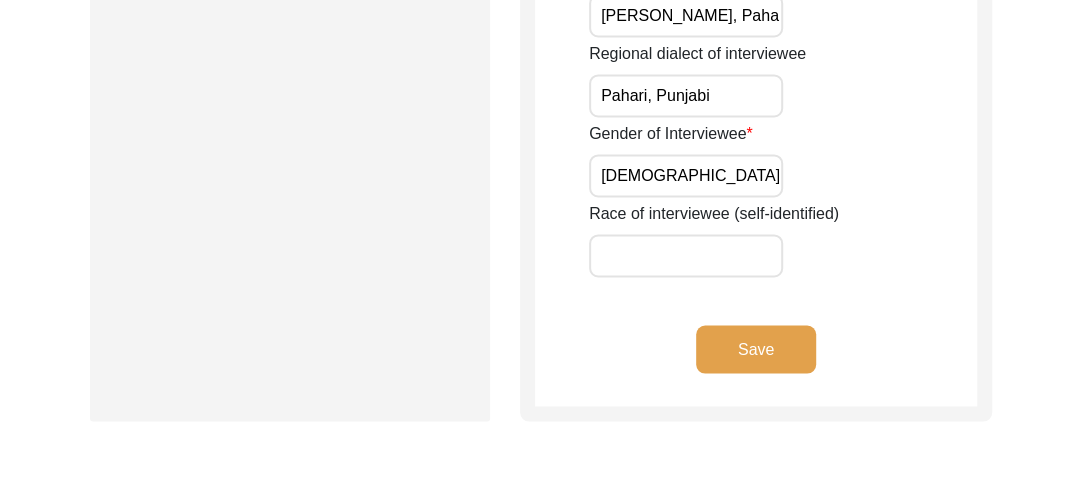 type on "[DEMOGRAPHIC_DATA]" 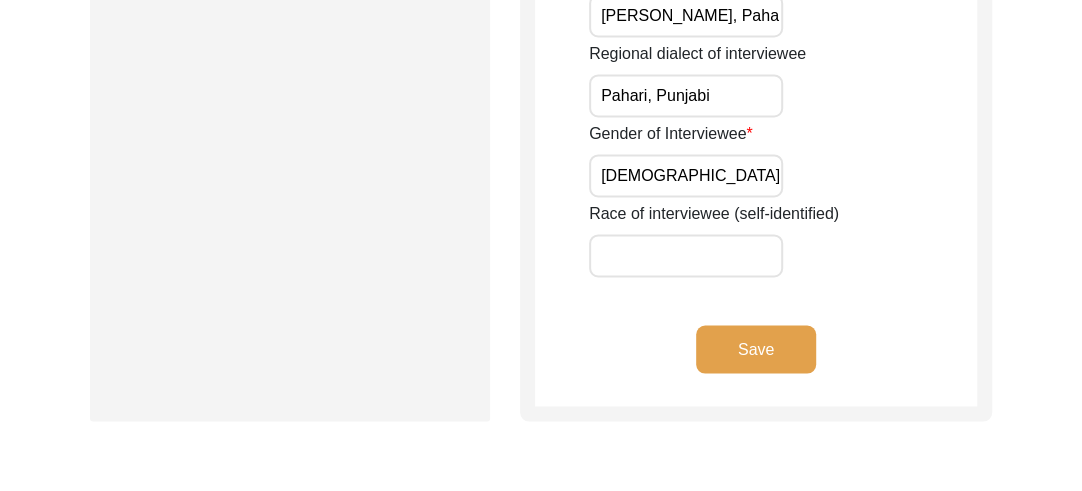 click on "Save" 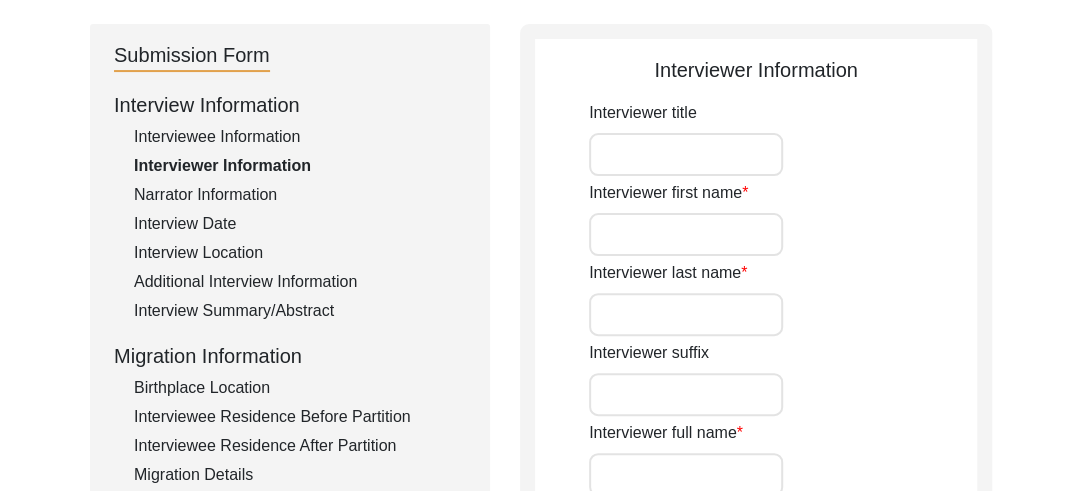 scroll, scrollTop: 178, scrollLeft: 0, axis: vertical 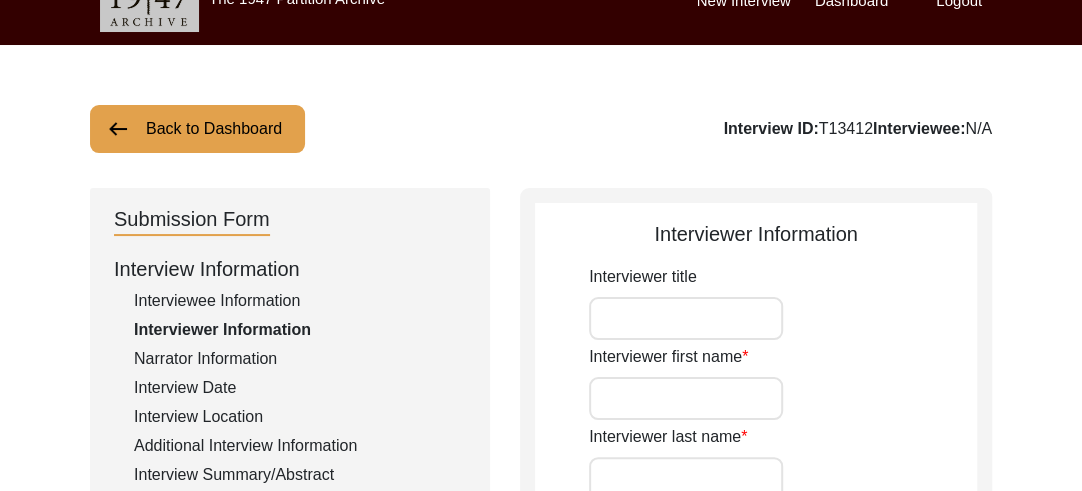 click on "Interviewer title" at bounding box center (686, 318) 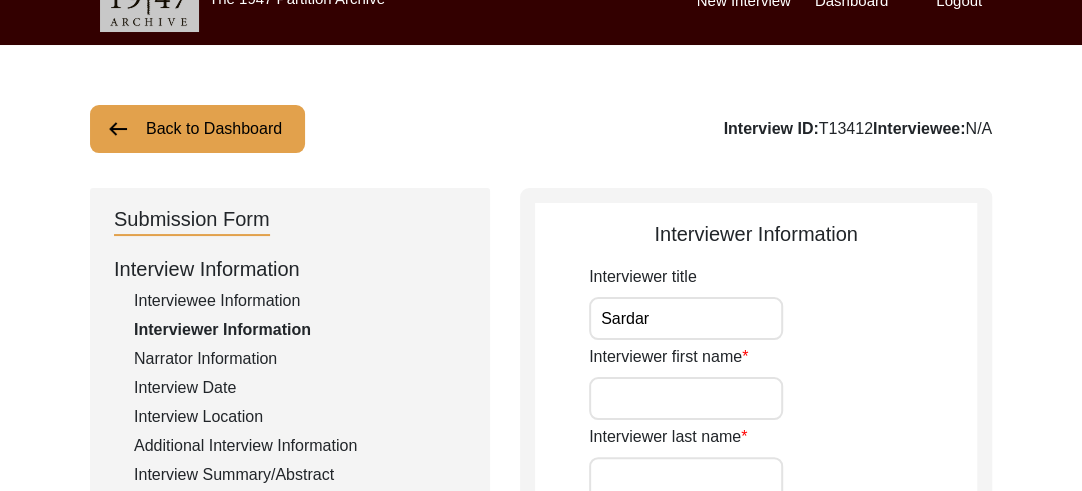 type on "Sardar" 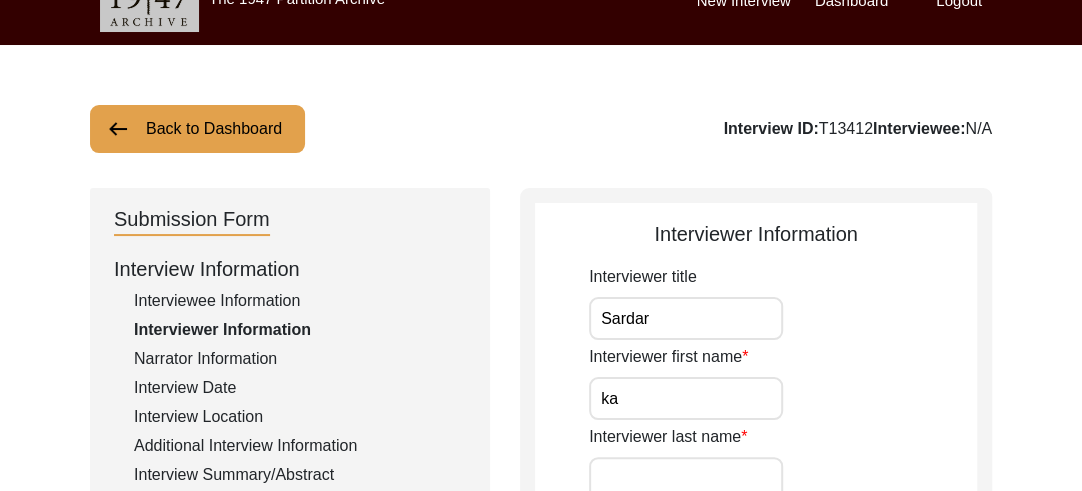 type on "k" 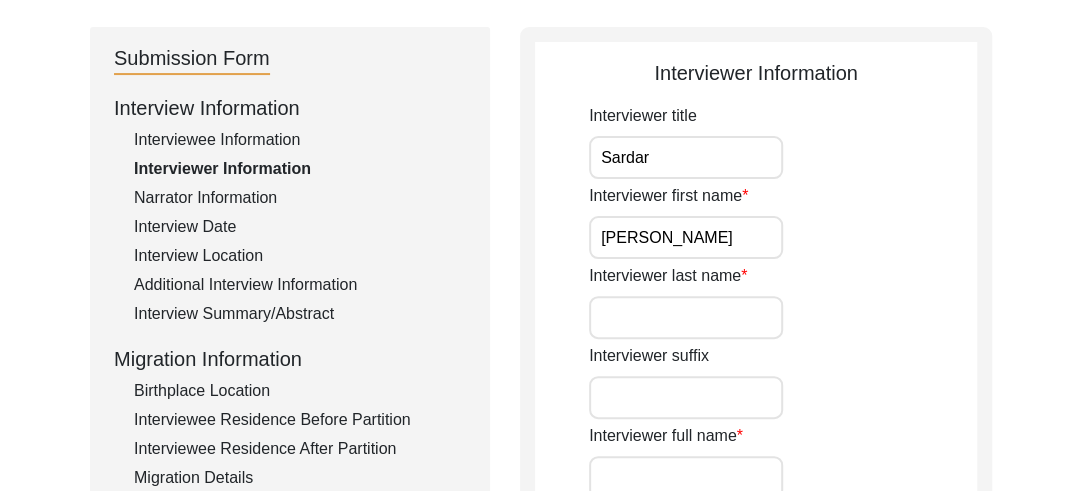 scroll, scrollTop: 265, scrollLeft: 0, axis: vertical 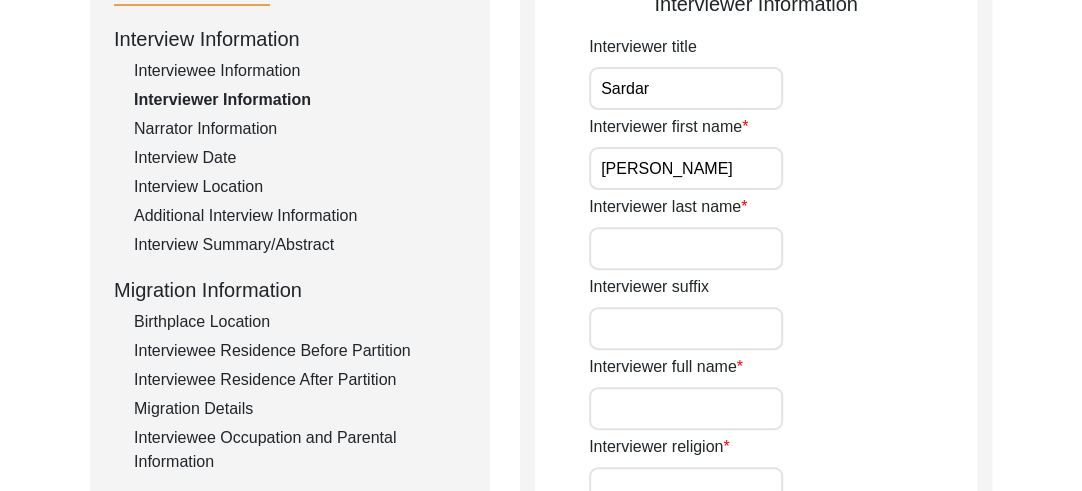 type on "[PERSON_NAME]" 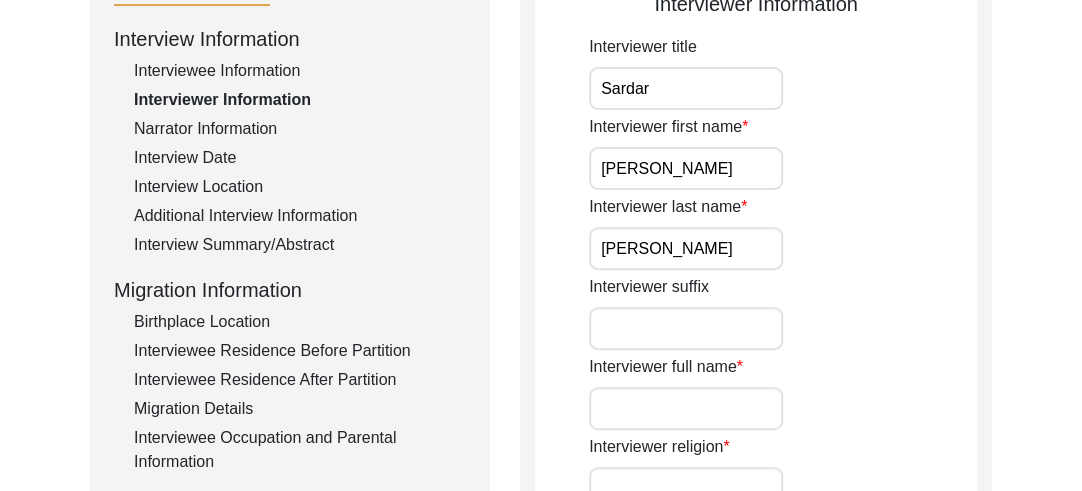 type on "[PERSON_NAME]" 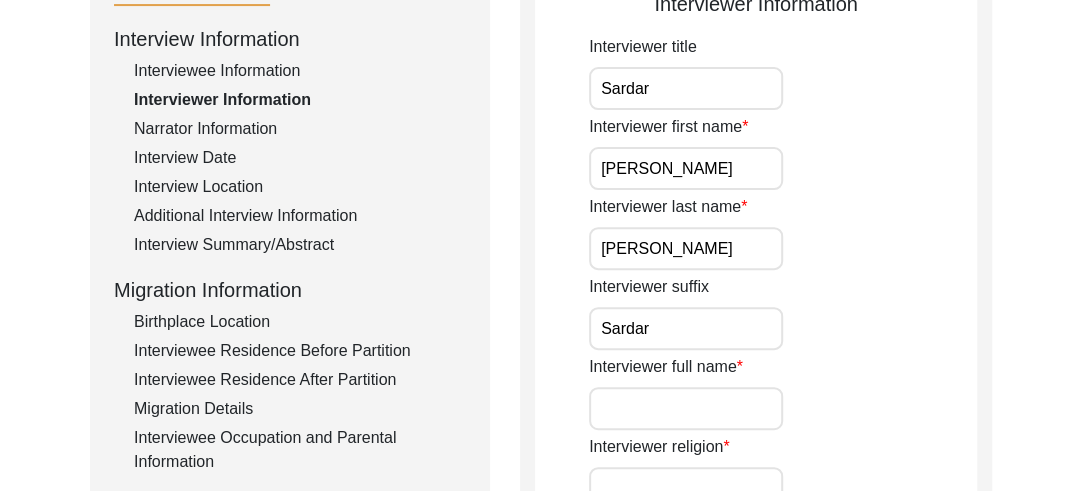 type on "Sardar" 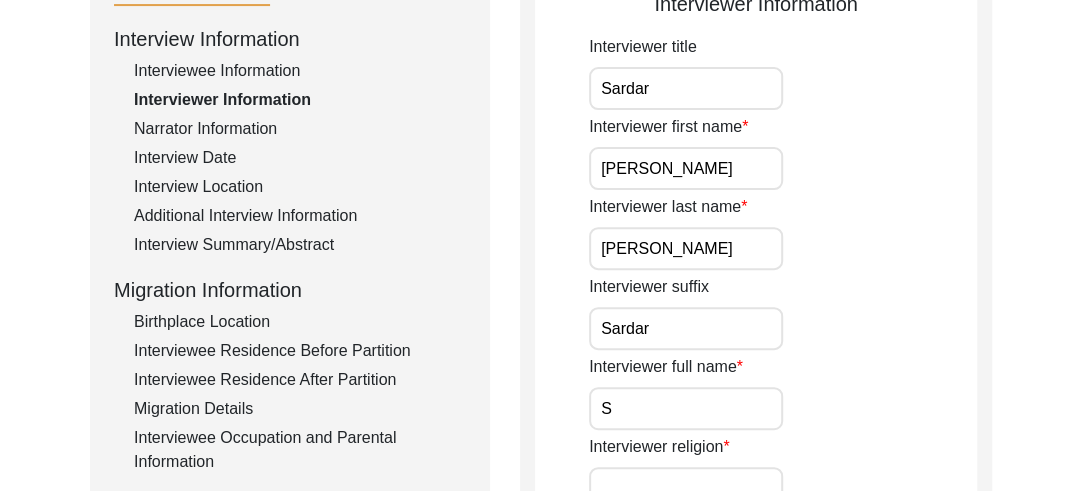 type on "S" 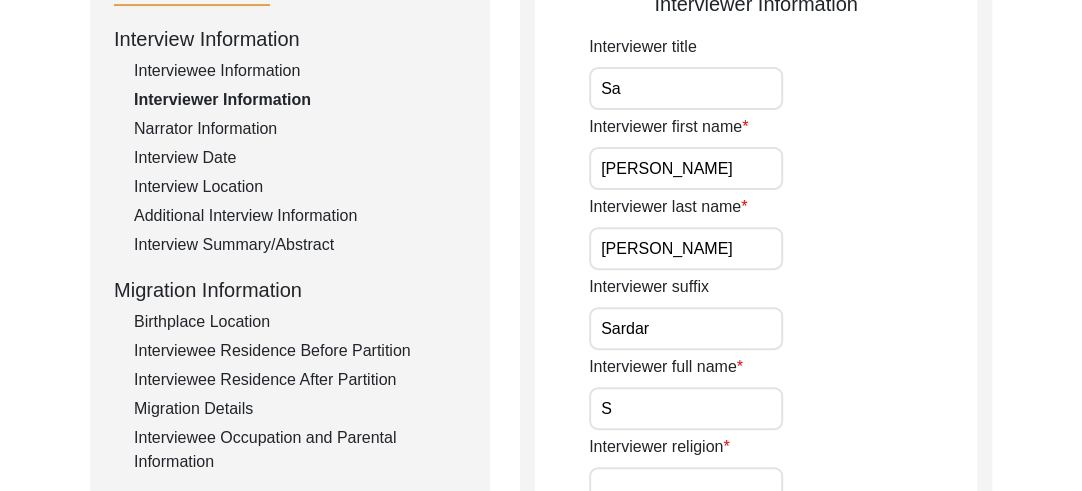 type on "S" 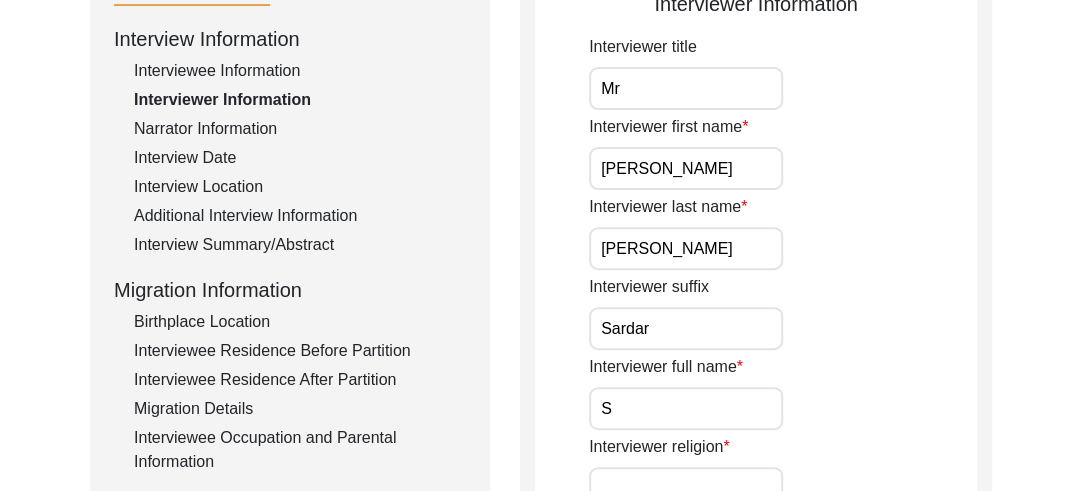 type on "Mr" 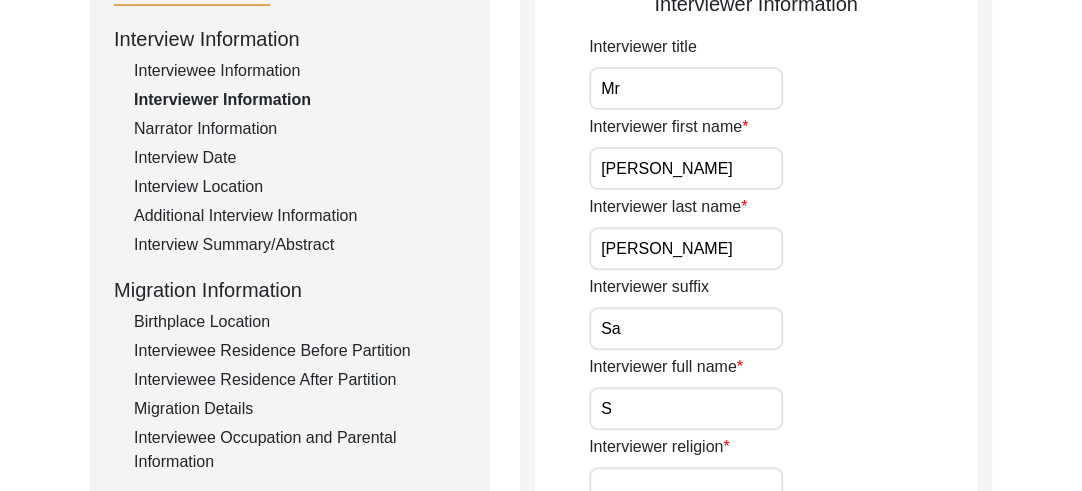 type on "S" 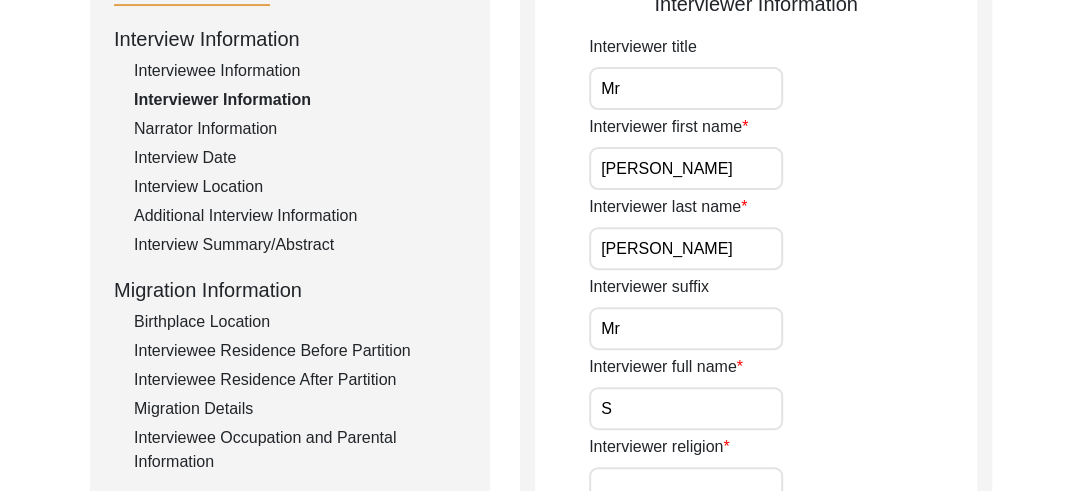 type on "Mr" 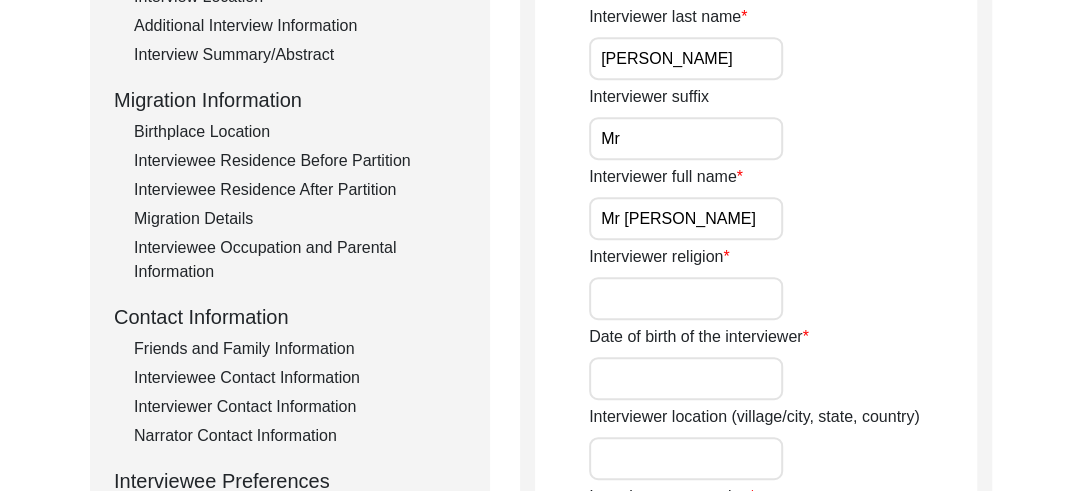 scroll, scrollTop: 473, scrollLeft: 0, axis: vertical 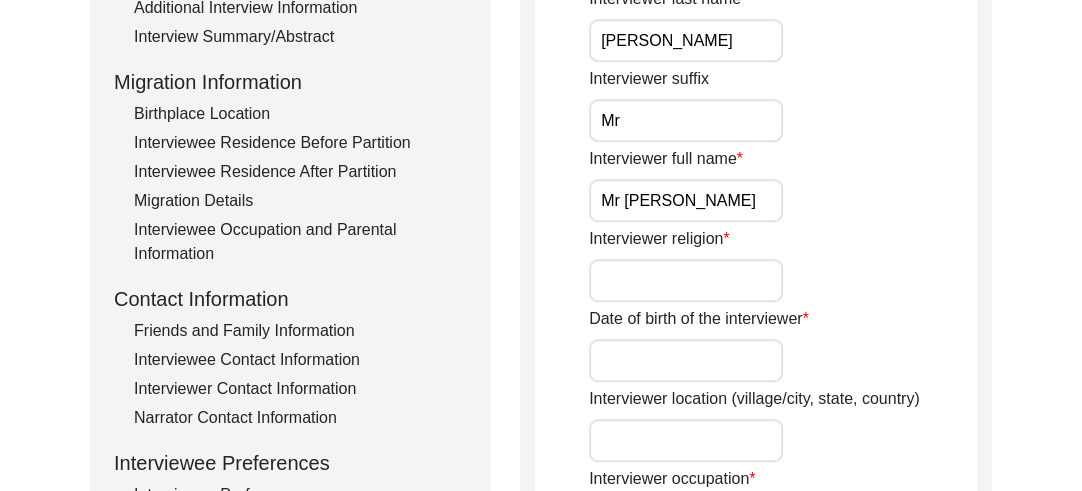 type on "Mr [PERSON_NAME]" 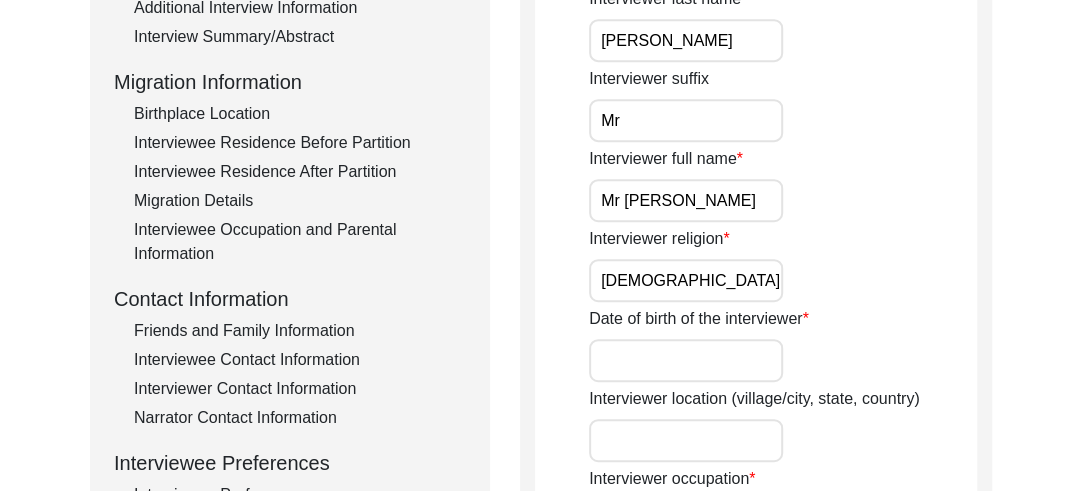 type on "[DEMOGRAPHIC_DATA]" 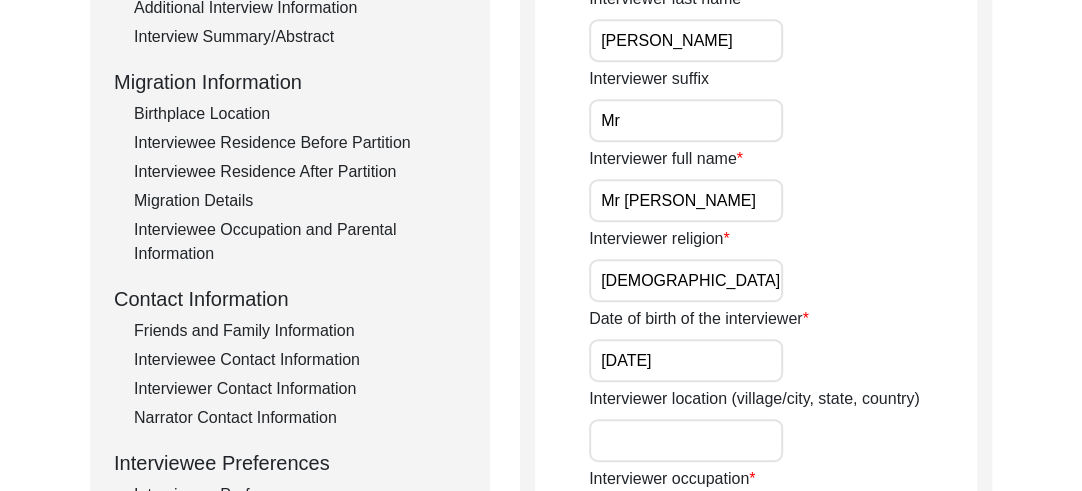 scroll, scrollTop: 504, scrollLeft: 0, axis: vertical 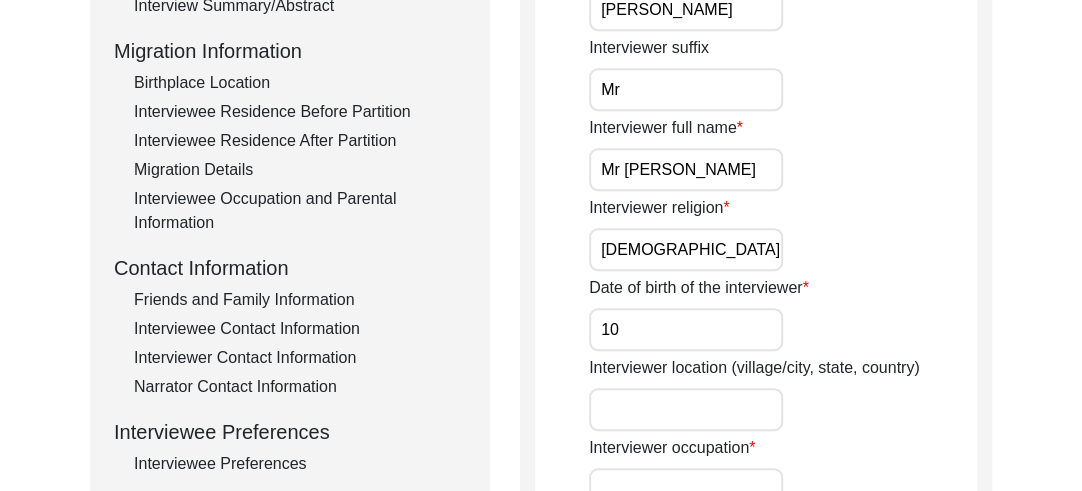 type on "1" 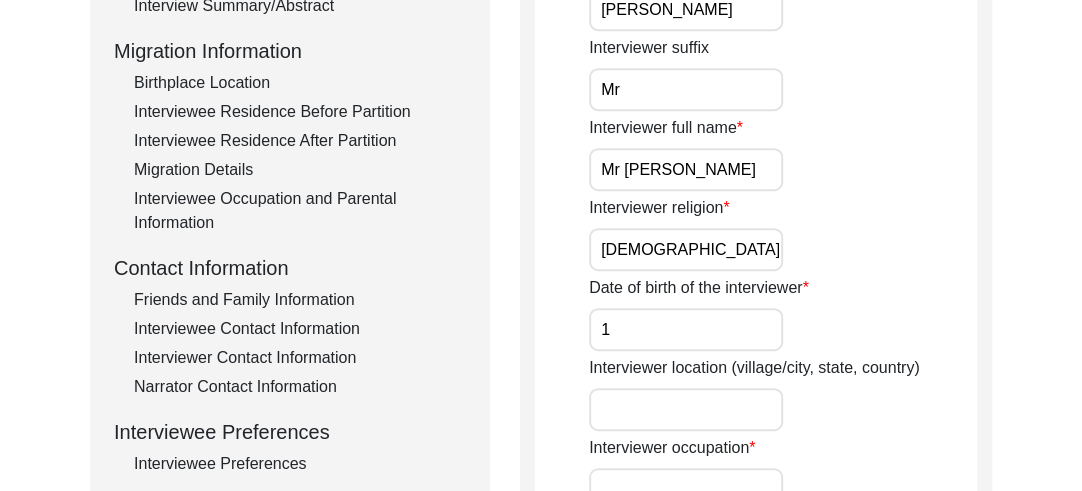 type 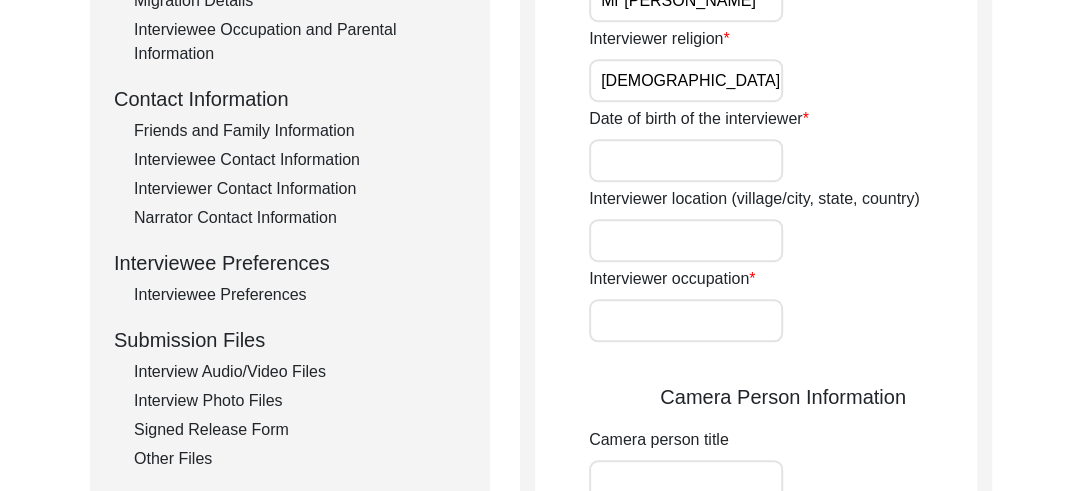 scroll, scrollTop: 676, scrollLeft: 0, axis: vertical 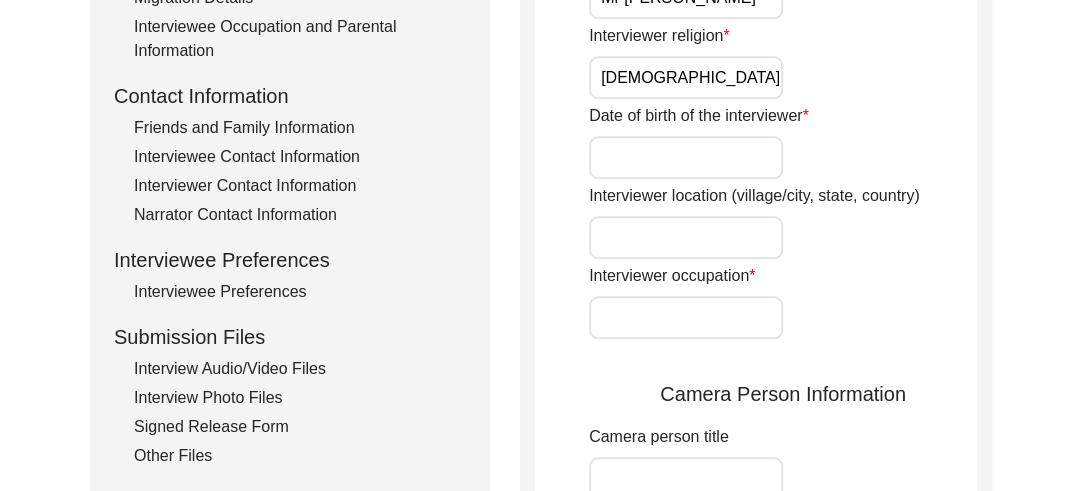 click on "Interviewer location (village/city, state, country)" at bounding box center [686, 237] 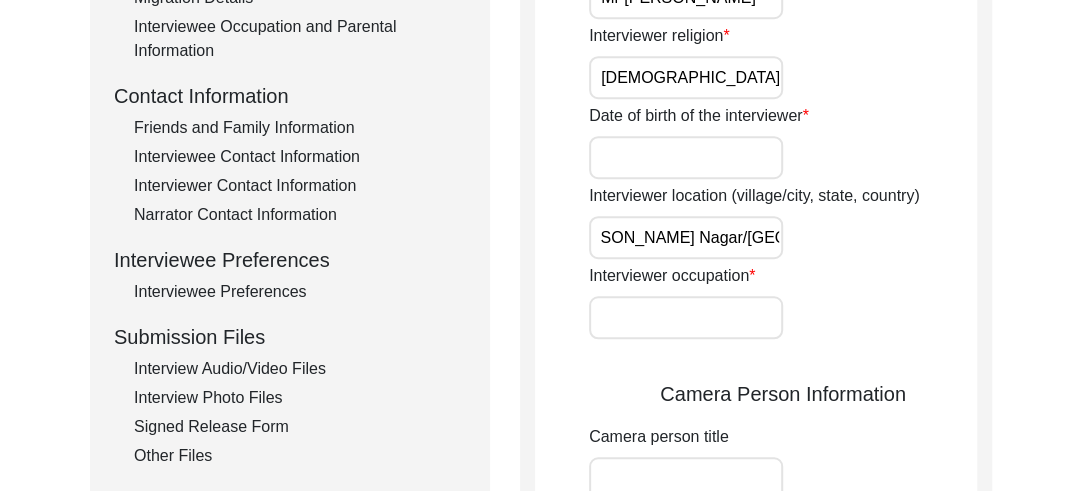 scroll, scrollTop: 0, scrollLeft: 47, axis: horizontal 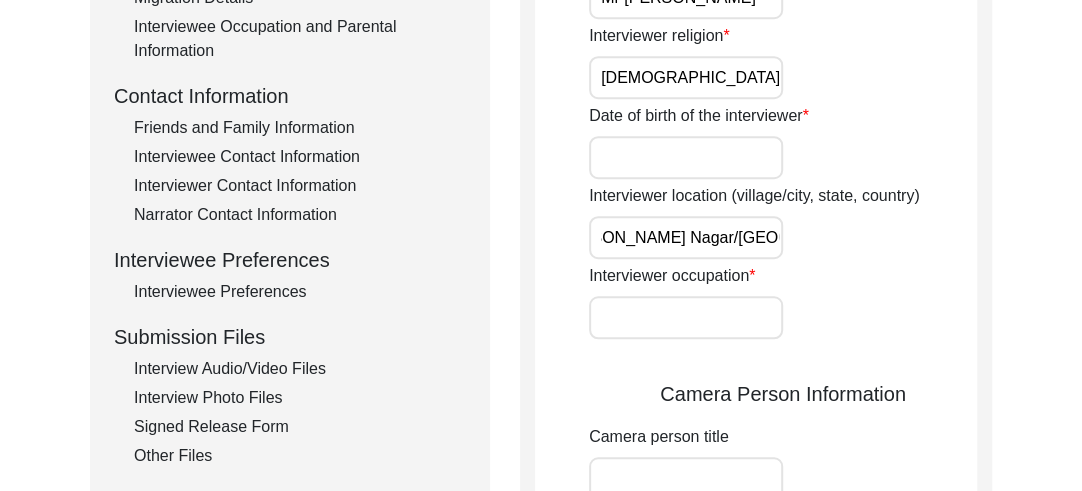 type on "[PERSON_NAME] Nagar/[GEOGRAPHIC_DATA]/J&K/[GEOGRAPHIC_DATA]" 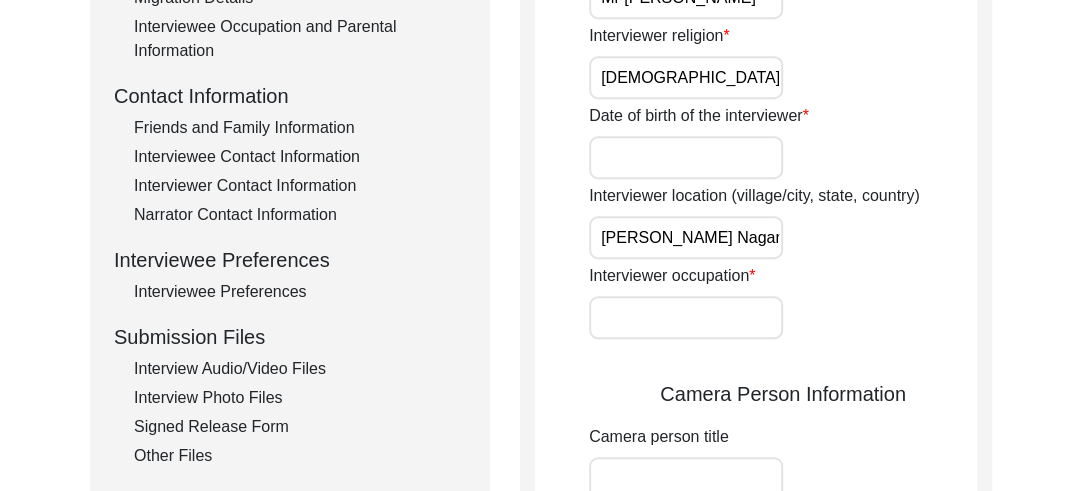 click on "Interviewer occupation" at bounding box center [686, 317] 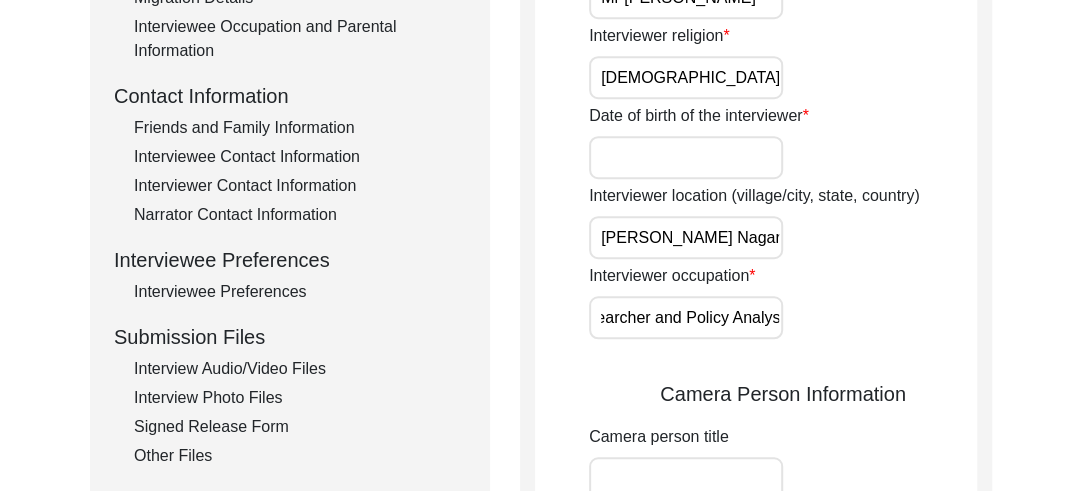 scroll, scrollTop: 0, scrollLeft: 165, axis: horizontal 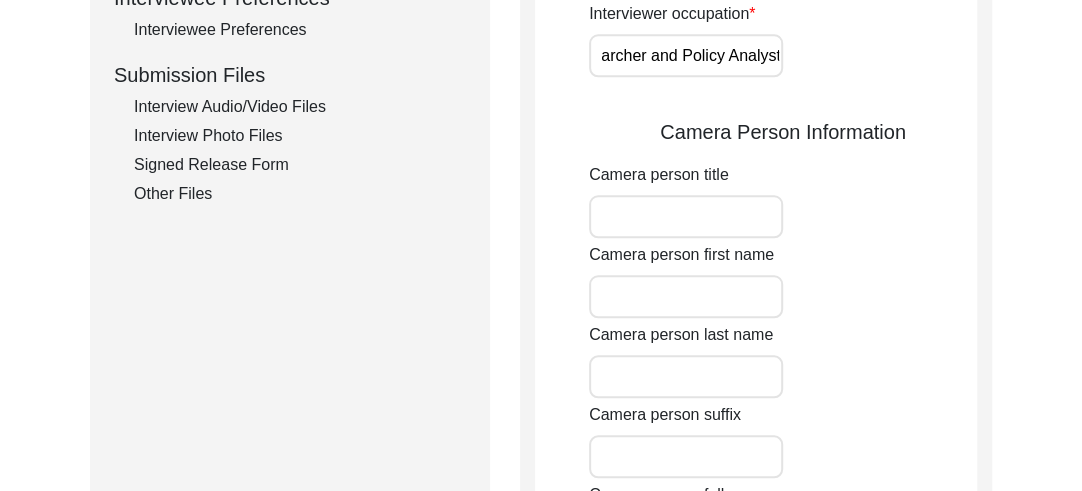 type on "Writer, Journalist, Researcher and Policy Analyst" 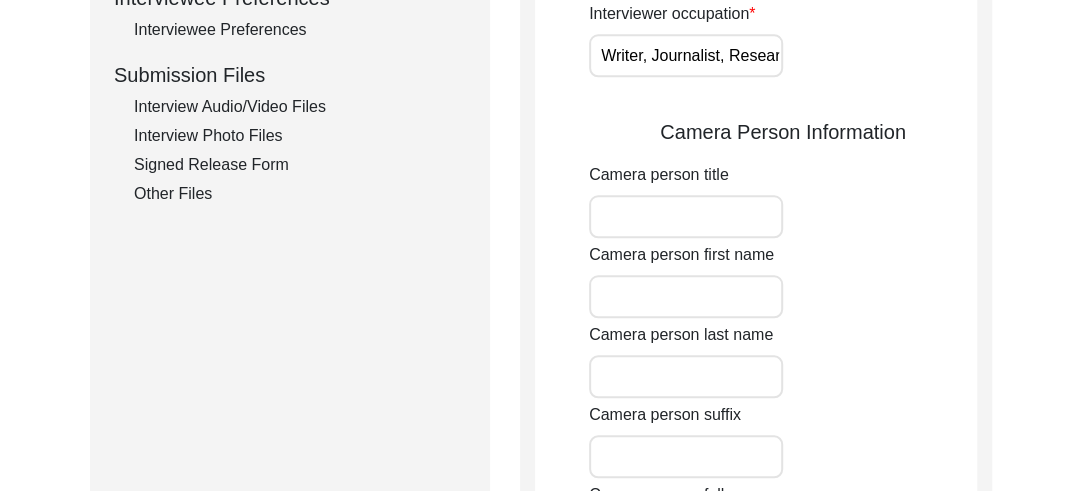 click on "Camera person title" at bounding box center [686, 216] 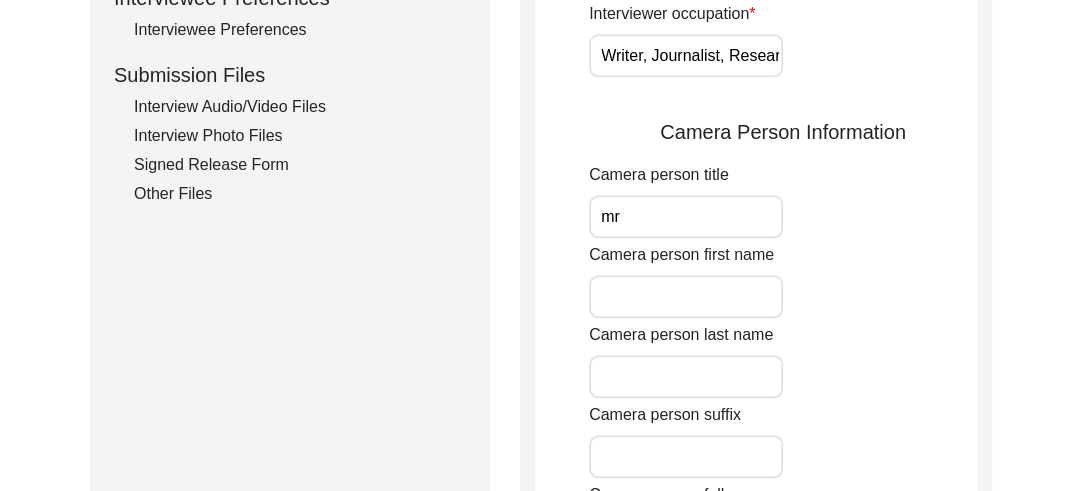 type on "m" 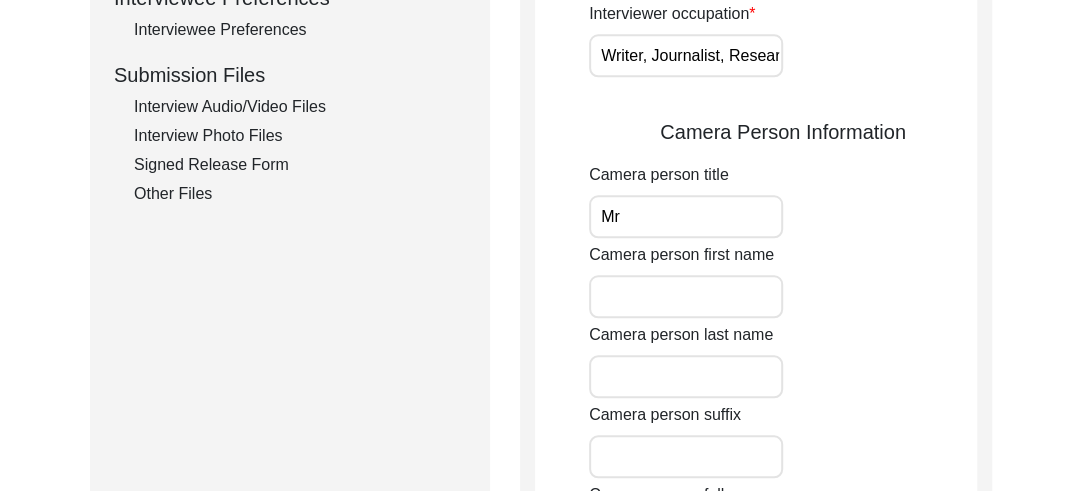 type on "Mr" 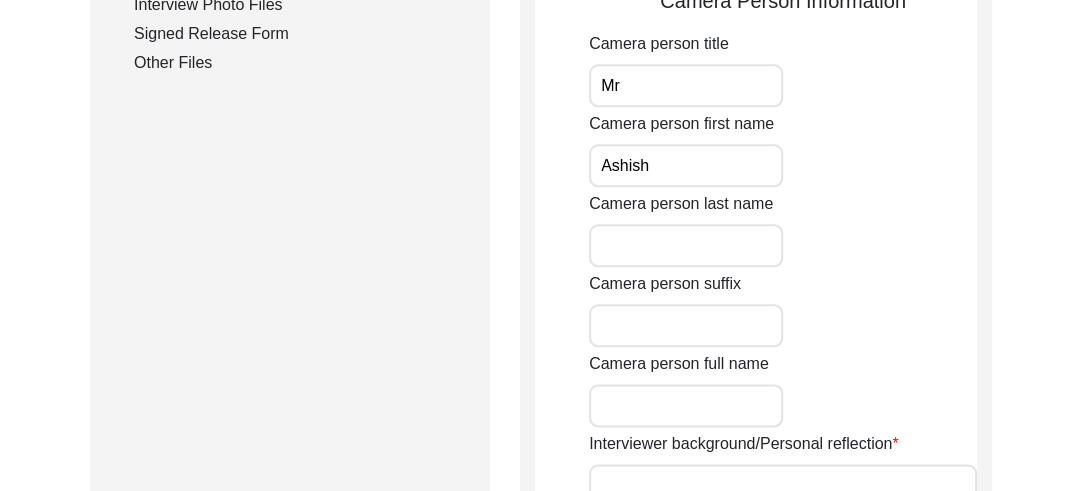 scroll, scrollTop: 1074, scrollLeft: 0, axis: vertical 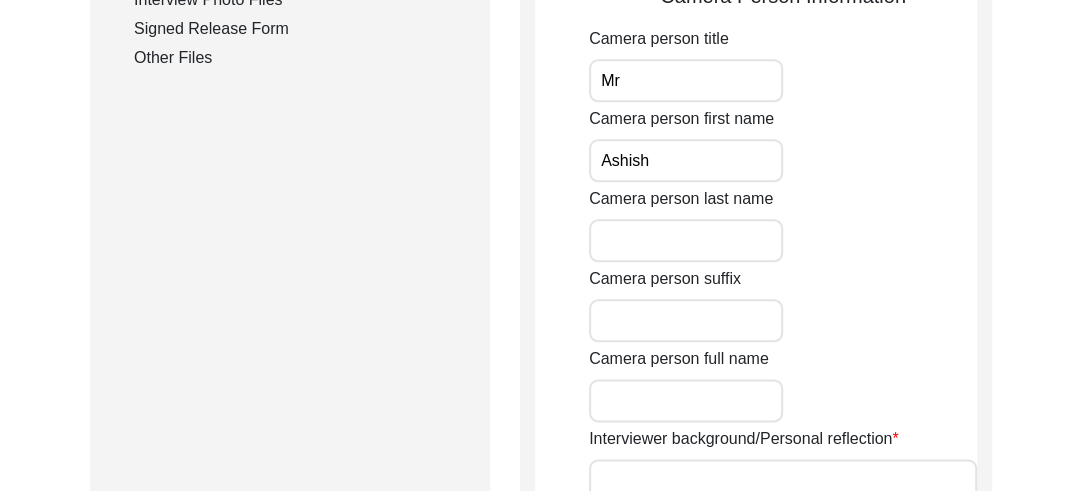 type on "Ashish" 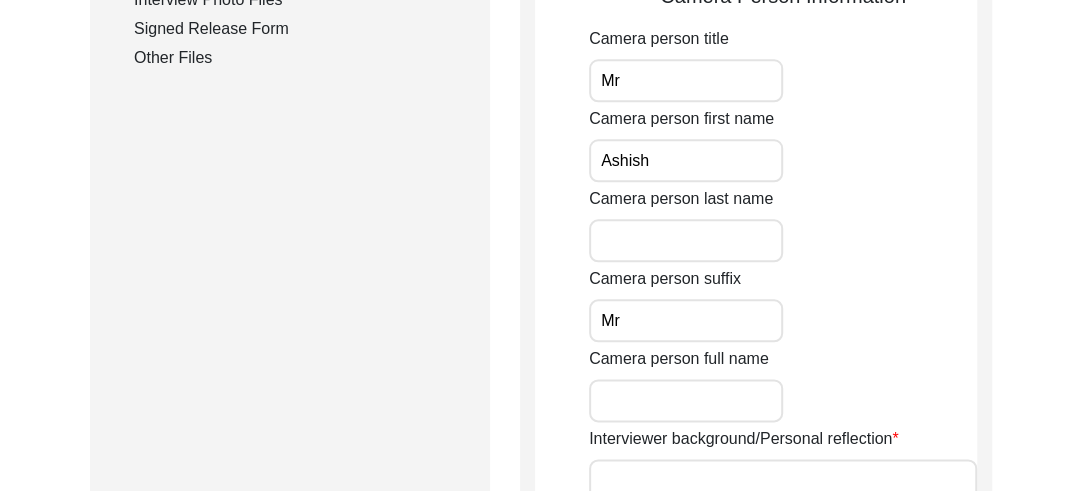 type on "Mr" 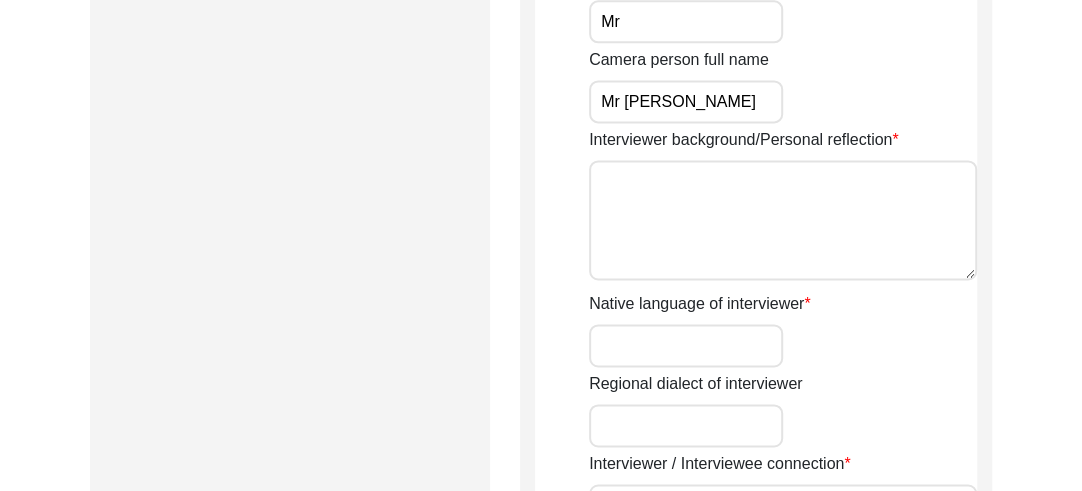 scroll, scrollTop: 1376, scrollLeft: 0, axis: vertical 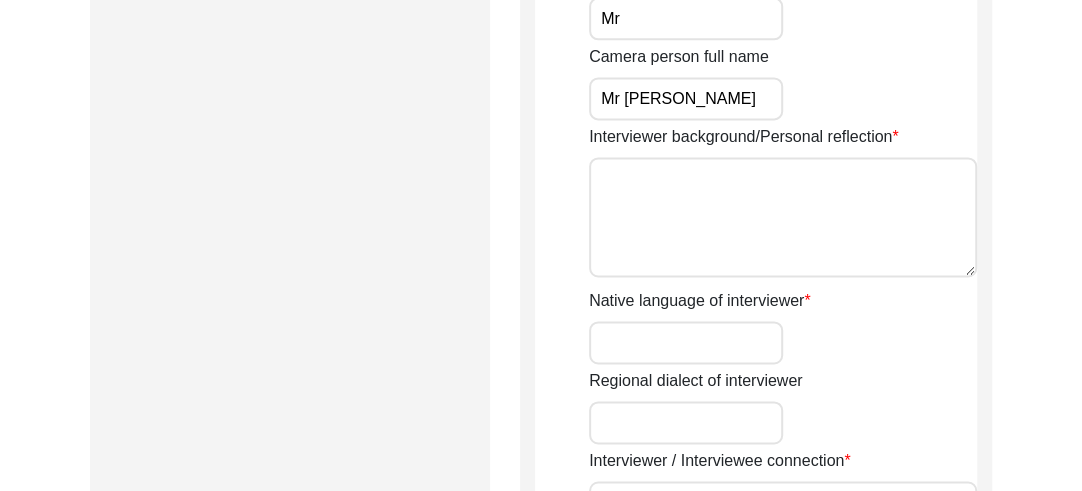 type on "Mr [PERSON_NAME]" 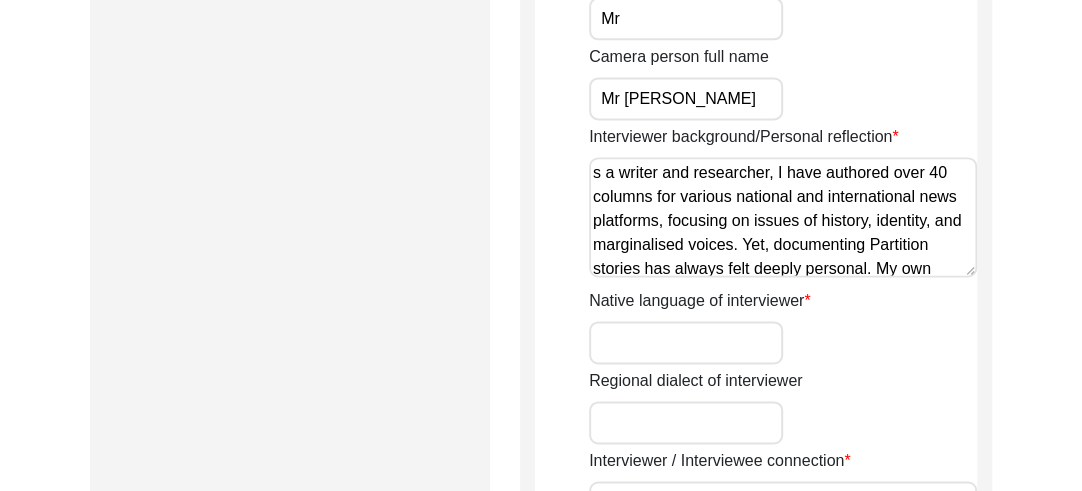 scroll, scrollTop: 506, scrollLeft: 0, axis: vertical 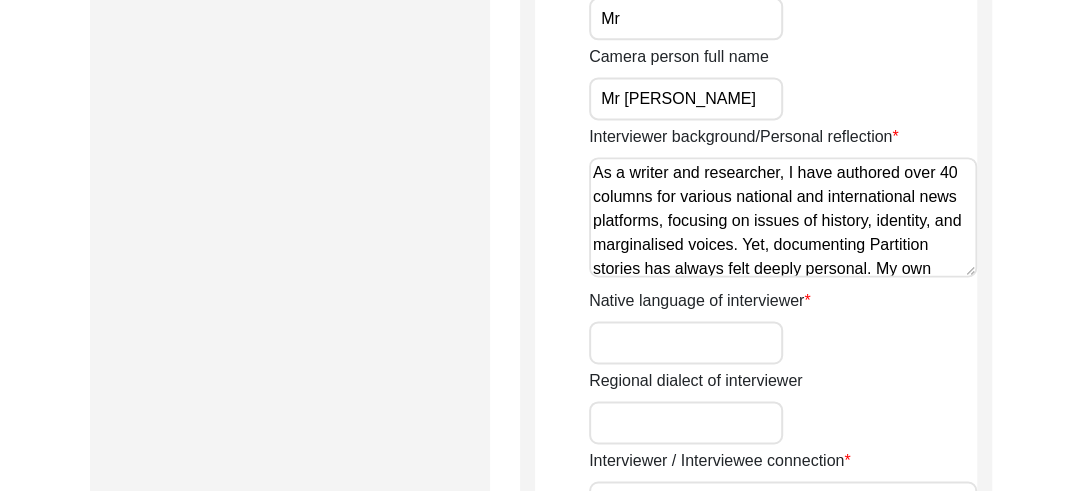click on "As a writer and researcher, I have authored over 40 columns for various national and international news platforms, focusing on issues of history, identity, and marginalised voices. Yet, documenting Partition stories has always felt deeply personal. My own grandfather witnessed the horrors of the 1947 Partition and survived the Kabaili (tribal) raids in [GEOGRAPHIC_DATA]. My great-grandfather, a World War I veteran, stood in defence of [GEOGRAPHIC_DATA][PERSON_NAME] during those turbulent days in [DATE].
These intergenerational memories have been etched into my consciousness, and every Partition account I record is more than just a historical narrative—it is a part of my living memory. Listening to survivors like [PERSON_NAME] recall their experiences is not only an act of documentation but one of honouring the resilience of those who endured unspeakable trauma. This work is my tribute to them—and to my own ancestors who stood firm in the face of unimaginable adversity." at bounding box center (783, 217) 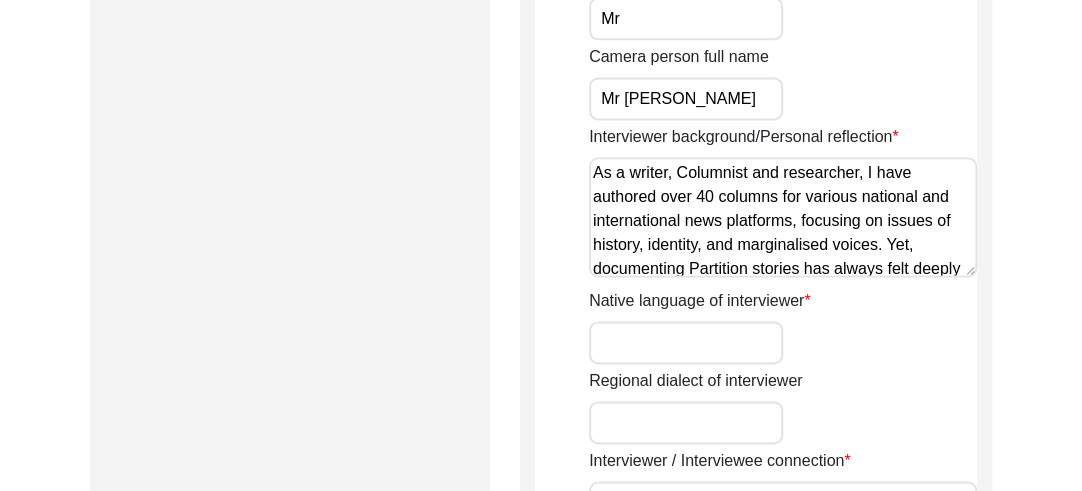 click on "As a writer, Columnist and researcher, I have authored over 40 columns for various national and international news platforms, focusing on issues of history, identity, and marginalised voices. Yet, documenting Partition stories has always felt deeply personal. My own grandfather witnessed the horrors of the 1947 Partition and survived the Kabaili (tribal) raids in [GEOGRAPHIC_DATA]. My great-grandfather, a World War I veteran, stood in defence of [GEOGRAPHIC_DATA][PERSON_NAME] during those turbulent days in [DATE].
These intergenerational memories have been etched into my consciousness, and every Partition account I record is more than just a historical narrative—it is a part of my living memory. Listening to survivors like [PERSON_NAME] recall their experiences is not only an act of documentation but one of honouring the resilience of those who endured unspeakable trauma. This work is my tribute to them—and to my own ancestors who stood firm in the face of unimaginable adversity." at bounding box center [783, 217] 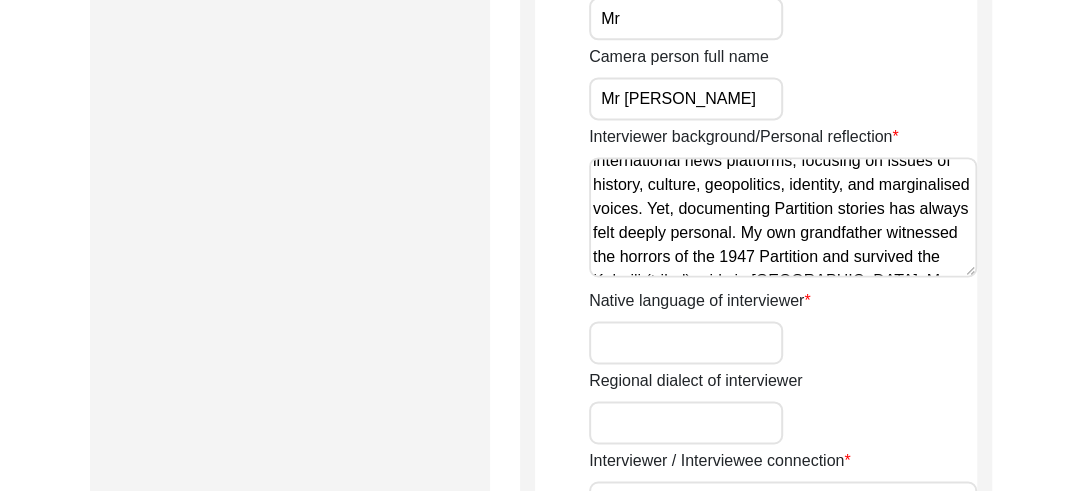 scroll, scrollTop: 80, scrollLeft: 0, axis: vertical 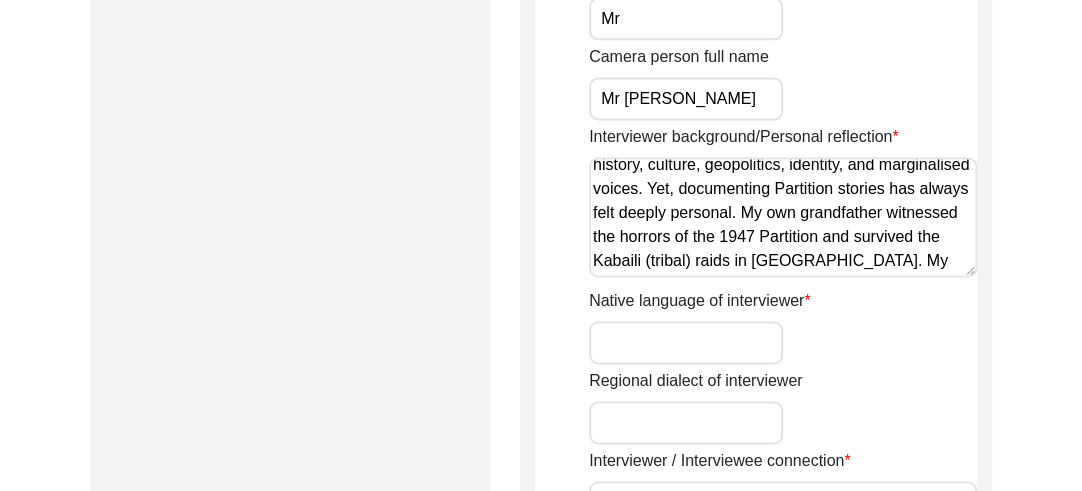 click on "As a writer, Columnist and researcher, I have authored over 40 columns for various national and international news platforms, focusing on issues of history, culture, geopolitics, identity, and marginalised voices. Yet, documenting Partition stories has always felt deeply personal. My own grandfather witnessed the horrors of the 1947 Partition and survived the Kabaili (tribal) raids in [GEOGRAPHIC_DATA]. My great-grandfather, a World War I veteran, stood in defence of [GEOGRAPHIC_DATA][PERSON_NAME] during those turbulent days in [DATE].
These intergenerational memories have been etched into my consciousness, and every Partition account I record is more than just a historical narrative—it is a part of my living memory. Listening to survivors like [PERSON_NAME] recall their experiences is not only an act of documentation but one of honouring the resilience of those who endured unspeakable trauma. This work is my tribute to them—and to my own ancestors who stood firm in the face of unimaginable adversity." at bounding box center (783, 217) 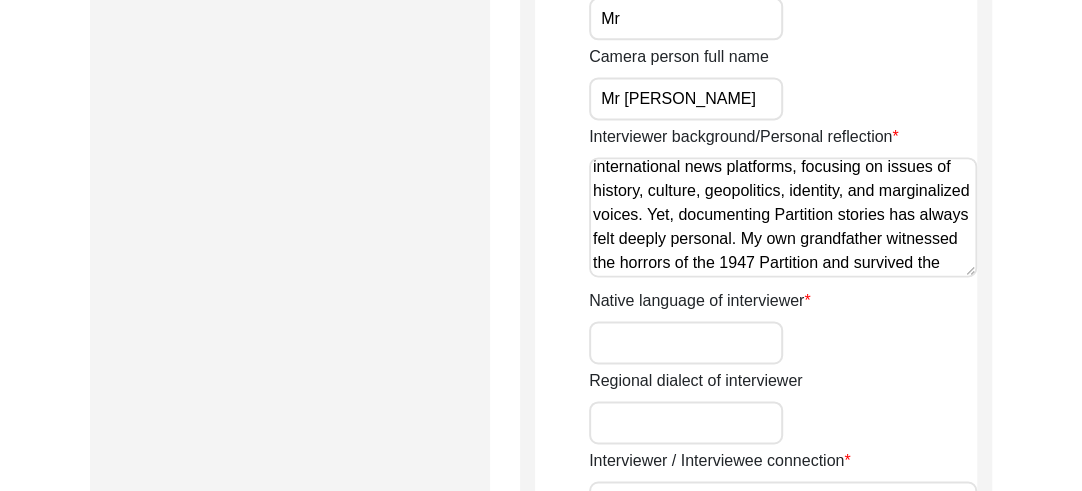 scroll, scrollTop: 40, scrollLeft: 0, axis: vertical 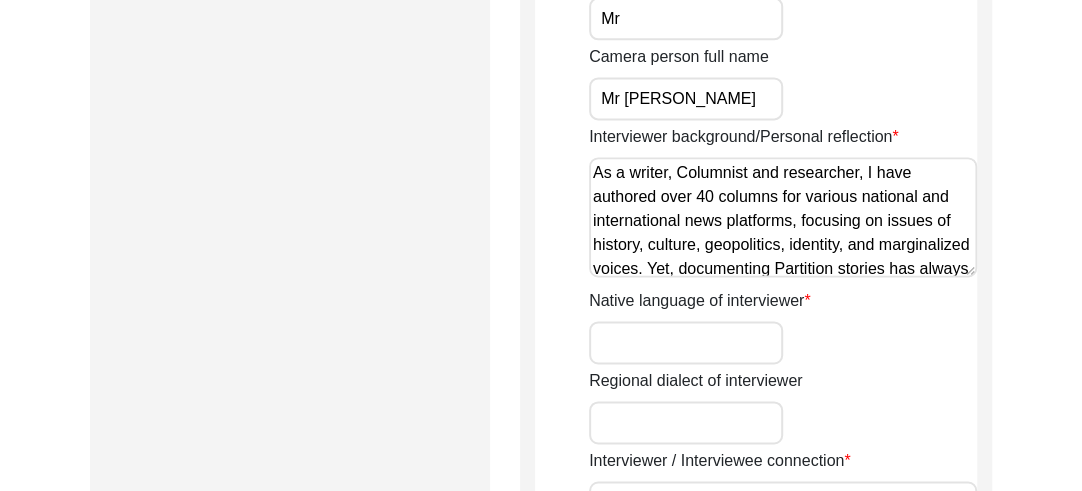 click on "As a writer, Columnist and researcher, I have authored over 40 columns for various national and international news platforms, focusing on issues of history, culture, geopolitics, identity, and marginalized voices. Yet, documenting Partition stories has always felt deeply personal. My own grandfather witnessed the horrors of the 1947 Partition and survived the Kabaili (tribal) raids in [GEOGRAPHIC_DATA]. My great-grandfather, a World War I veteran, stood in defence of [GEOGRAPHIC_DATA][PERSON_NAME] during those turbulent days in [DATE].
These intergenerational memories have been etched into my consciousness, and every Partition account I record is more than just a historical narrative—it is a part of my living memory. Listening to survivors like [PERSON_NAME] recall their experiences is not only an act of documentation but one of honouring the resilience of those who endured unspeakable trauma. This work is my tribute to them—and to my own ancestors who stood firm in the face of unimaginable adversity." at bounding box center (783, 217) 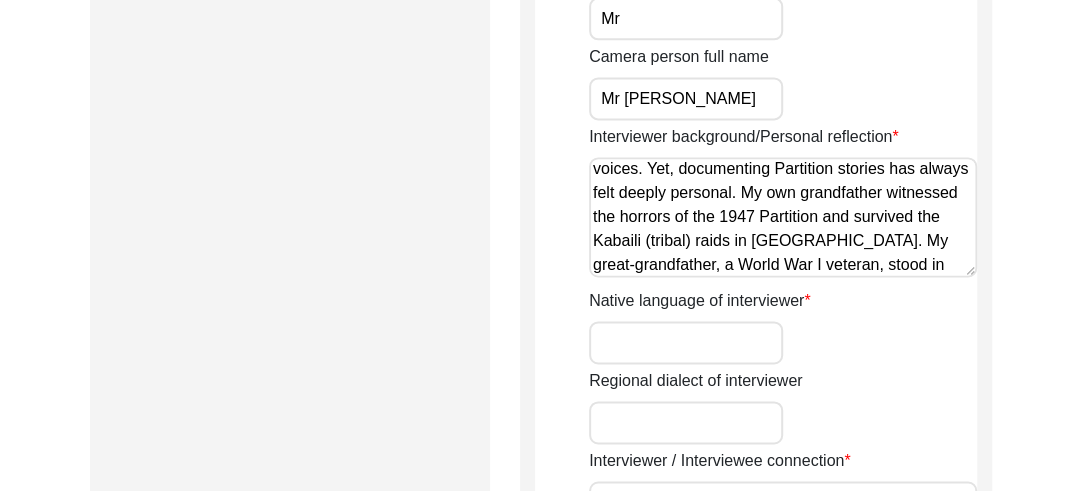 scroll, scrollTop: 120, scrollLeft: 0, axis: vertical 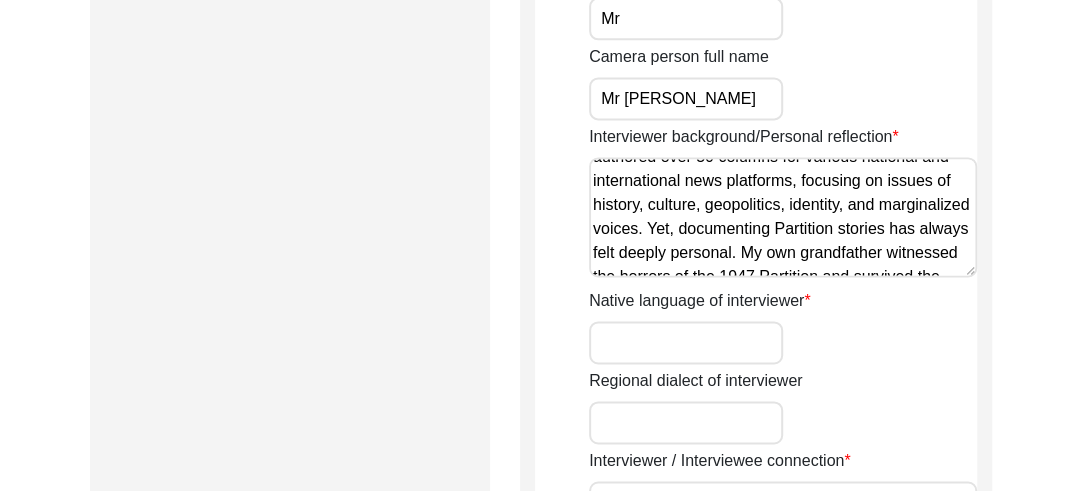 click on "As a writer, Columnist and researcher, I have authored over 50 columns for various national and international news platforms, focusing on issues of history, culture, geopolitics, identity, and marginalized voices. Yet, documenting Partition stories has always felt deeply personal. My own grandfather witnessed the horrors of the 1947 Partition and survived the Kabaili (tribal) raids in [GEOGRAPHIC_DATA]. My great-grandfather, a World War I veteran, stood in defense of [PERSON_NAME] during those turbulent days in [DATE].
These intergenerational memories have been etched into my consciousness, and every Partition account I record is more than just a historical narrative—it is a part of my living memory. Listening to survivors like [PERSON_NAME] recall their experiences is not only an act of documentation but one of honouring the resilience of those who endured unspeakable trauma. This work is my tribute to them—and to my own ancestors who stood firm in the face of unimaginable adversity." at bounding box center (783, 217) 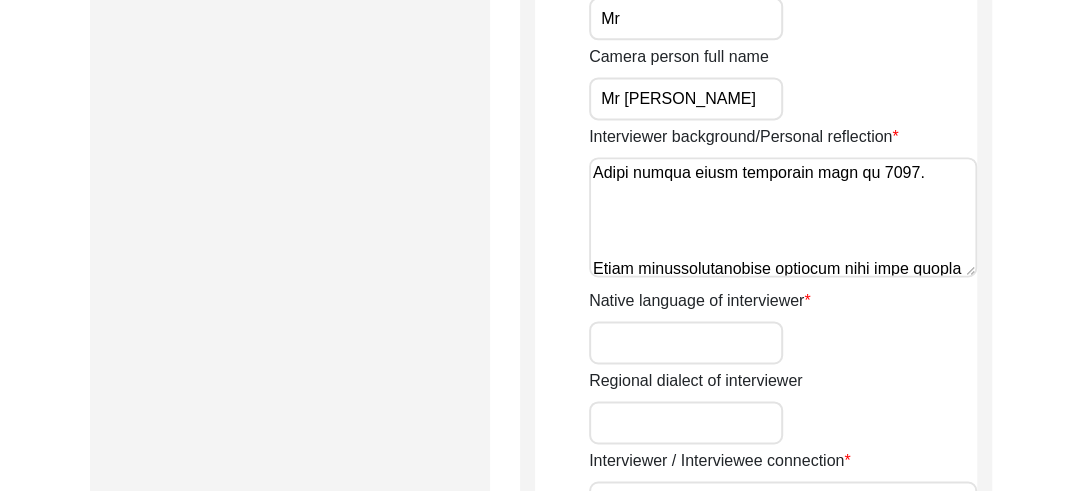 scroll, scrollTop: 280, scrollLeft: 0, axis: vertical 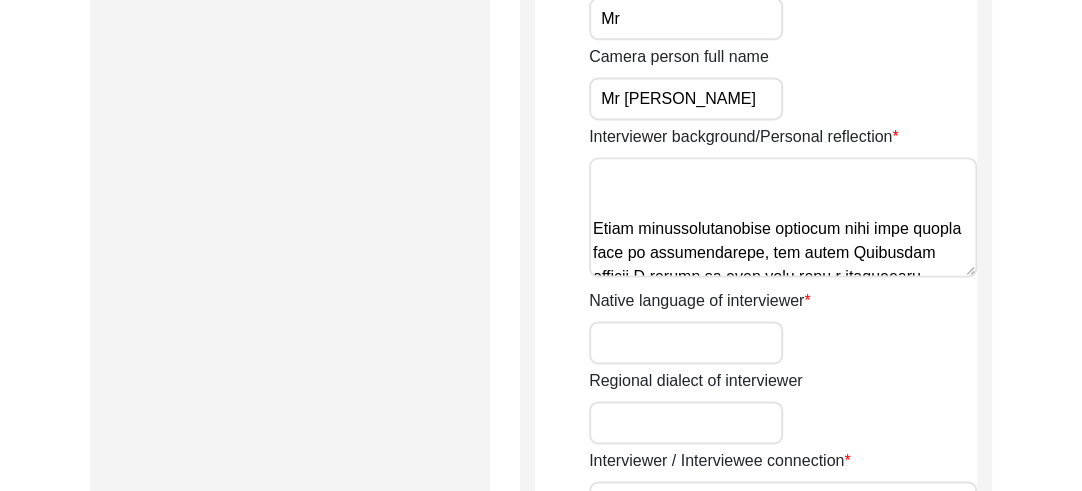 click on "Interviewer background/Personal reflection" at bounding box center [783, 217] 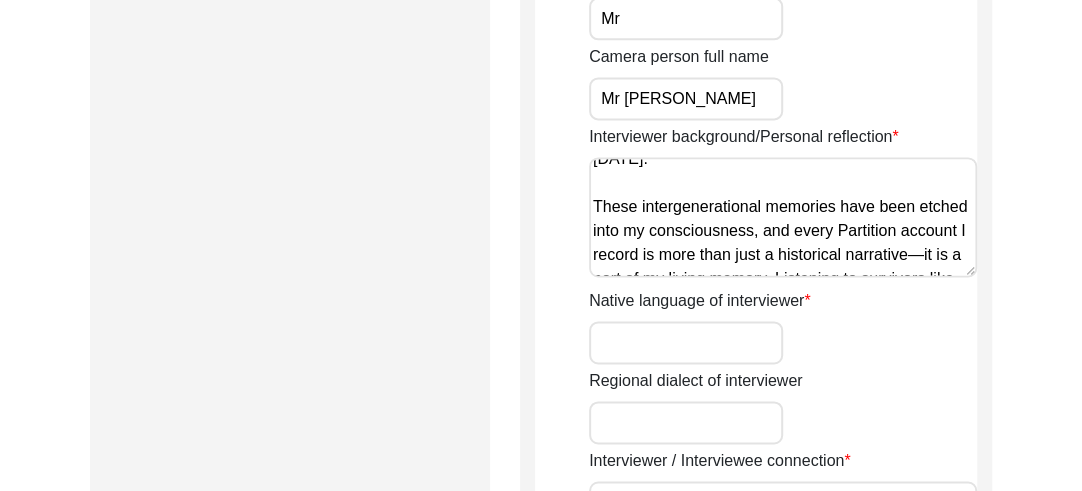 scroll, scrollTop: 293, scrollLeft: 0, axis: vertical 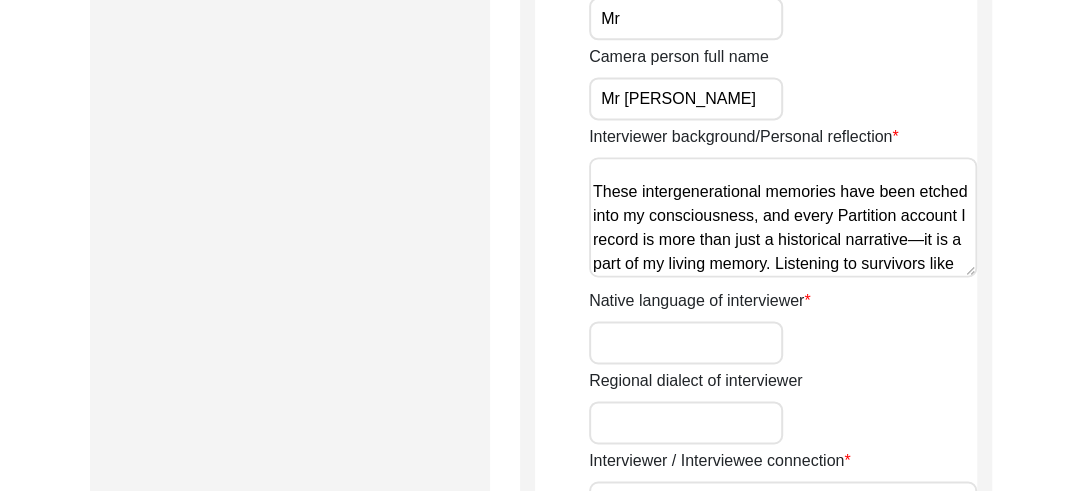 click on "As a writer, Columnist and researcher, I have authored over 50 columns for various national and international news platforms, focusing on issues of history, culture, partition. geopolitics, identity, and marginalized voices. Yet, documenting Partition stories has always felt deeply personal. My own grandfather witnessed the horrors of the 1947 Partition and survived the Kabaili (tribal) raids in [GEOGRAPHIC_DATA]. My great-grandfather, a World War I veteran, stood in defense of [PERSON_NAME] during those turbulent days in [DATE].
These intergenerational memories have been etched into my consciousness, and every Partition account I record is more than just a historical narrative—it is a part of my living memory. Listening to survivors like [PERSON_NAME] recall their experiences is not only an act of documentation but one of honouring the resilience of those who endured unspeakable trauma. This work is my tribute to them—and to my own ancestors who stood firm in the face of unimaginable adversity." at bounding box center [783, 217] 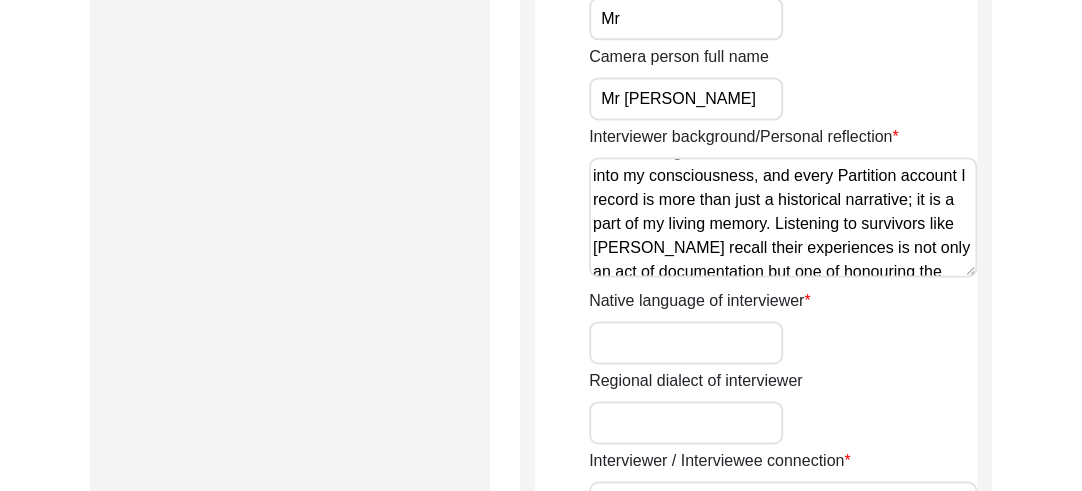 scroll, scrollTop: 373, scrollLeft: 0, axis: vertical 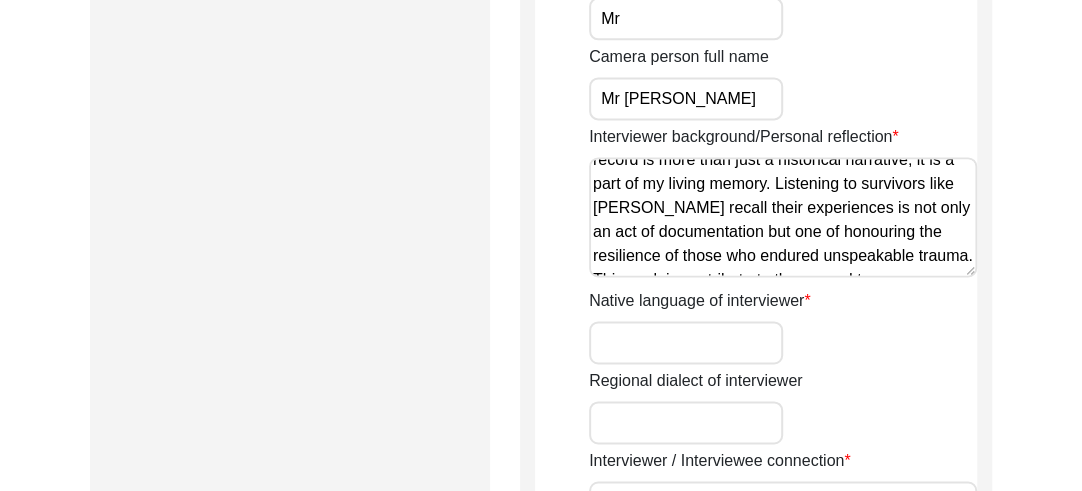 click on "As a writer, Columnist and researcher, I have authored over 50 columns for various national and international news platforms, focusing on issues of history, culture, partition. geopolitics, identity, and marginalized voices. Yet, documenting Partition stories has always felt deeply personal. My own grandfather witnessed the horrors of the 1947 Partition and survived the Kabaili (tribal) raids in [GEOGRAPHIC_DATA]. My great-grandfather, a World War I veteran, stood in defense of [PERSON_NAME] during those turbulent days in [DATE].
These intergenerational memories have been etched into my consciousness, and every Partition account I record is more than just a historical narrative; it is a part of my living memory. Listening to survivors like [PERSON_NAME] recall their experiences is not only an act of documentation but one of honouring the resilience of those who endured unspeakable trauma. This work is my tribute to them—and to my own ancestors who stood firm in the face of unimaginable adversity." at bounding box center [783, 217] 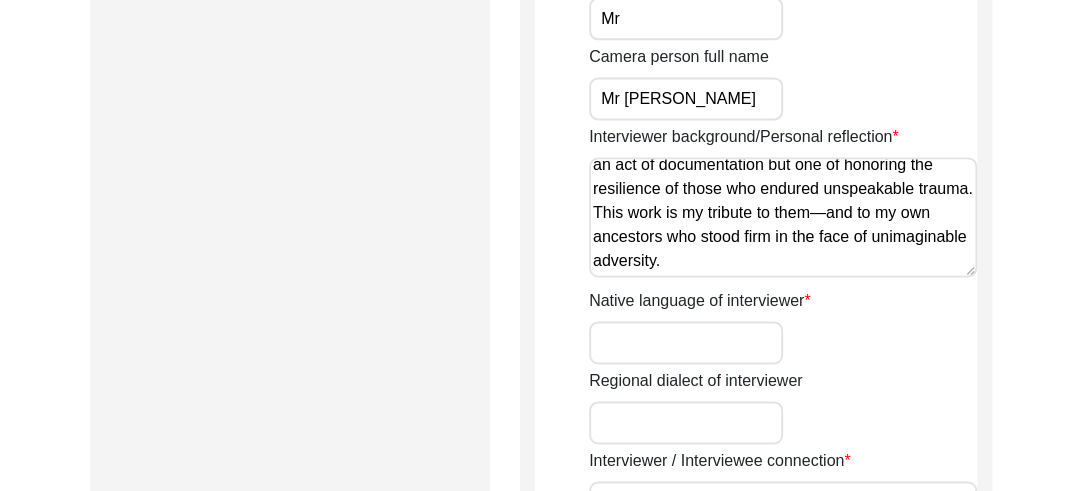 scroll, scrollTop: 487, scrollLeft: 0, axis: vertical 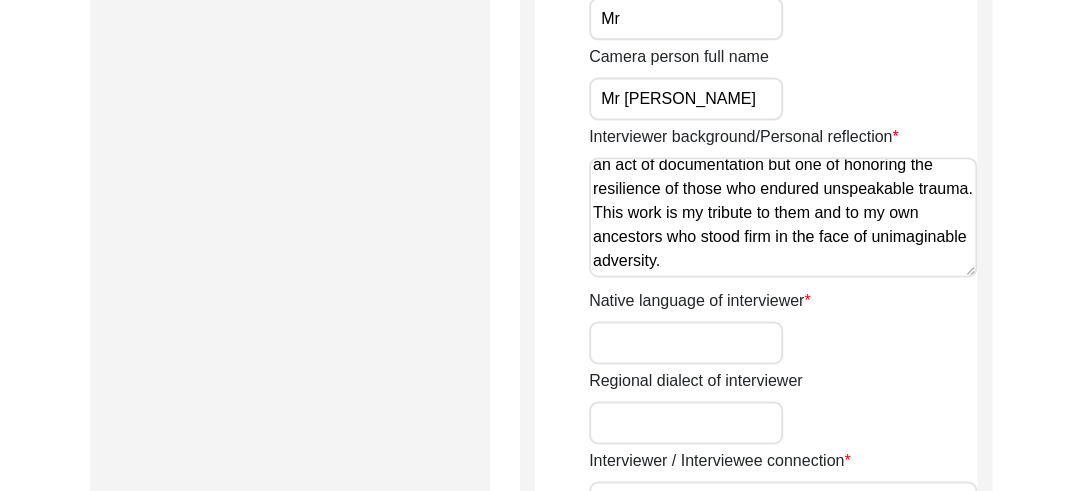 type on "As a writer, Columnist and researcher, I have authored over 50 columns for various national and international news platforms, focusing on issues of history, culture, partition. geopolitics, identity, and marginalized voices. Yet, documenting Partition stories has always felt deeply personal. My own grandfather witnessed the horrors of the 1947 Partition and survived the Kabaili (tribal) raids in [GEOGRAPHIC_DATA]. My great-grandfather, a World War I veteran, stood in defense of [PERSON_NAME] during those turbulent days in [DATE].
These intergenerational memories have been etched into my consciousness, and every Partition account I record is more than just a historical narrative; it is a part of my living memory. Listening to survivors like [PERSON_NAME] recall their experiences is not only an act of documentation but one of honoring the resilience of those who endured unspeakable trauma. This work is my tribute to them and to my own ancestors who stood firm in the face of unimaginable adversity." 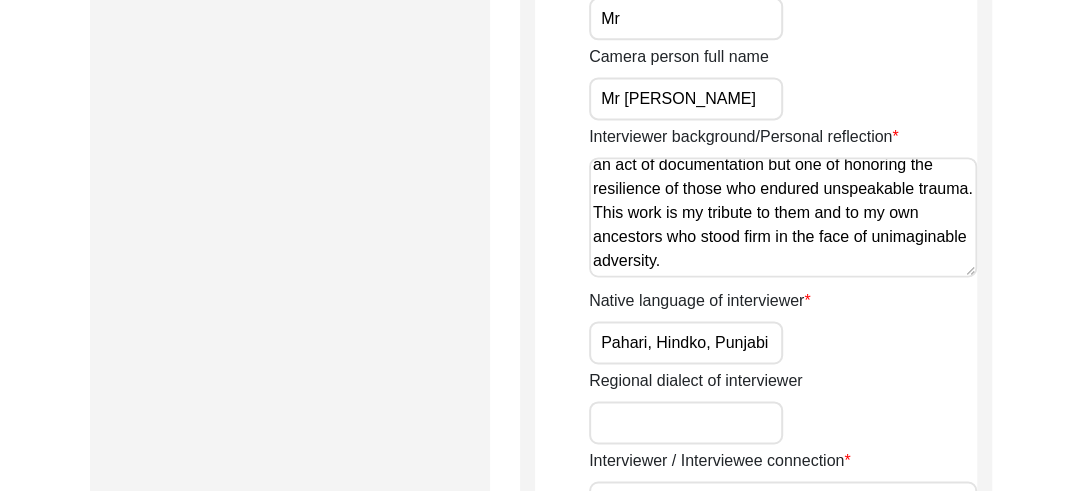 type on "Pahari, Hindko, Punjabi" 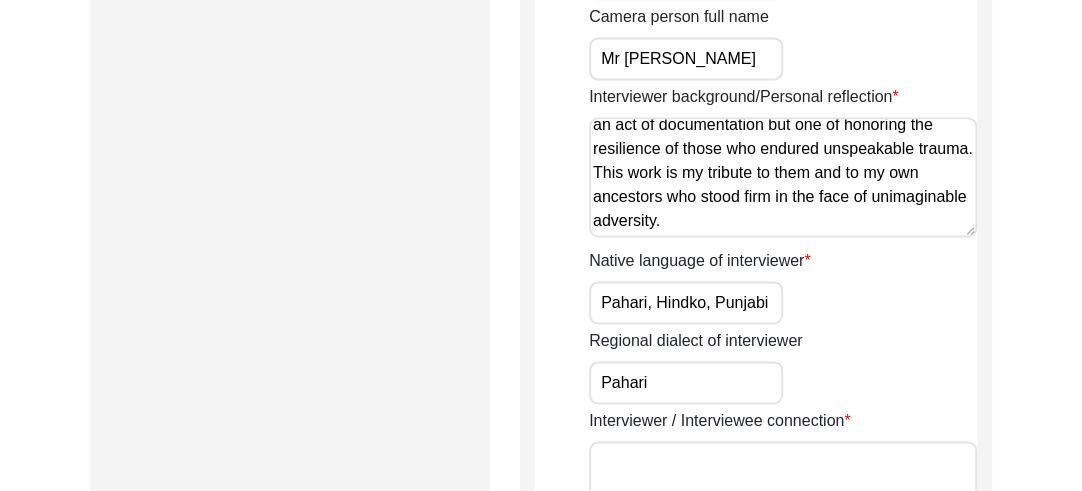 scroll, scrollTop: 1456, scrollLeft: 0, axis: vertical 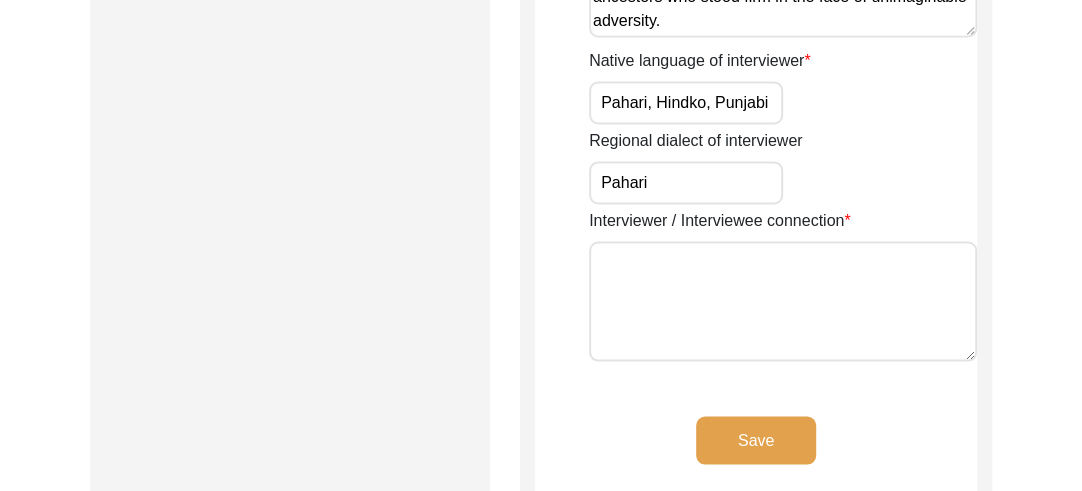 type on "Pahari" 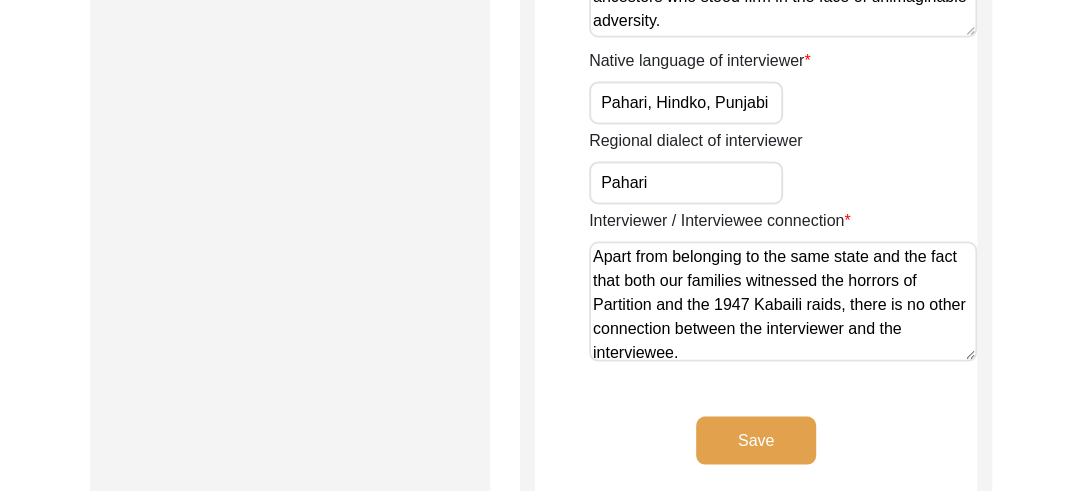 scroll, scrollTop: 2, scrollLeft: 0, axis: vertical 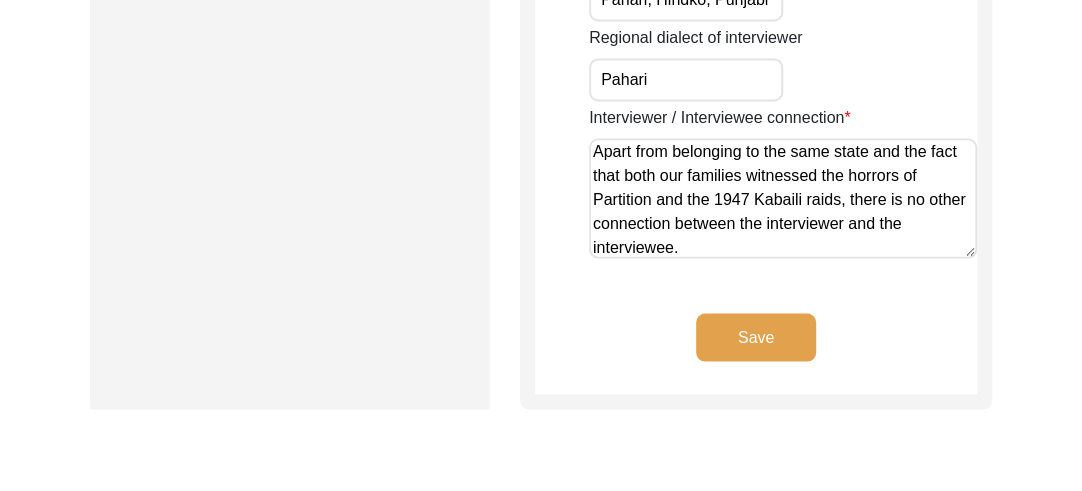 type on "Apart from belonging to the same state and the fact that both our families witnessed the horrors of Partition and the 1947 Kabaili raids, there is no other connection between the interviewer and the interviewee." 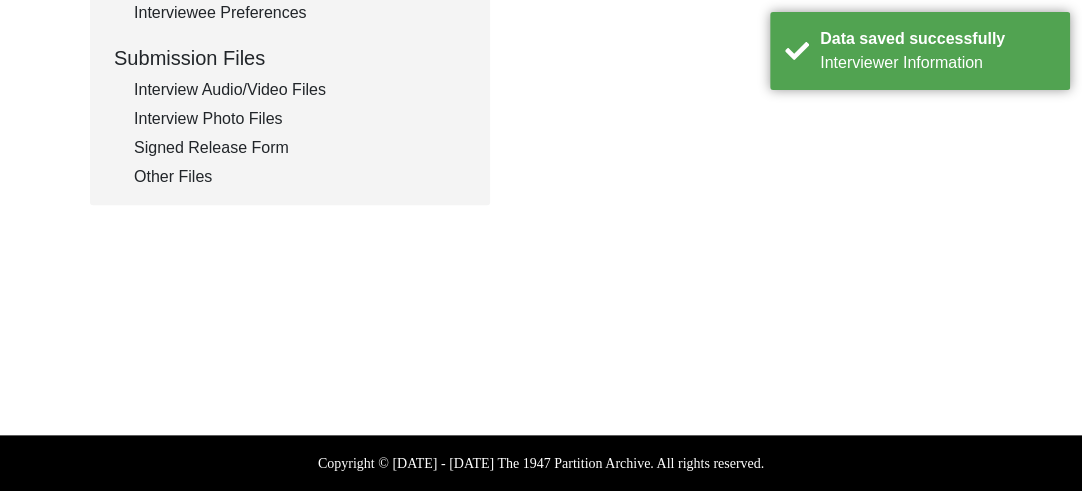scroll, scrollTop: 954, scrollLeft: 0, axis: vertical 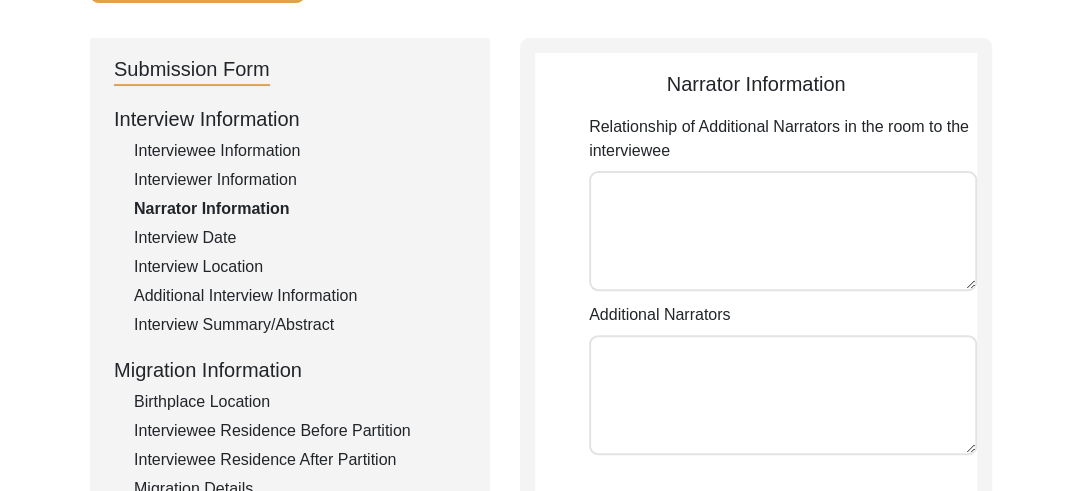 click on "Relationship of Additional Narrators in the room to the interviewee" at bounding box center (783, 231) 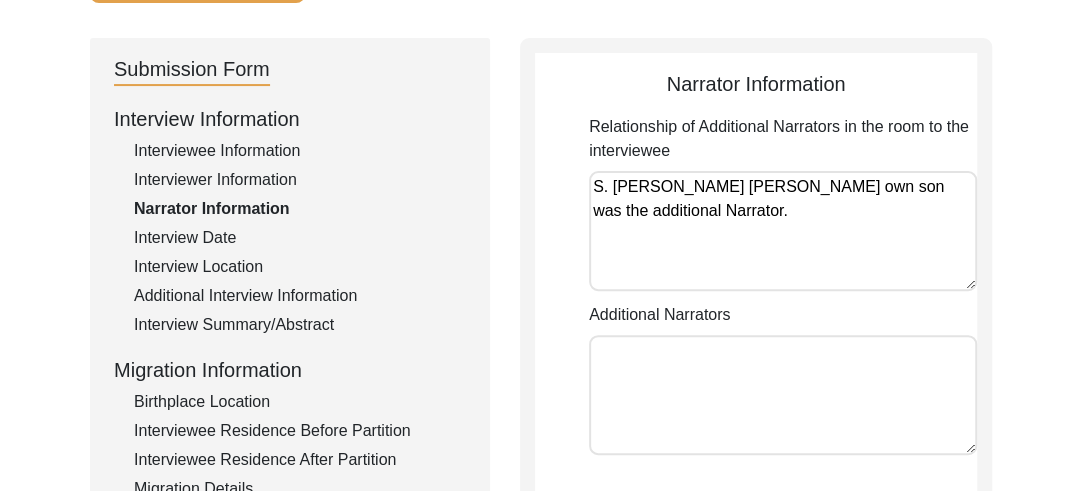 type on "S. [PERSON_NAME] [PERSON_NAME] own son was the additional Narrator." 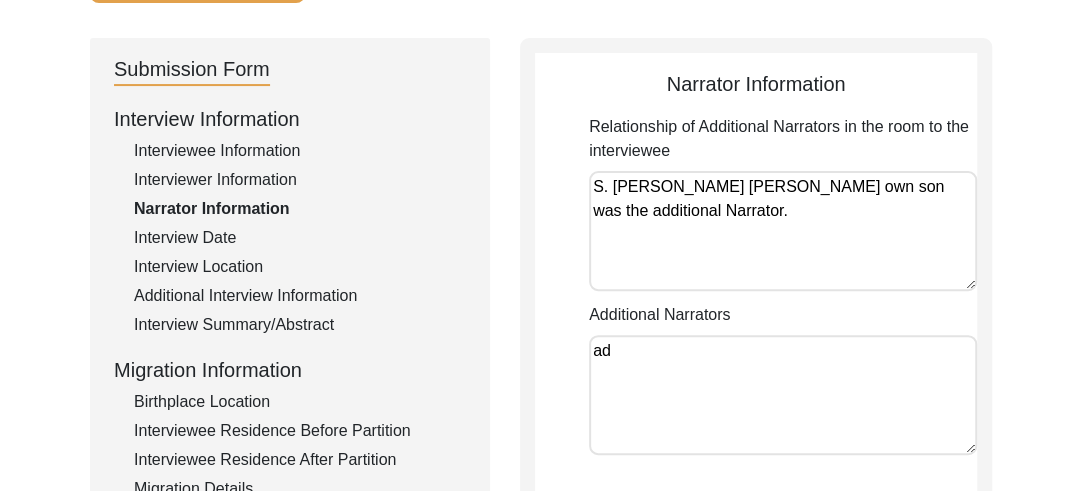 type on "a" 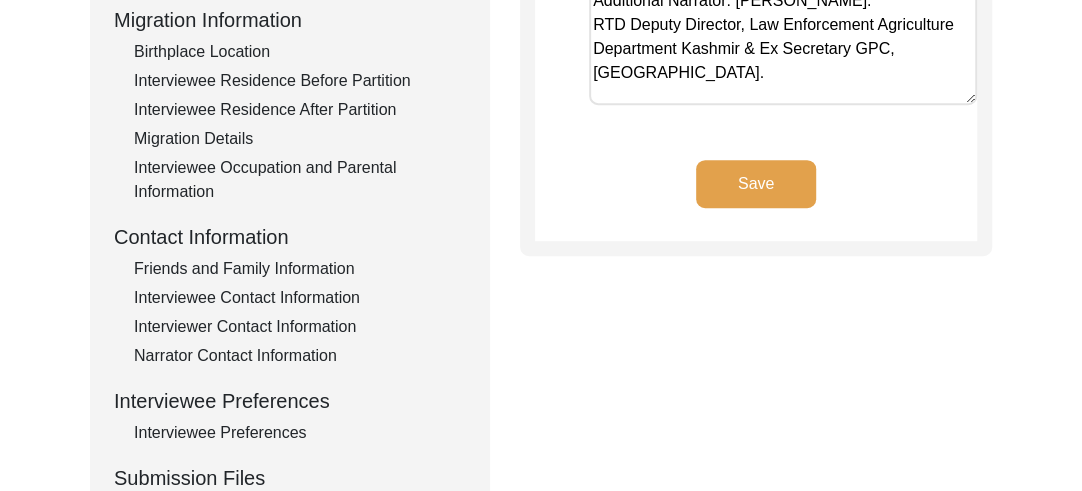 scroll, scrollTop: 549, scrollLeft: 0, axis: vertical 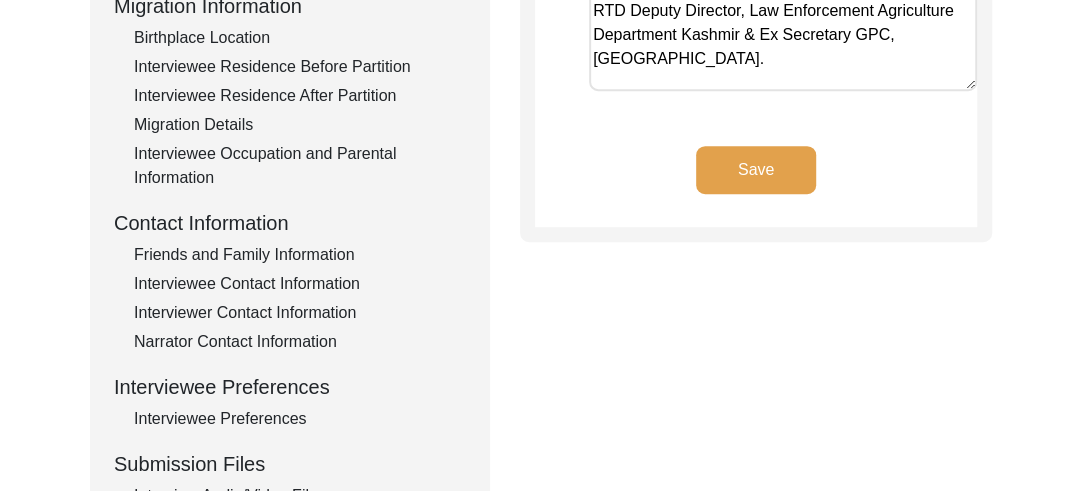 type on "Additional Narrator: [PERSON_NAME].
RTD Deputy Director, Law Enforcement Agriculture Department Kashmir & Ex Secretary GPC, [GEOGRAPHIC_DATA]." 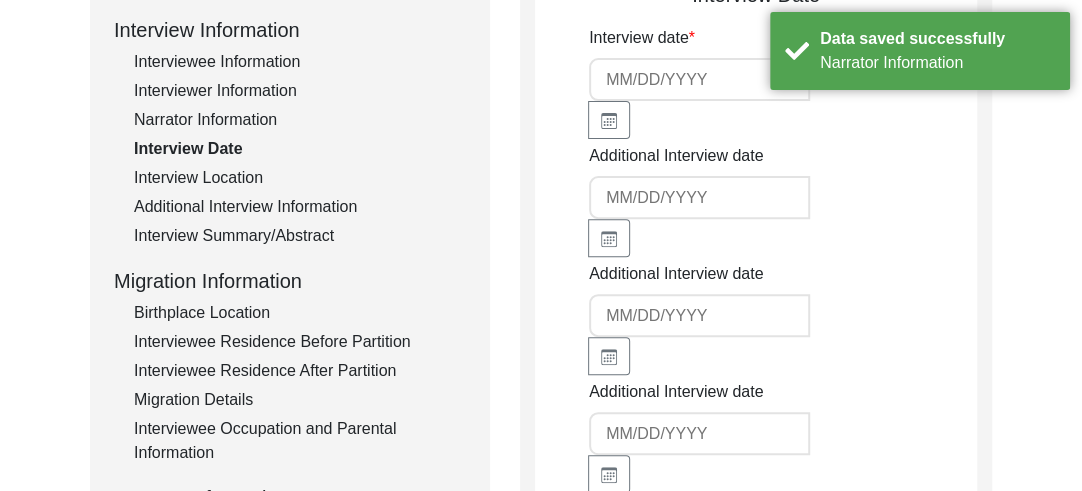 scroll, scrollTop: 194, scrollLeft: 0, axis: vertical 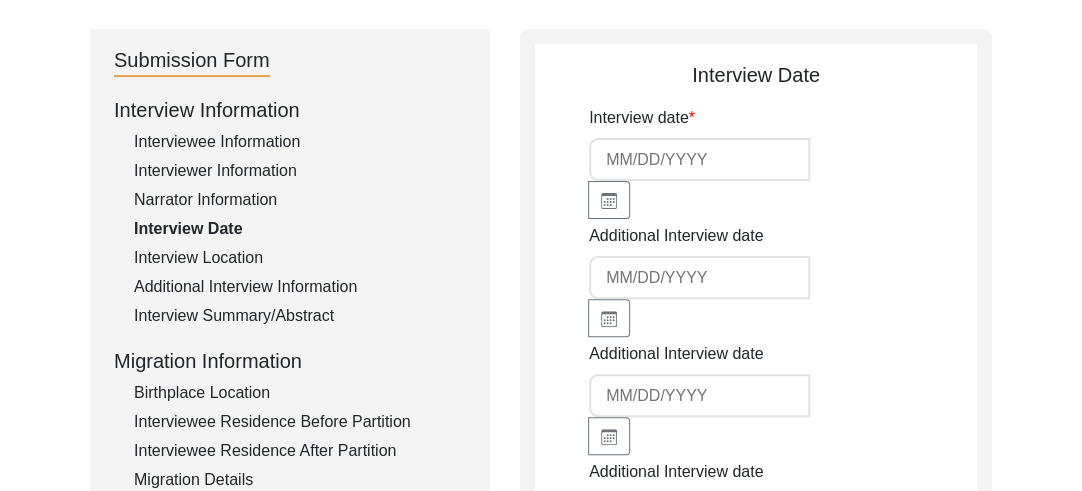 click 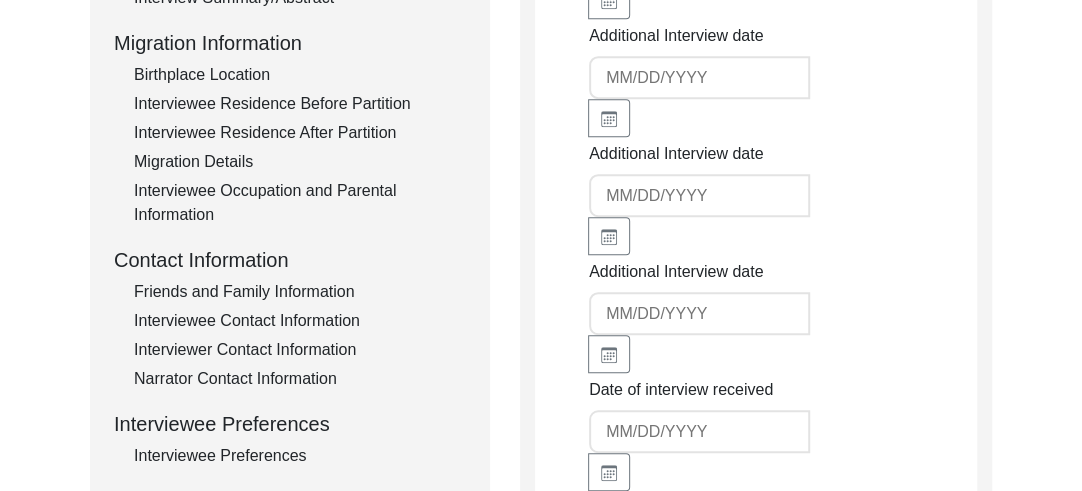 scroll, scrollTop: 624, scrollLeft: 0, axis: vertical 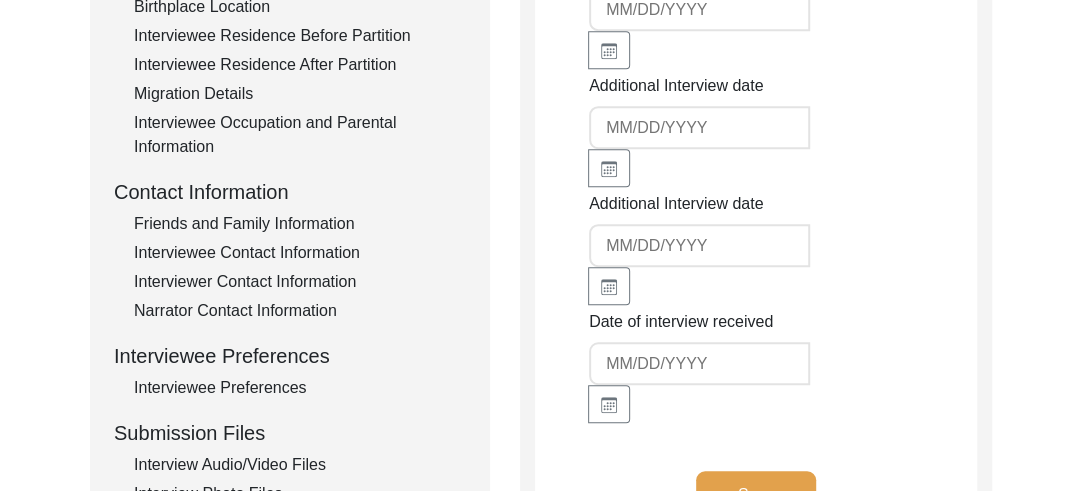 type on "[DATE]" 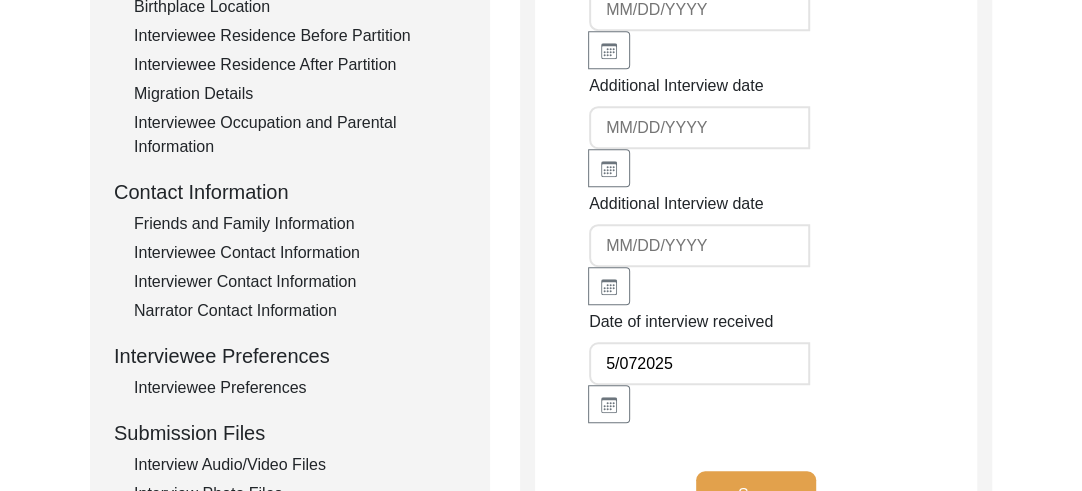type on "5/072025" 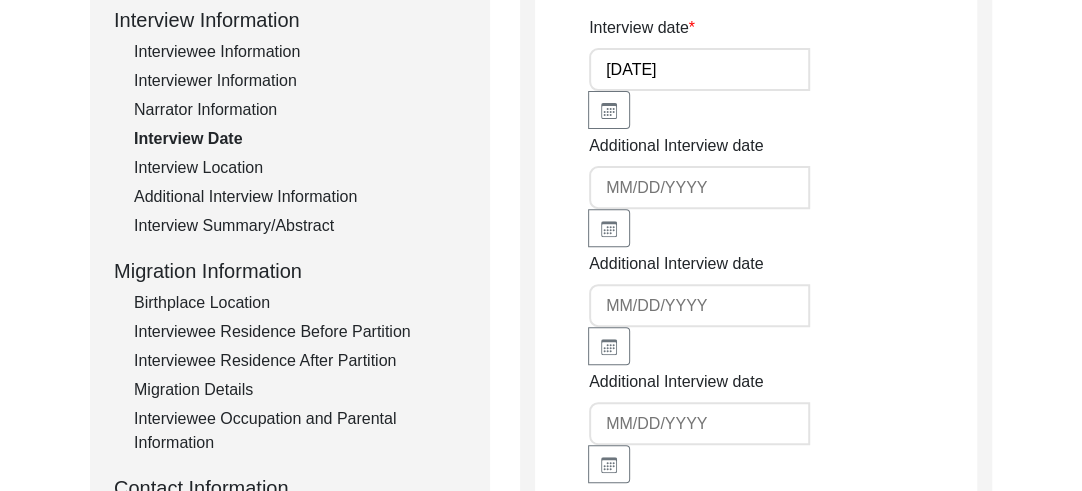 scroll, scrollTop: 293, scrollLeft: 0, axis: vertical 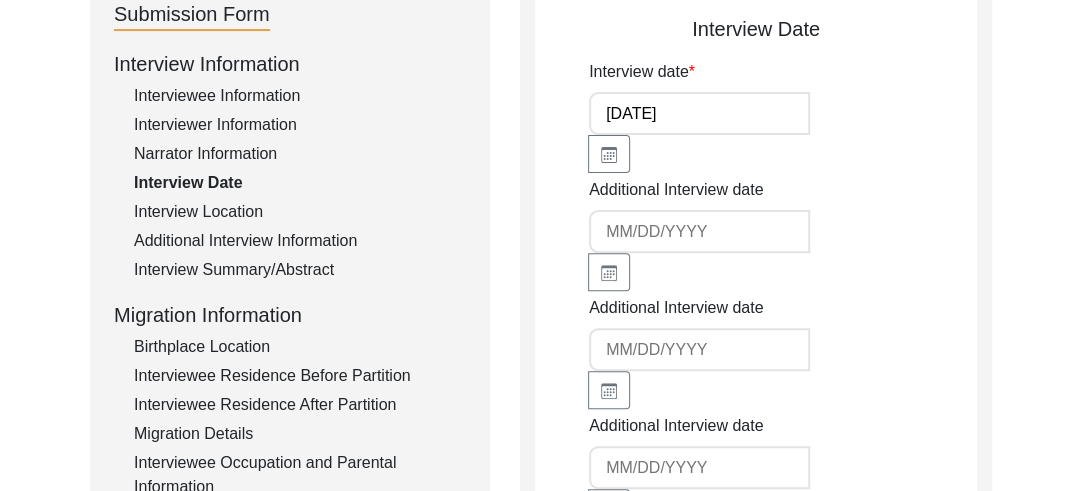 click 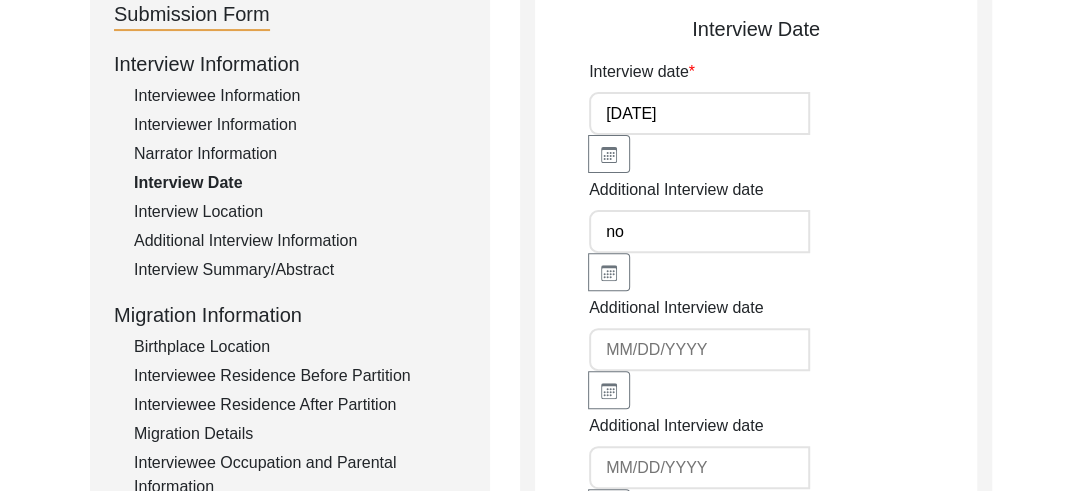 type on "n" 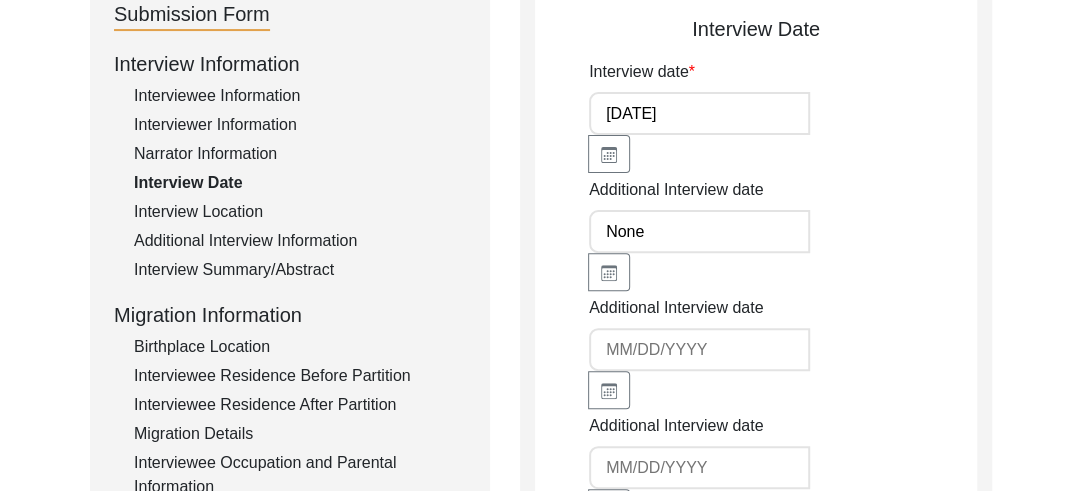 type on "None" 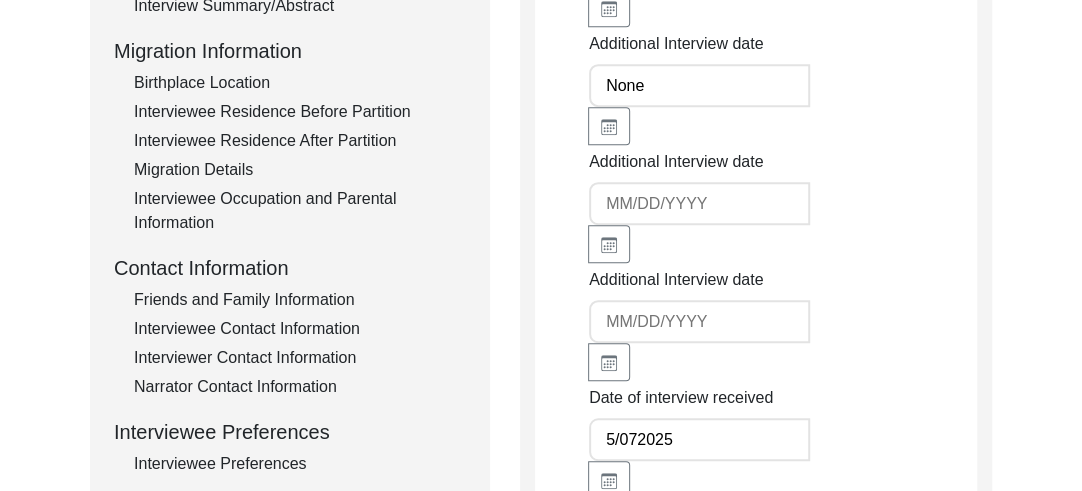 scroll, scrollTop: 527, scrollLeft: 0, axis: vertical 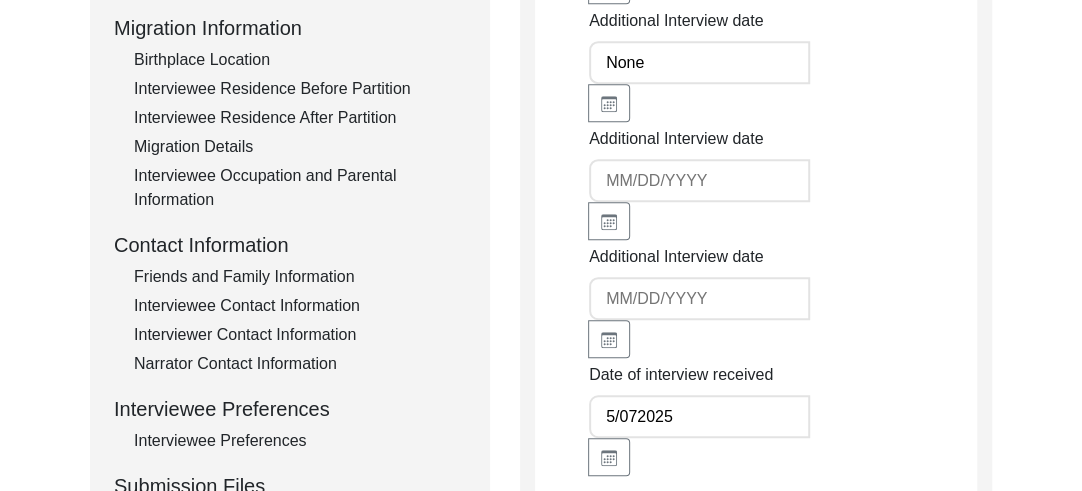 type on "None" 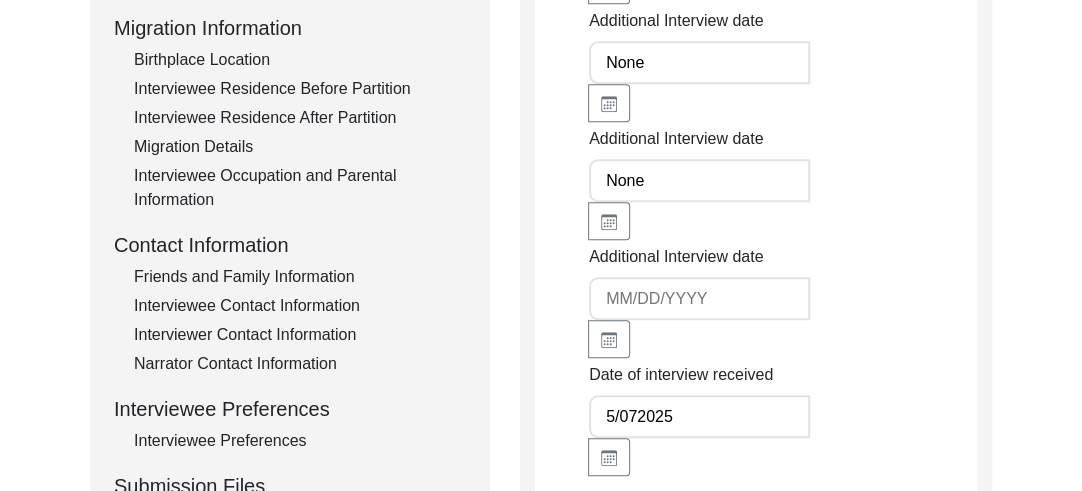 type on "None" 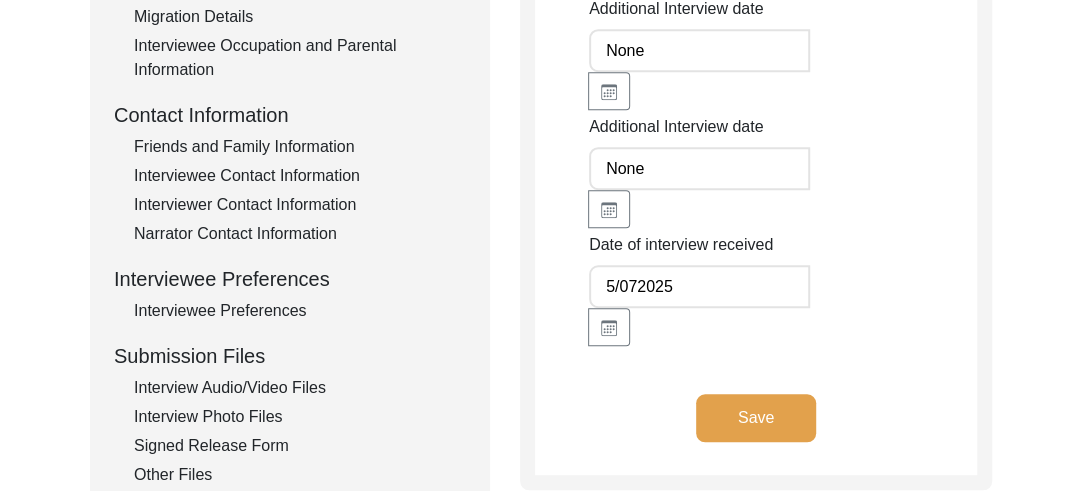 scroll, scrollTop: 676, scrollLeft: 0, axis: vertical 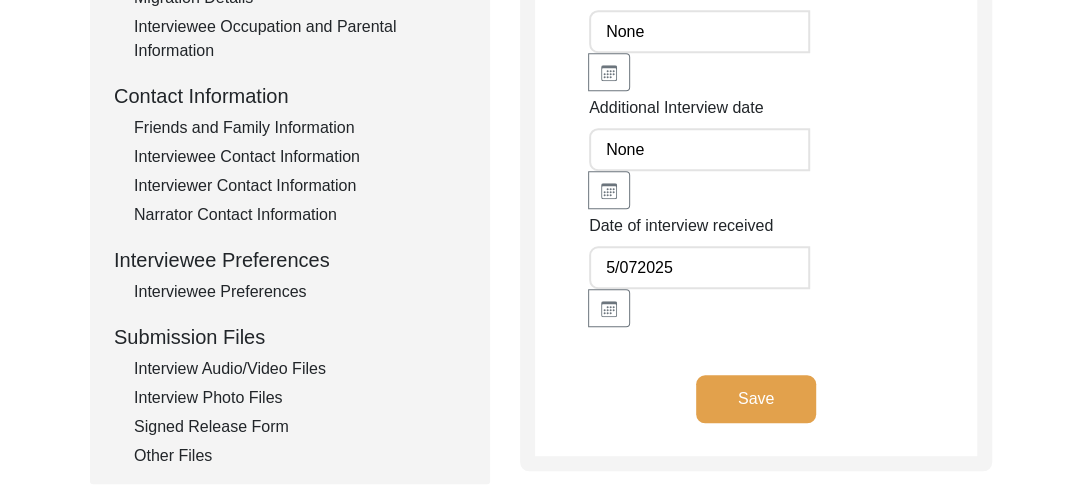 type on "None" 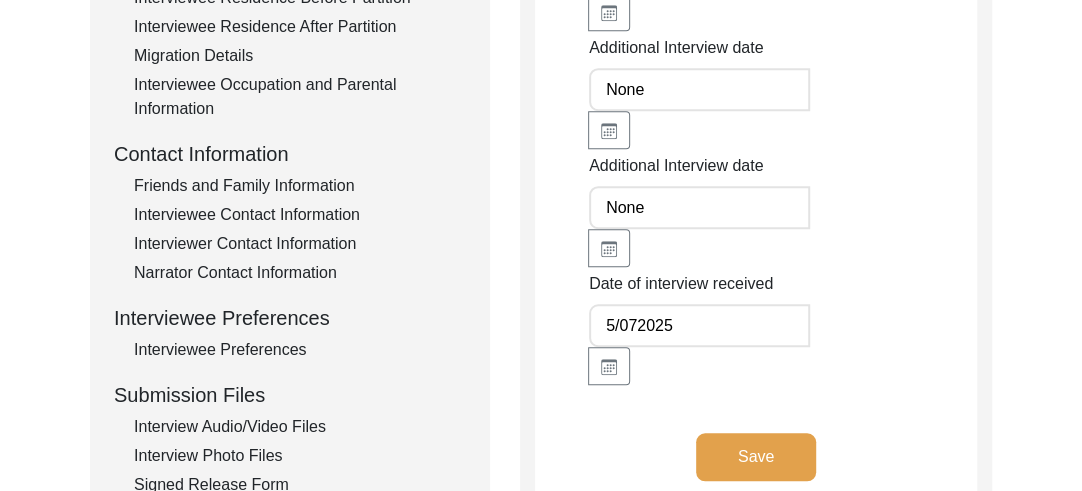 scroll, scrollTop: 656, scrollLeft: 0, axis: vertical 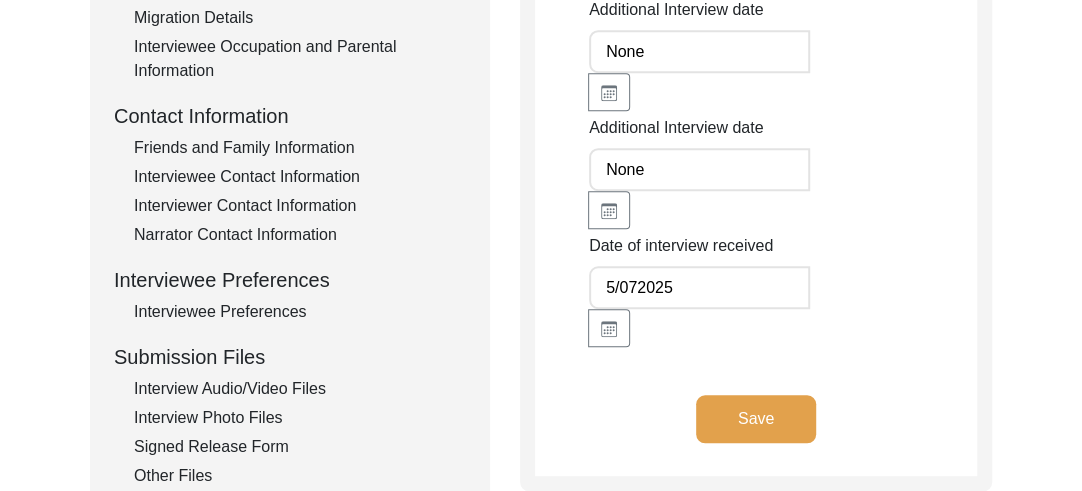click on "5/072025" 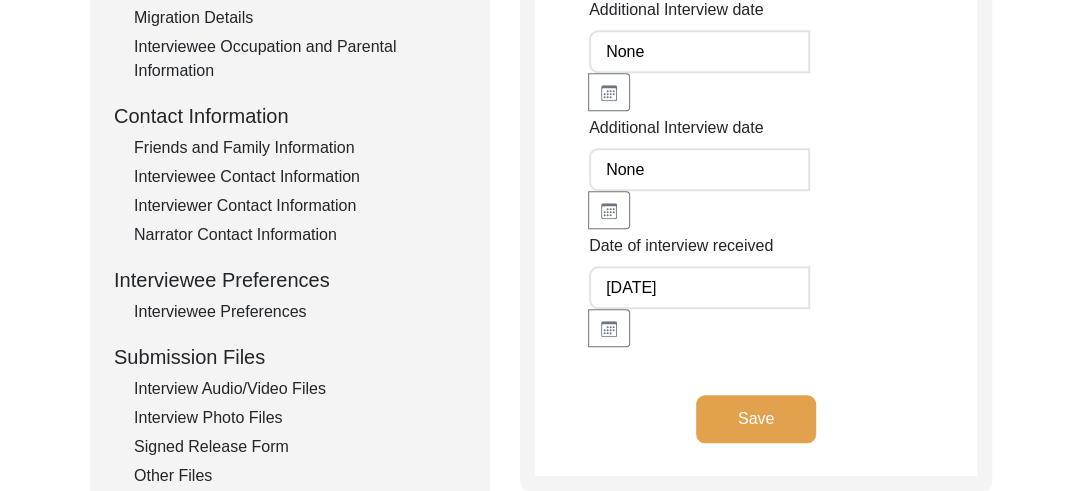 type on "[DATE]" 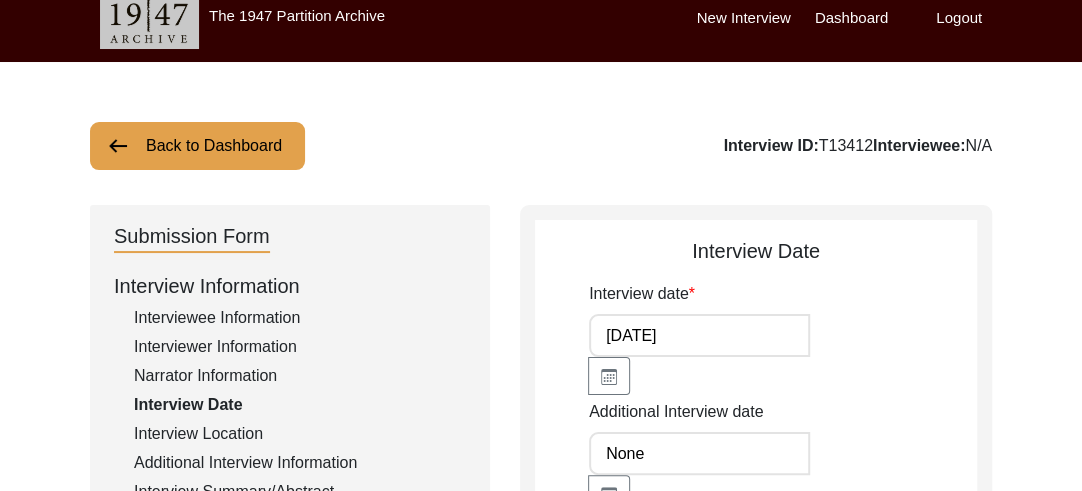 scroll, scrollTop: 7, scrollLeft: 0, axis: vertical 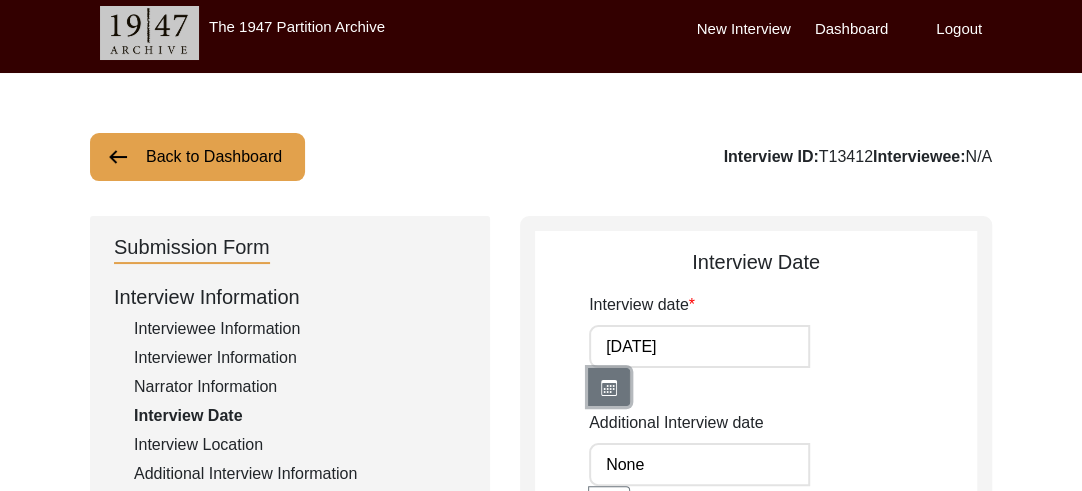 click 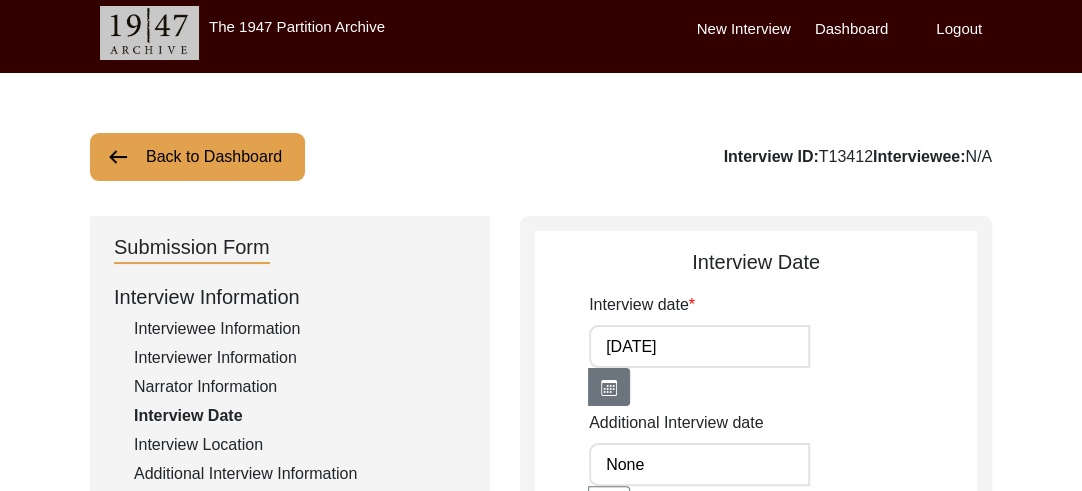 select on "4" 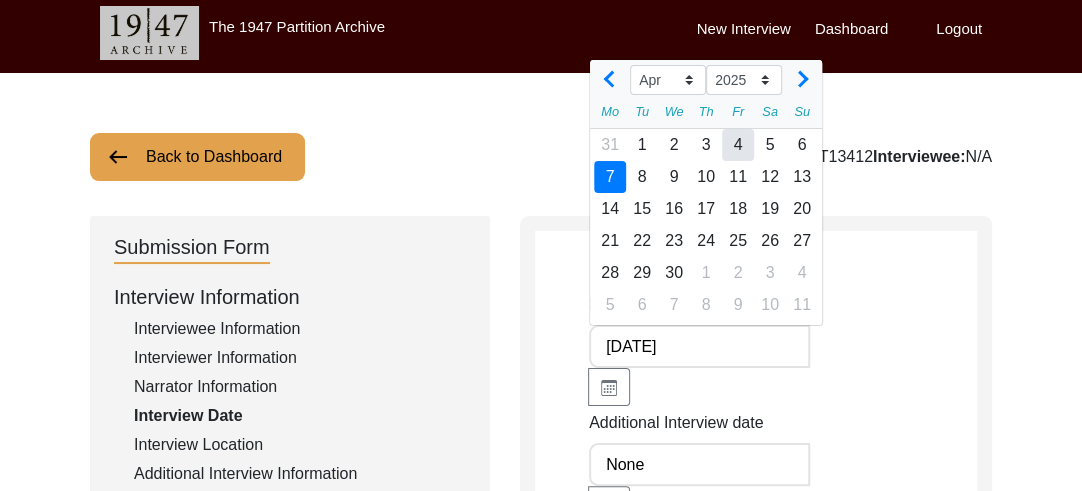 click on "4" 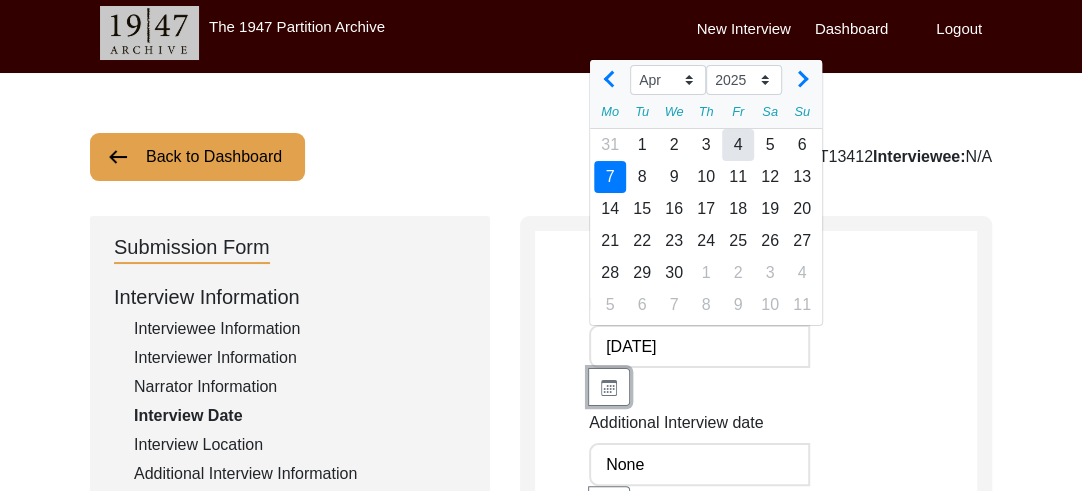 type on "[DATE]" 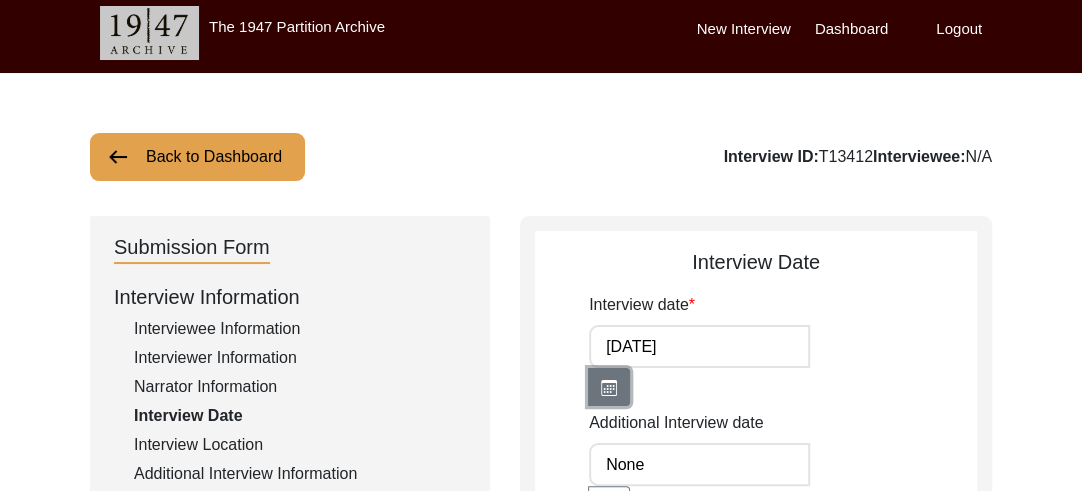 click 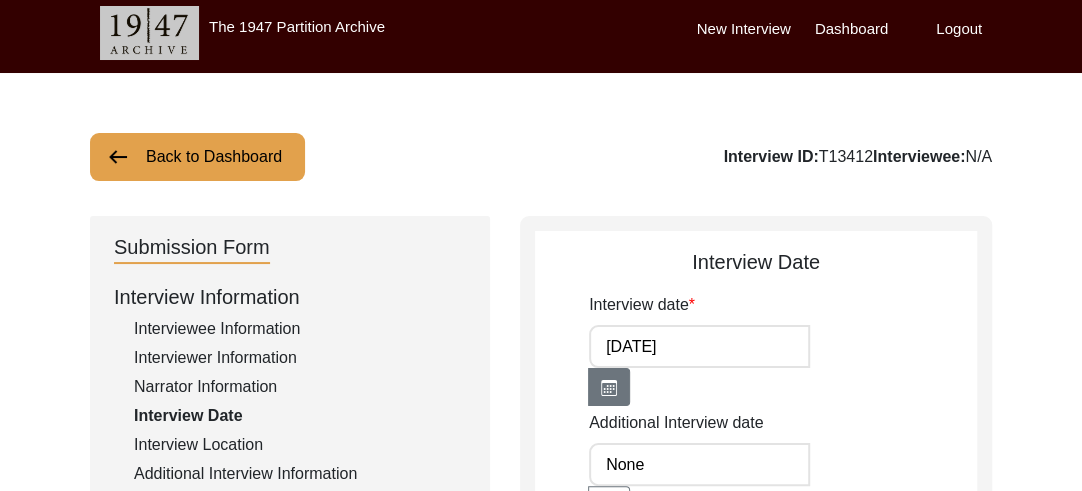 select on "4" 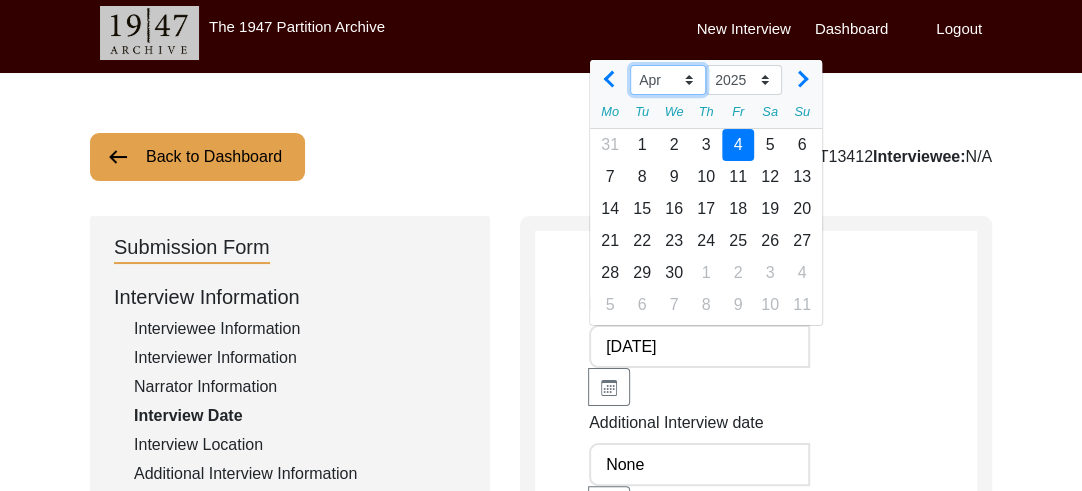 click on "Jan Feb Mar Apr May Jun [DATE] Aug Sep Oct Nov Dec" 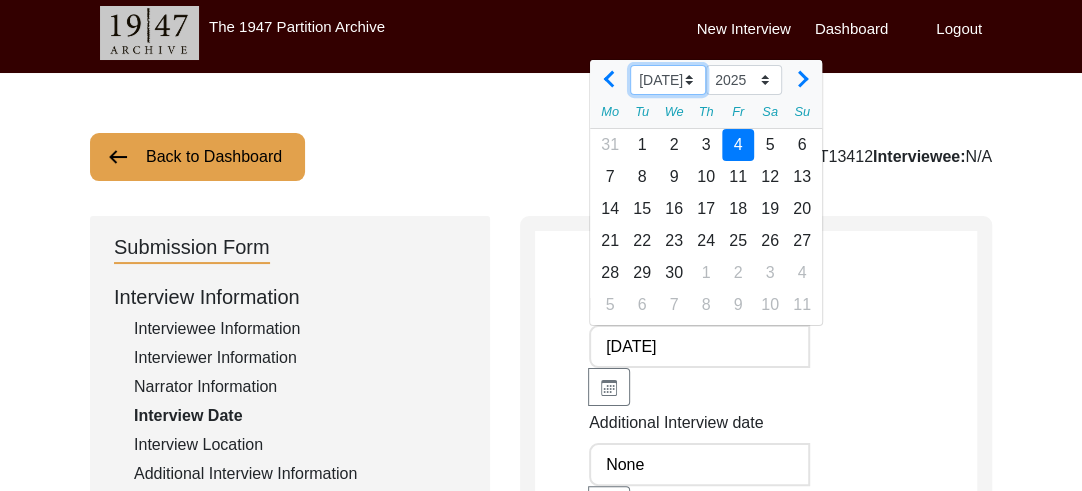 click on "Jan Feb Mar Apr May Jun [DATE] Aug Sep Oct Nov Dec" 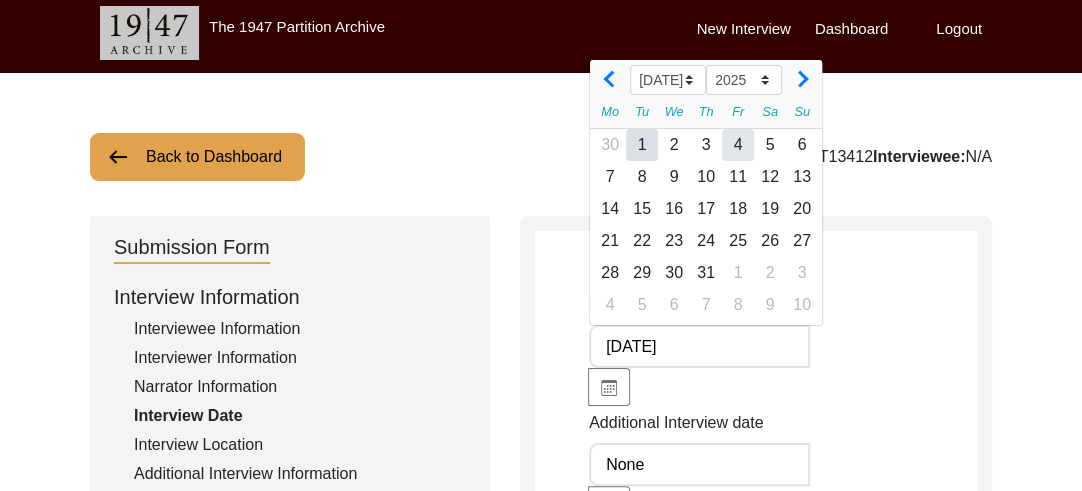 click on "4" 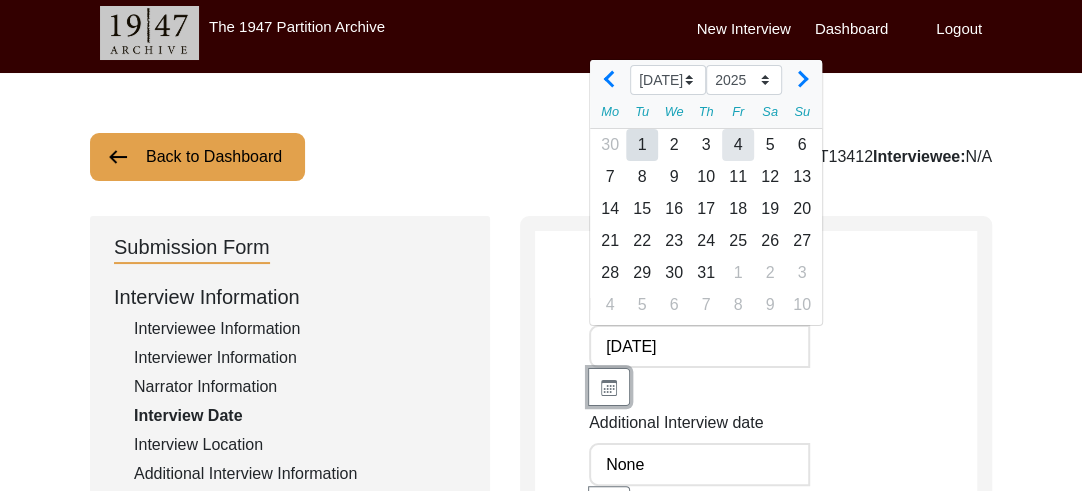 type on "[DATE]" 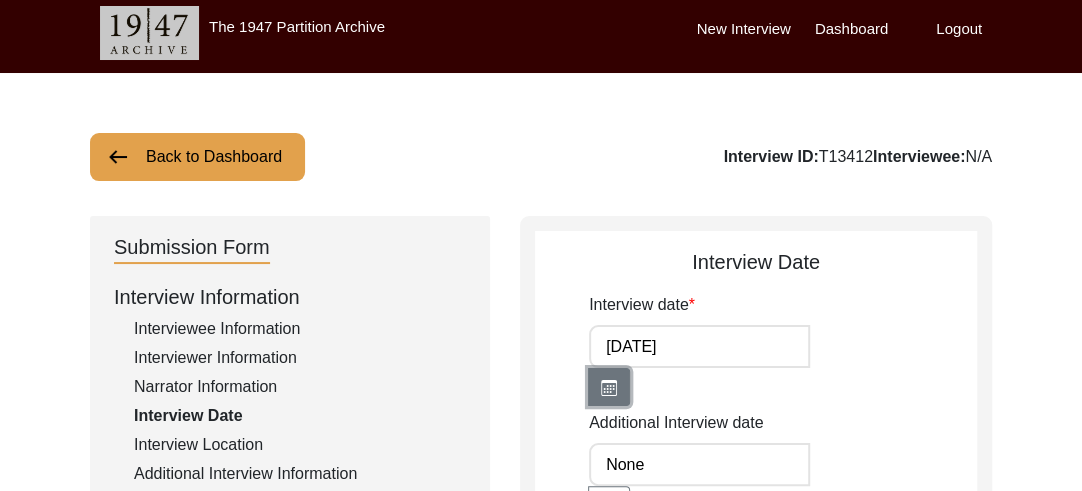 click 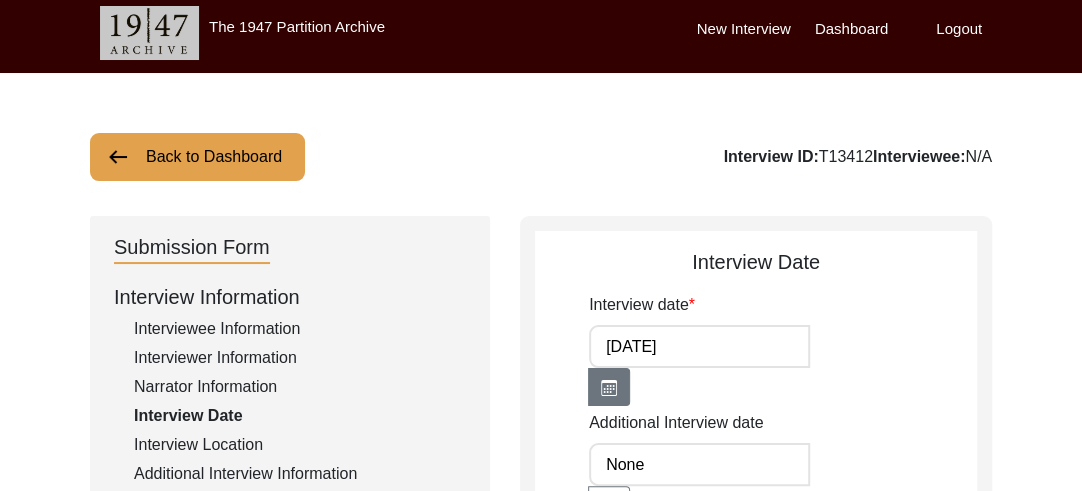 select on "7" 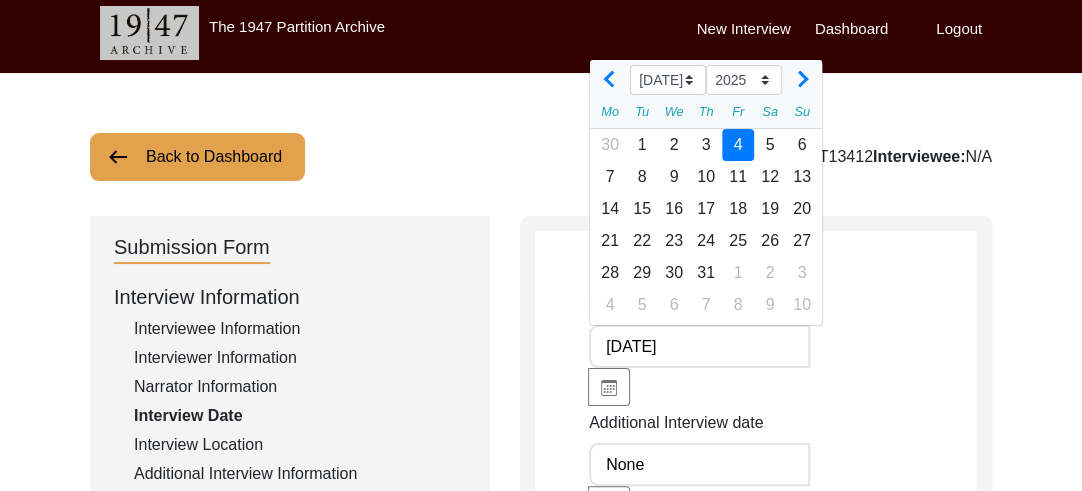 click on "[DATE]" 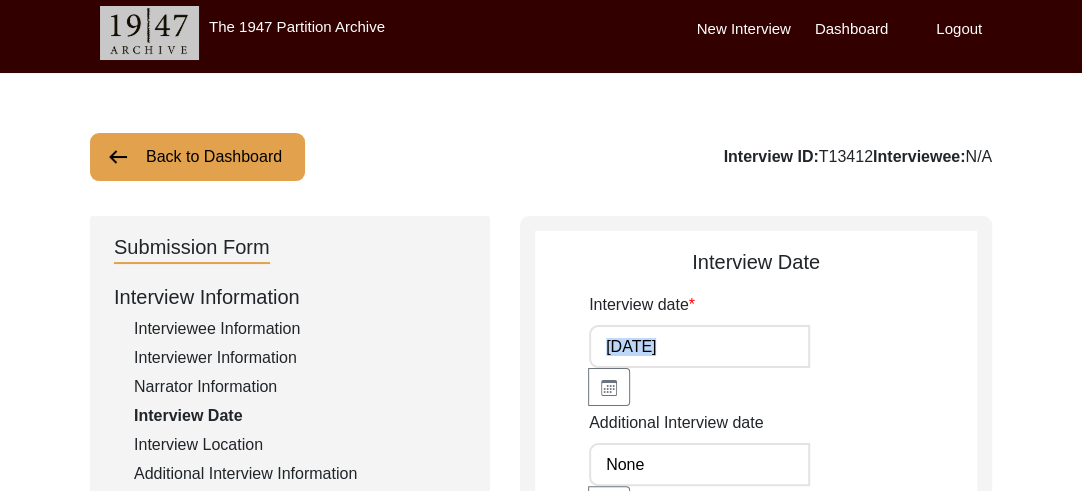 click on "Interview date [DATE]" 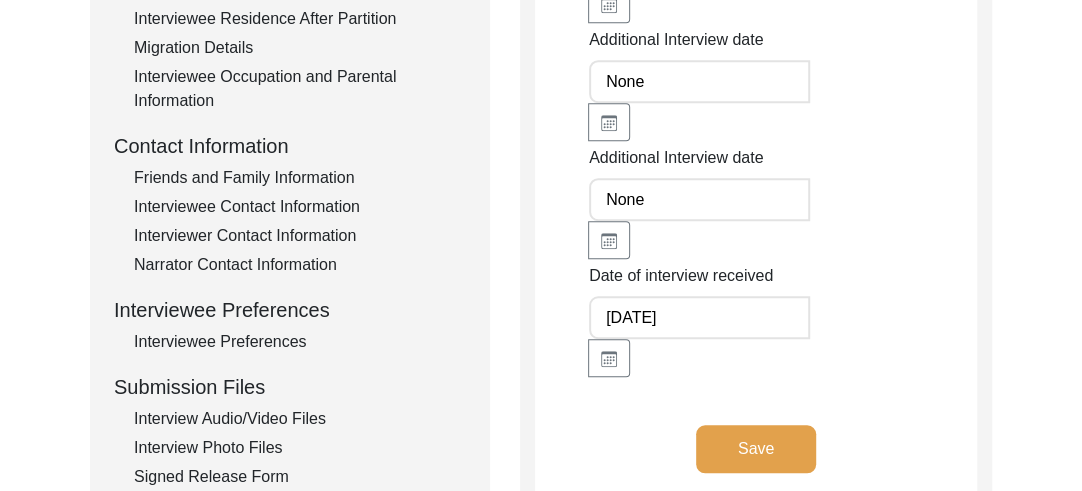 scroll, scrollTop: 636, scrollLeft: 0, axis: vertical 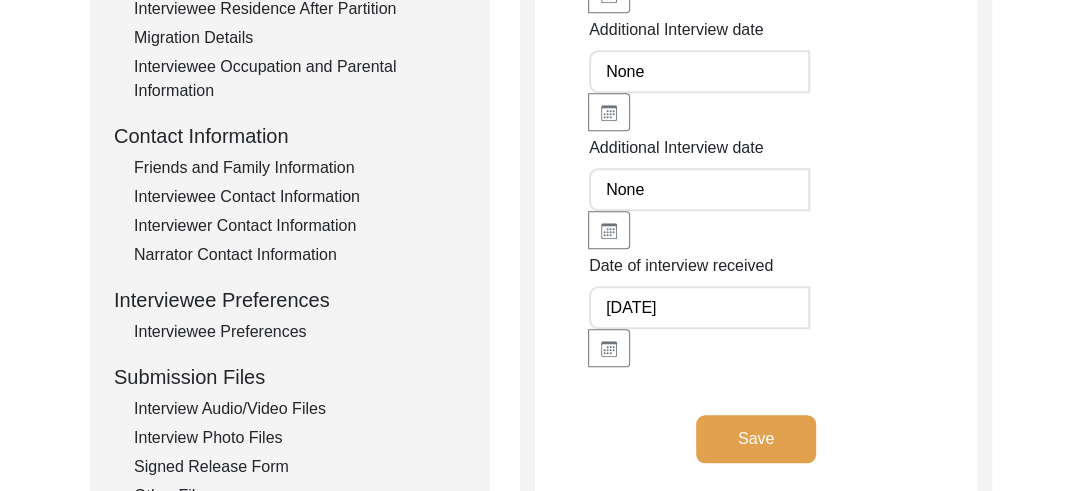 click on "[DATE]" 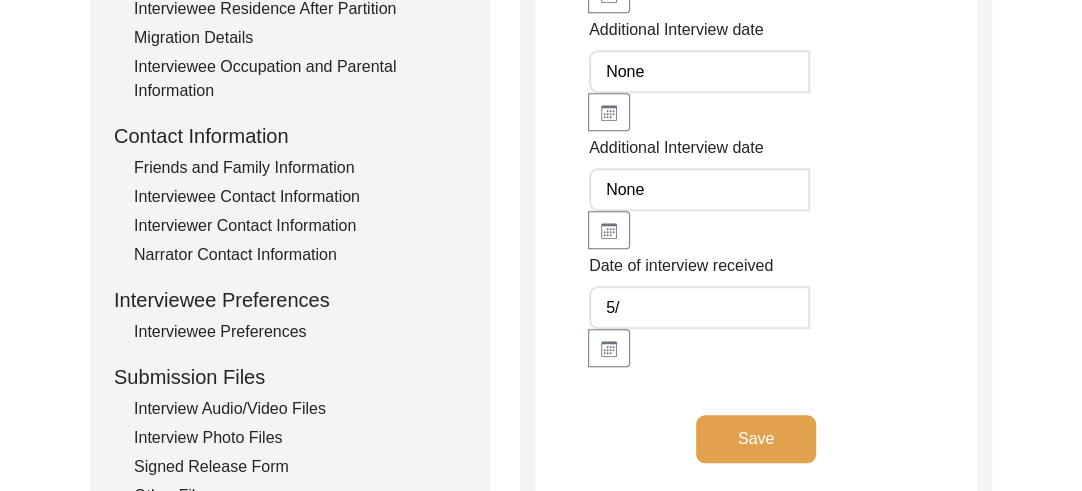 type on "5" 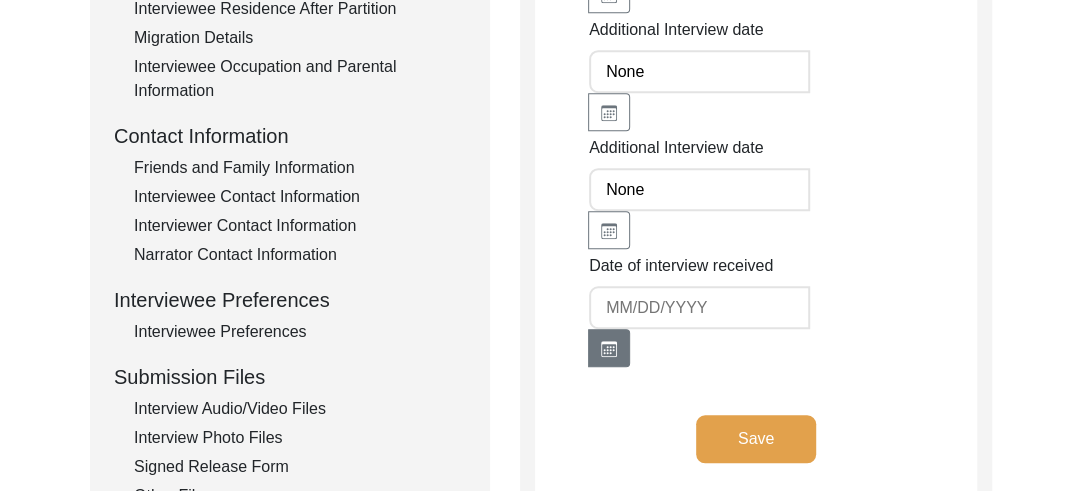 type 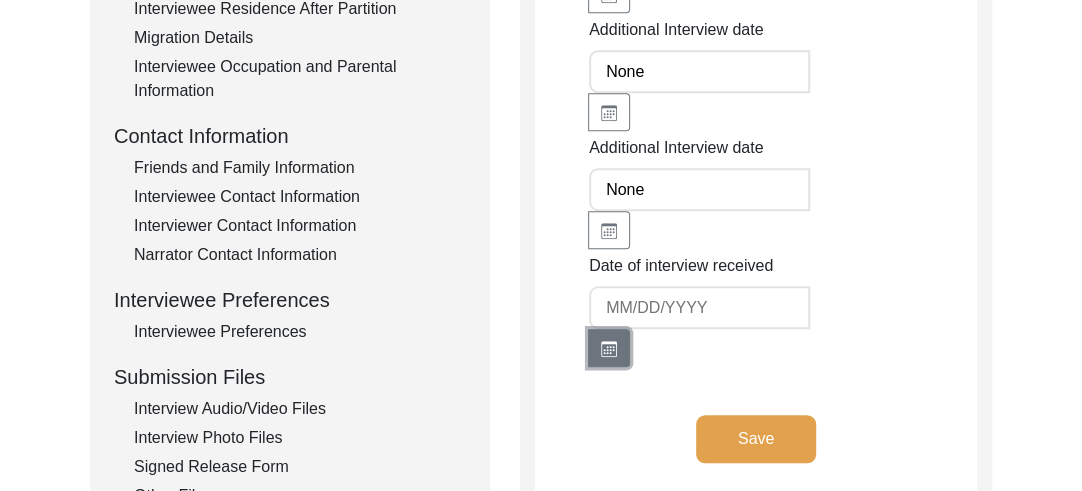 click 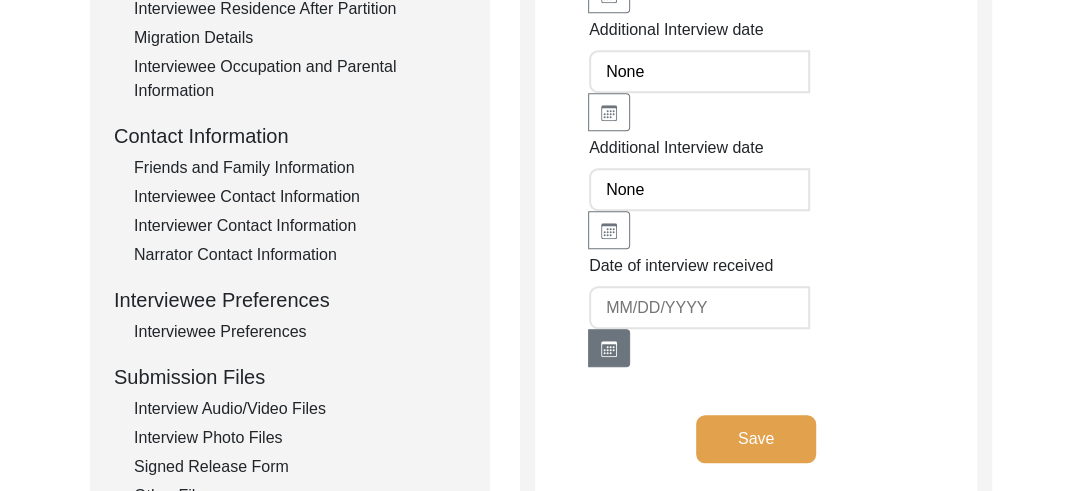 select on "7" 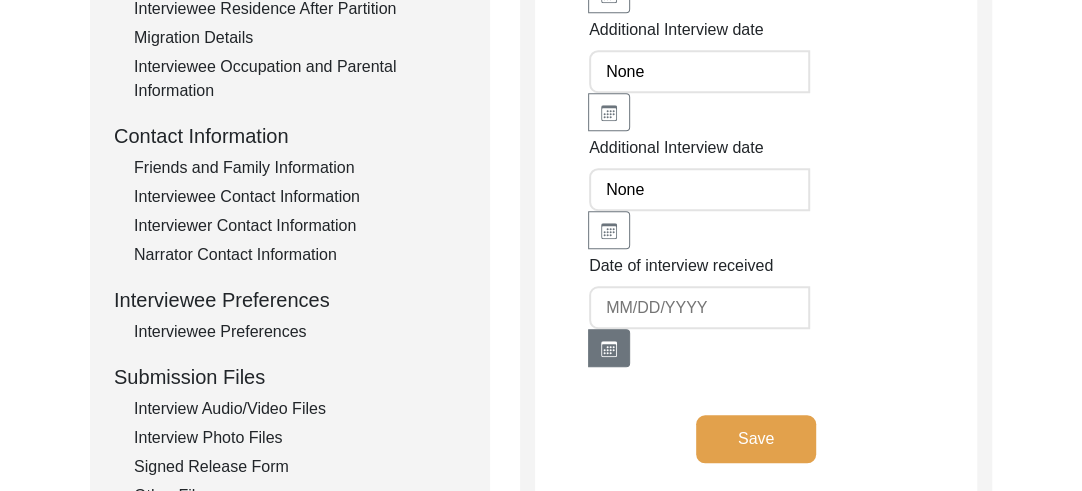 select on "2025" 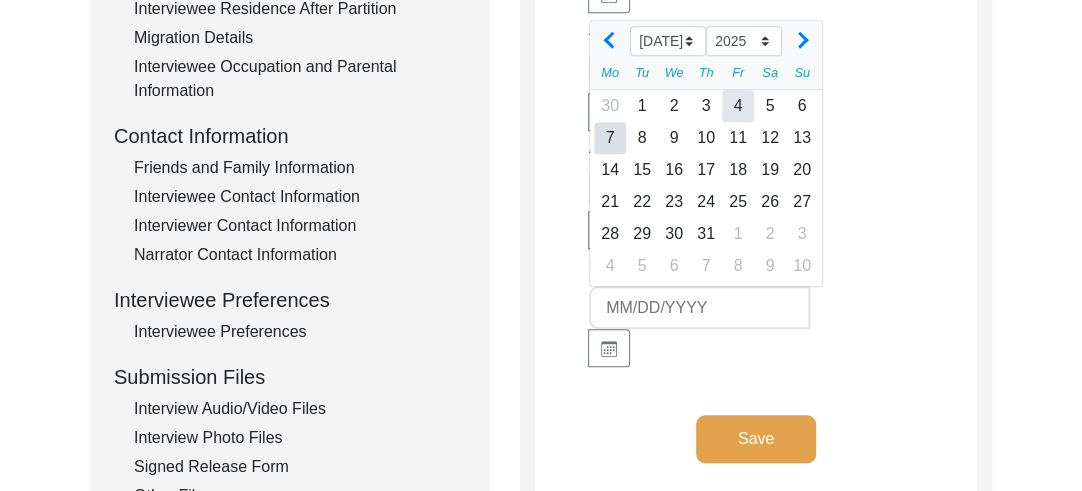 click on "4" 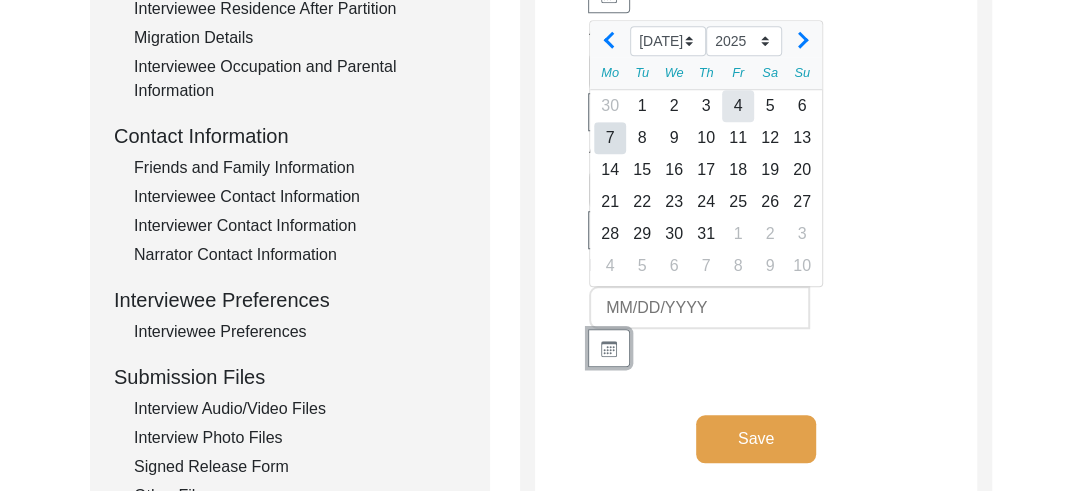 type on "[DATE]" 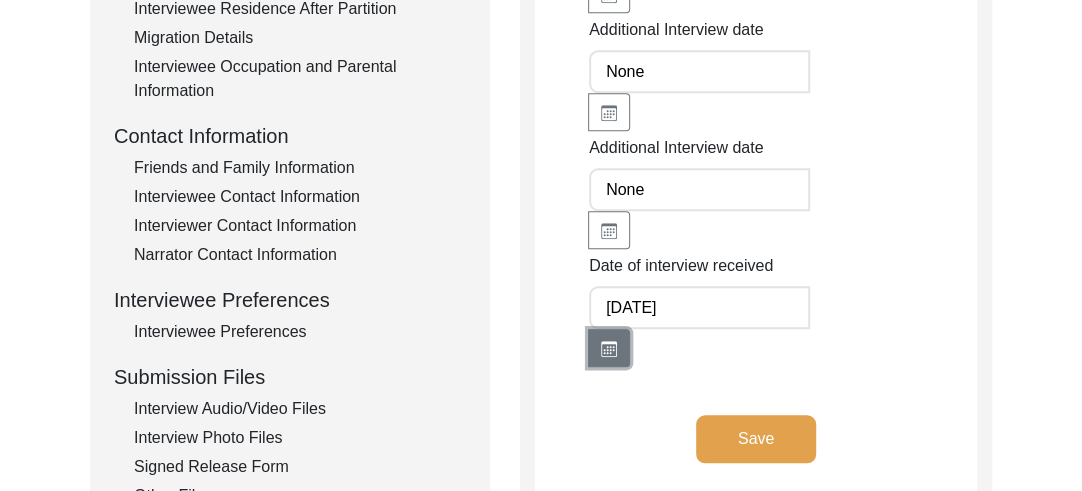 click 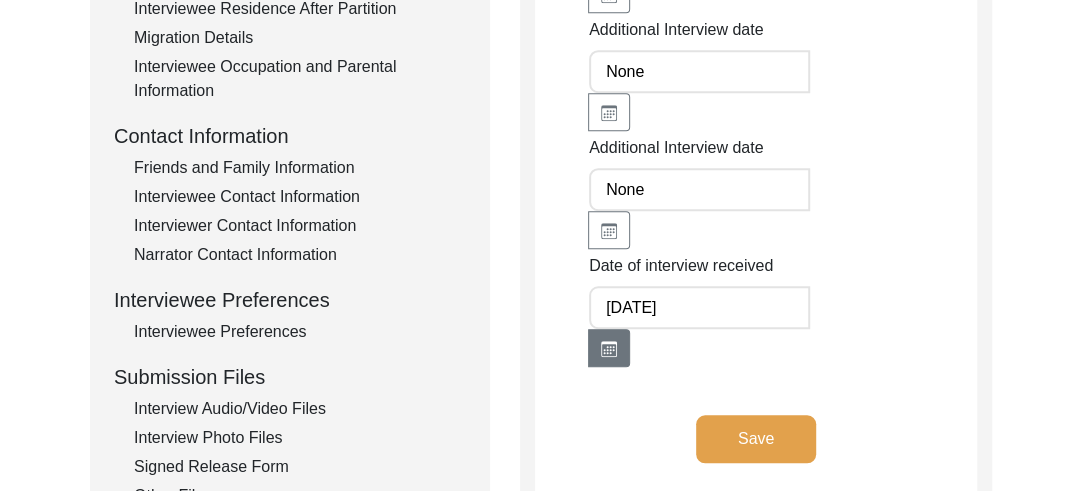 select on "7" 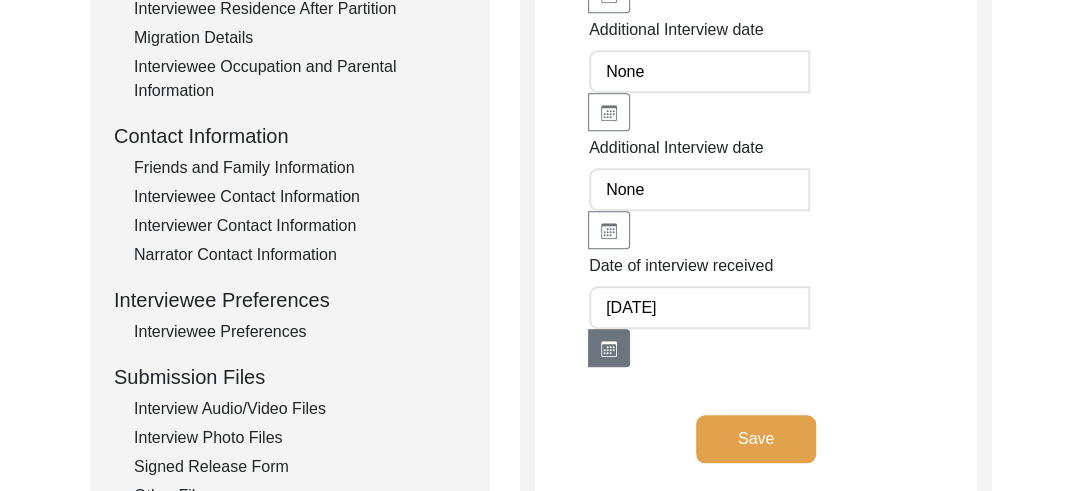select on "2025" 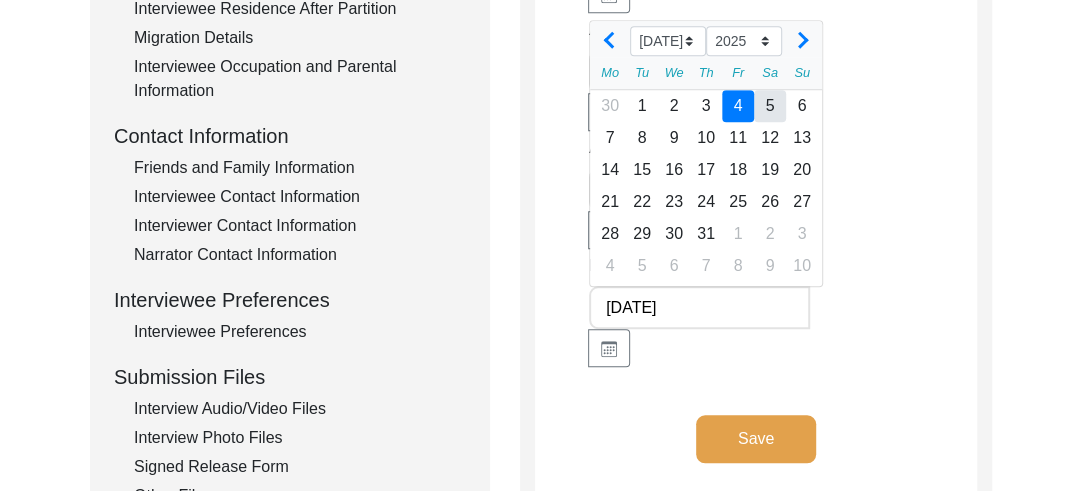 click on "5" 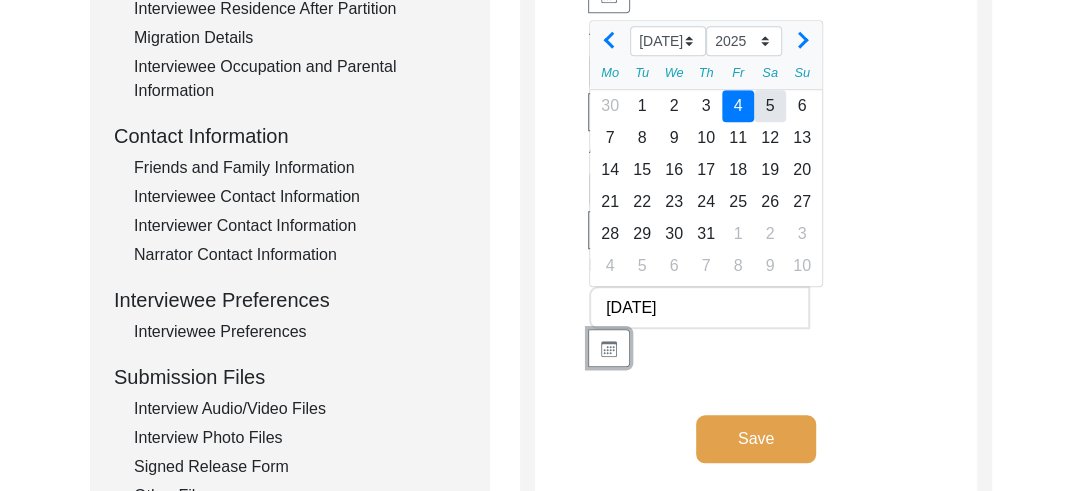 type on "[DATE]" 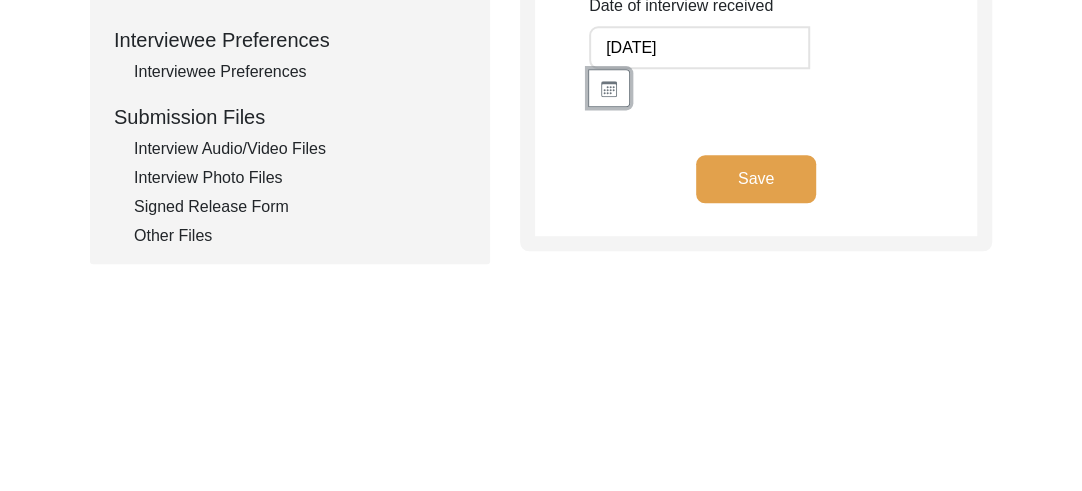 scroll, scrollTop: 916, scrollLeft: 0, axis: vertical 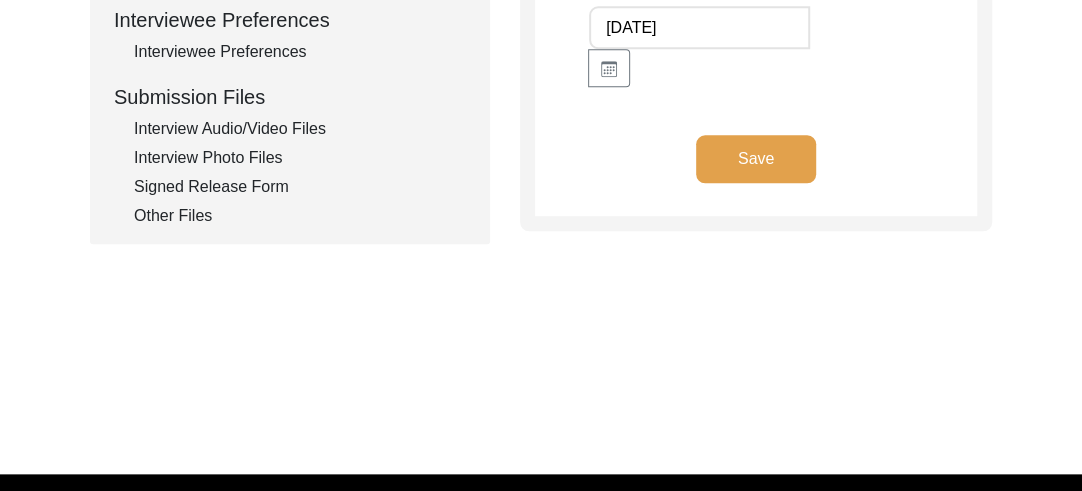 click on "Save" 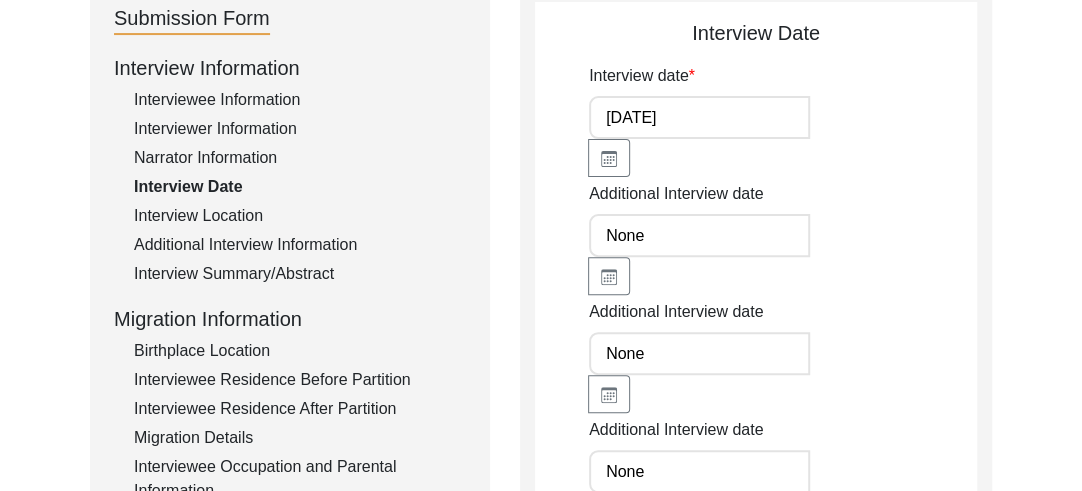 scroll, scrollTop: 302, scrollLeft: 0, axis: vertical 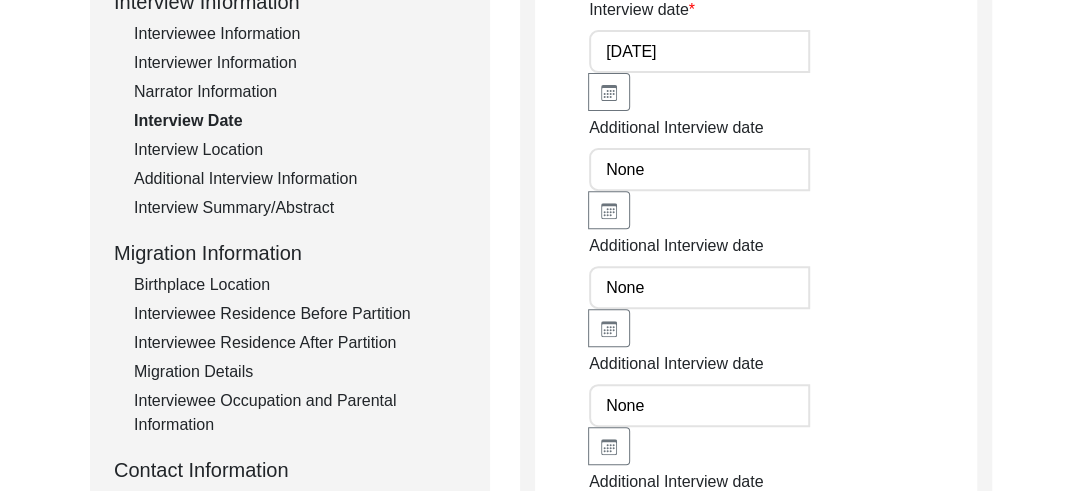 click on "None" 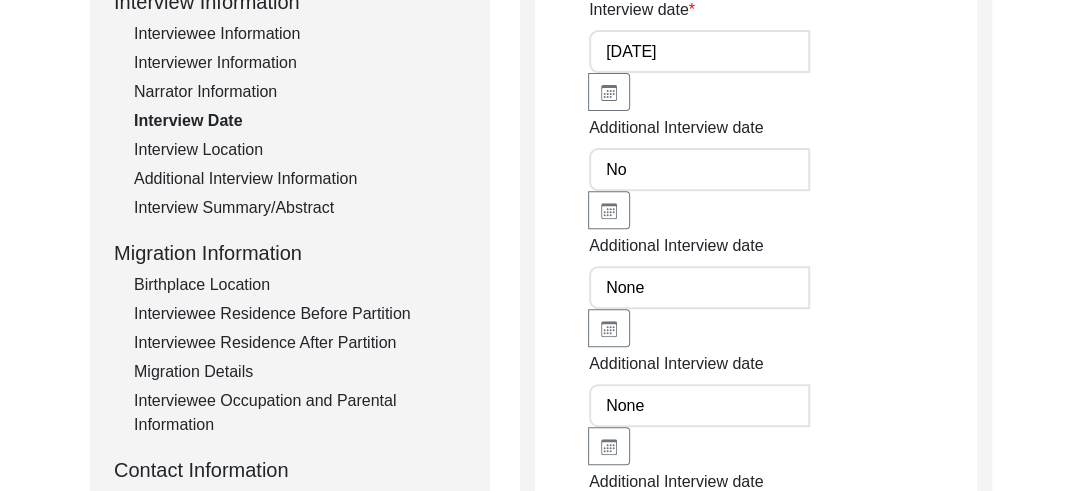 type on "N" 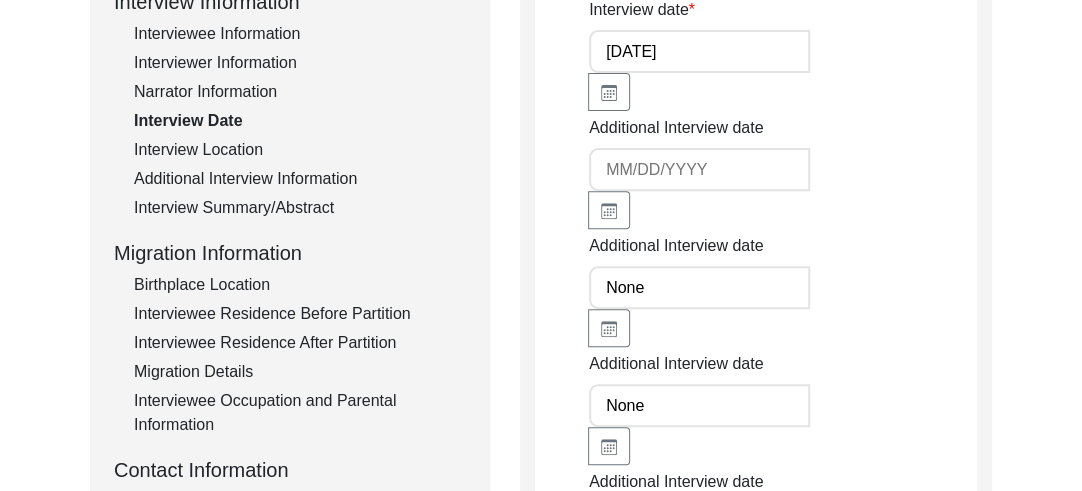 type 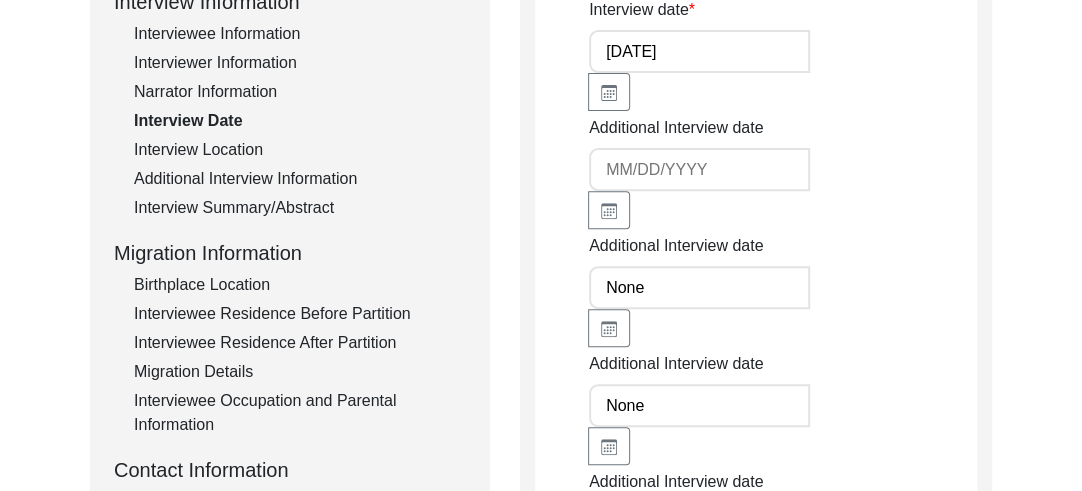 click on "None" 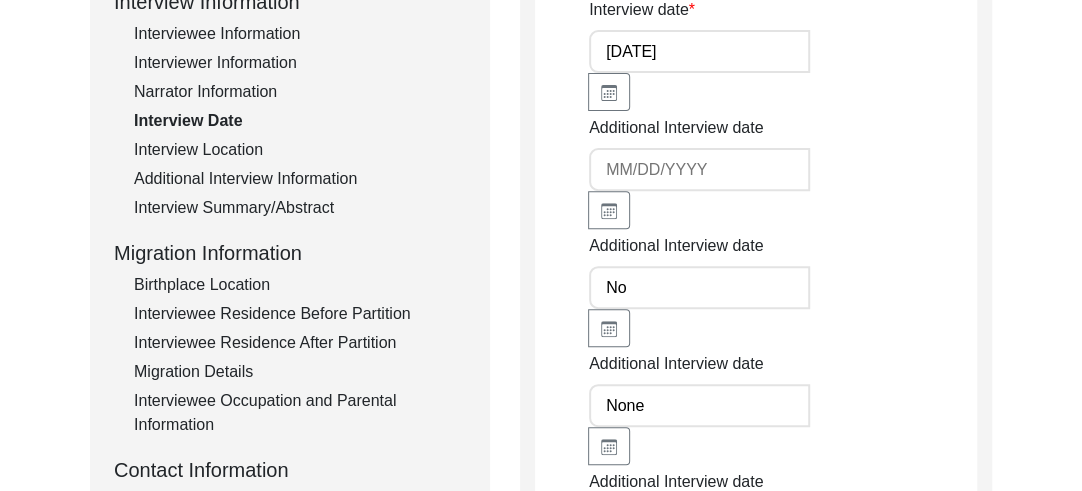 type on "N" 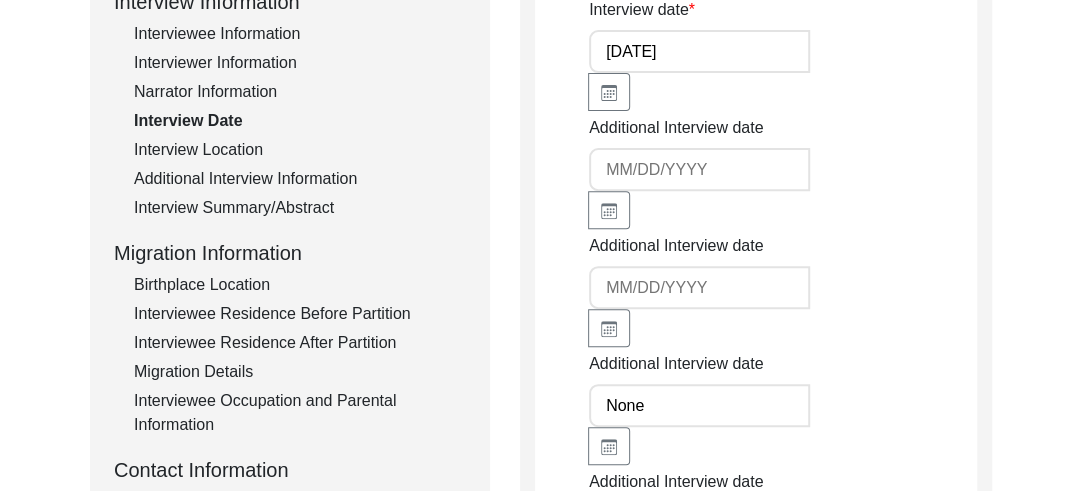 type 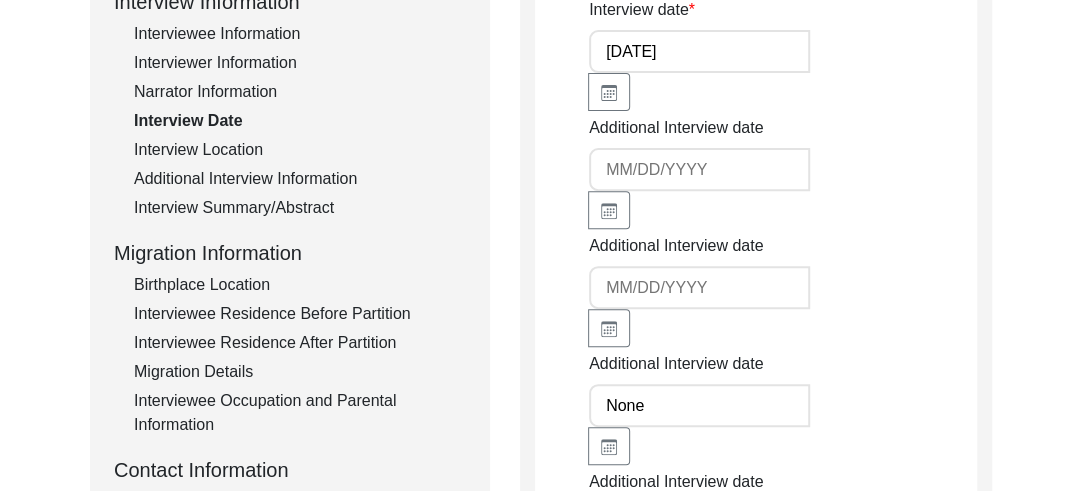 click on "None" 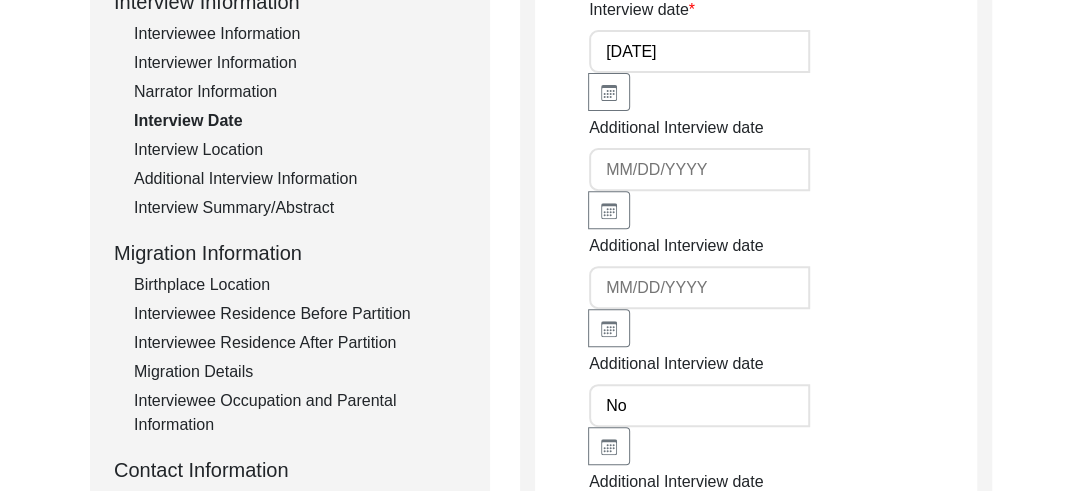 type on "N" 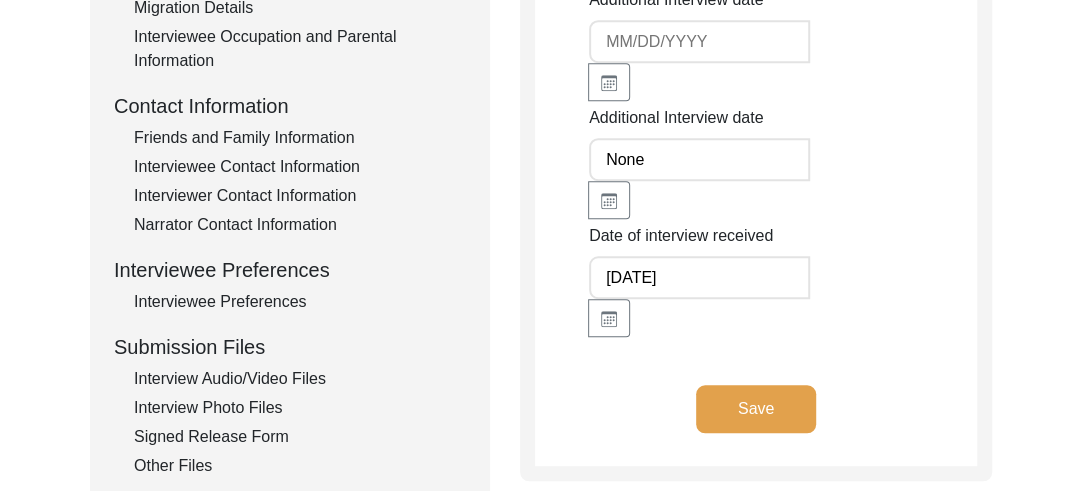 scroll, scrollTop: 668, scrollLeft: 0, axis: vertical 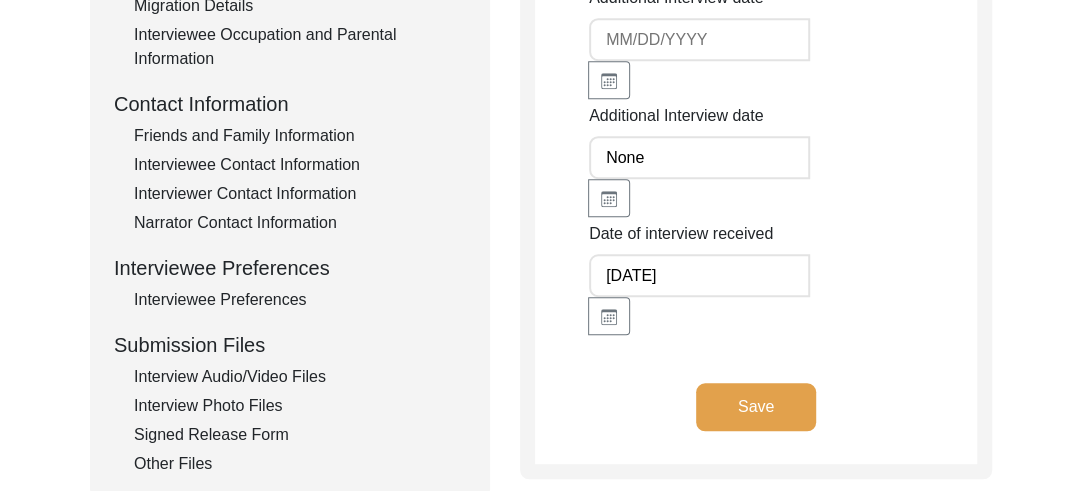 type 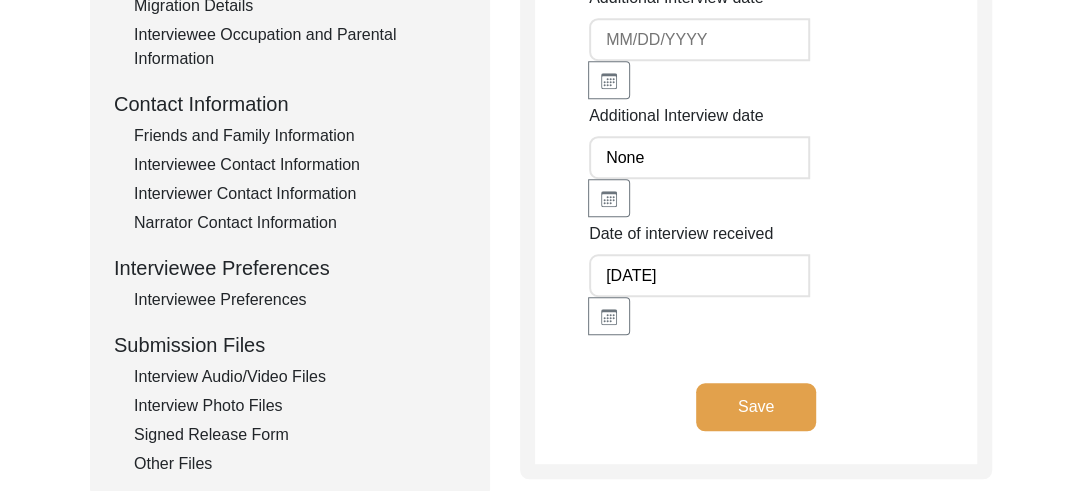 click on "None" 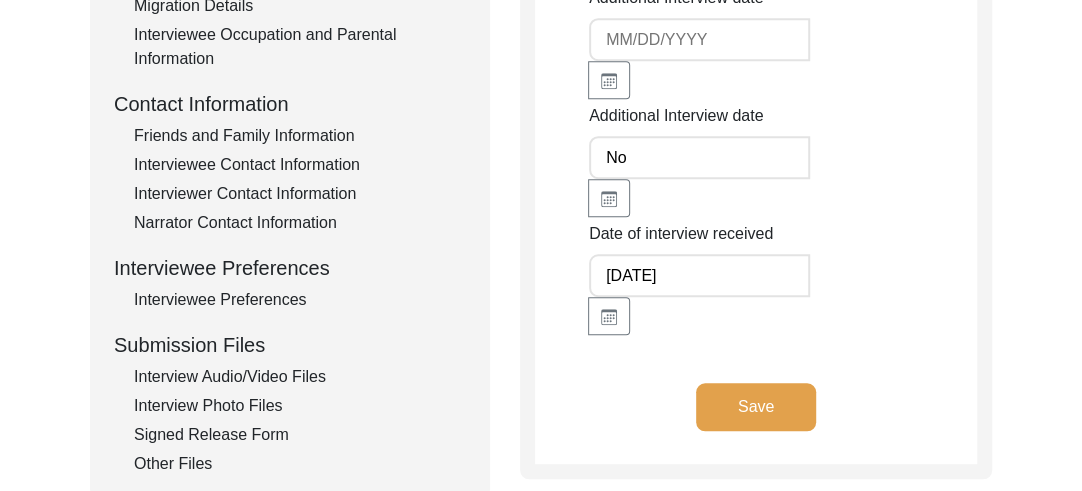 type on "N" 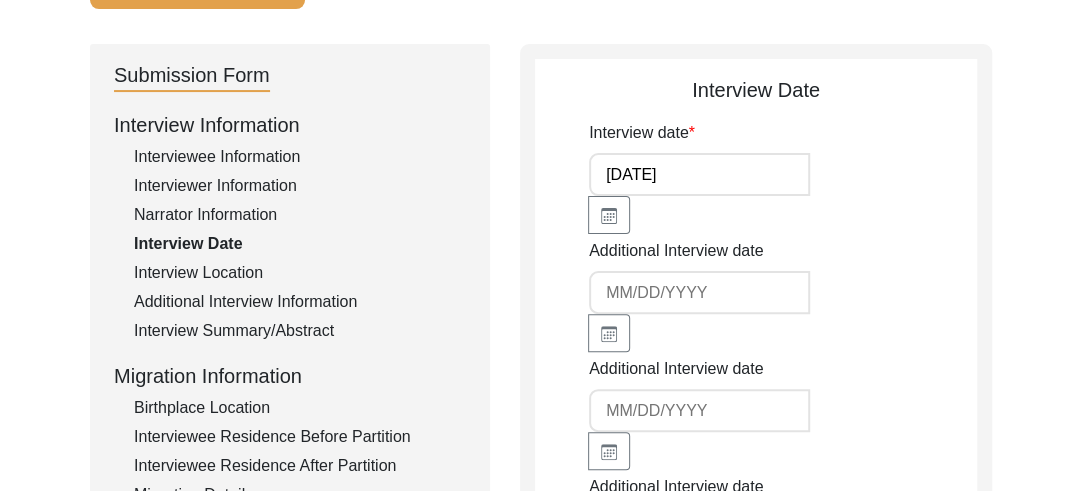 scroll, scrollTop: 129, scrollLeft: 0, axis: vertical 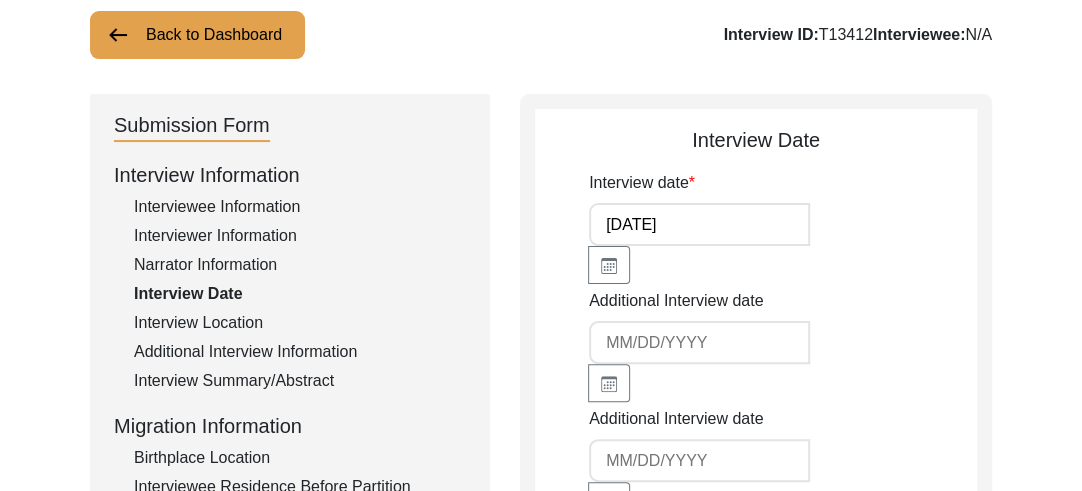 type 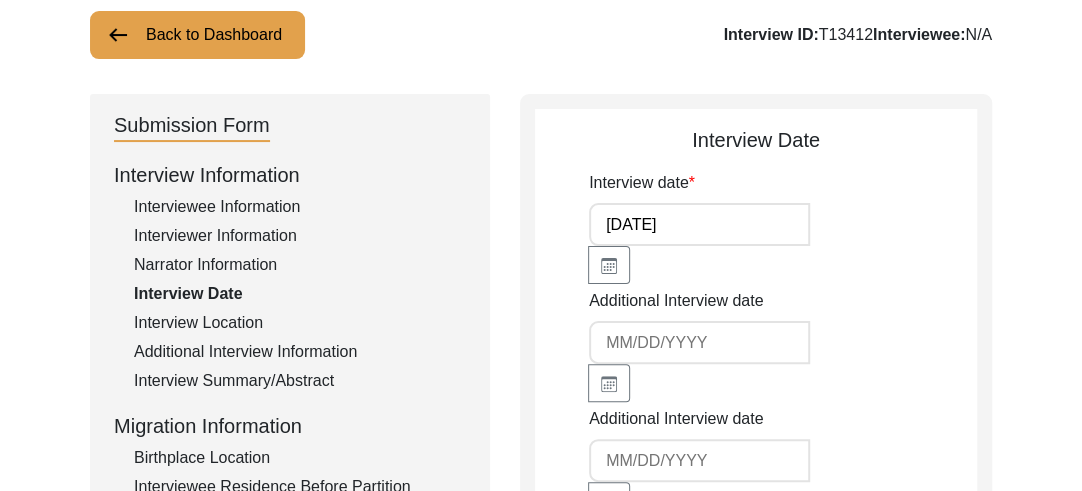 click 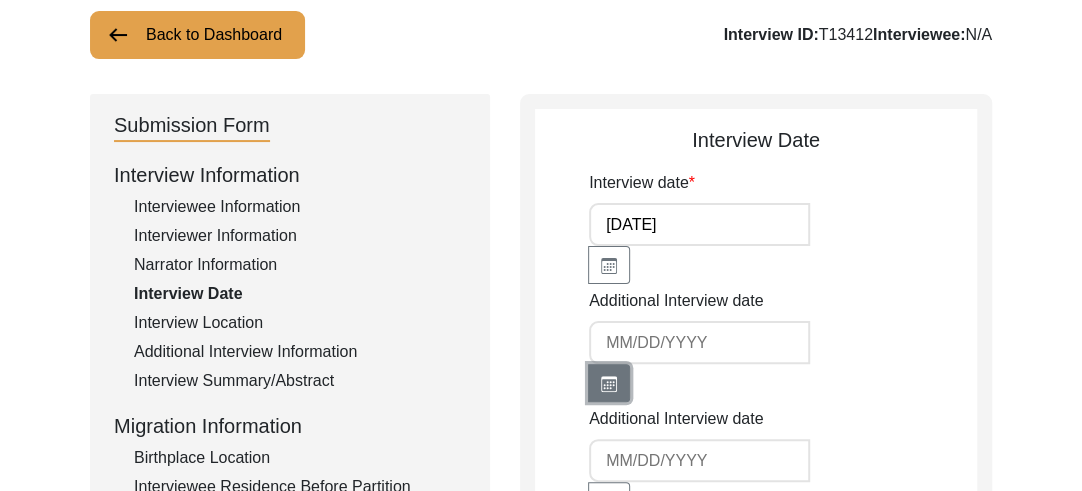 click 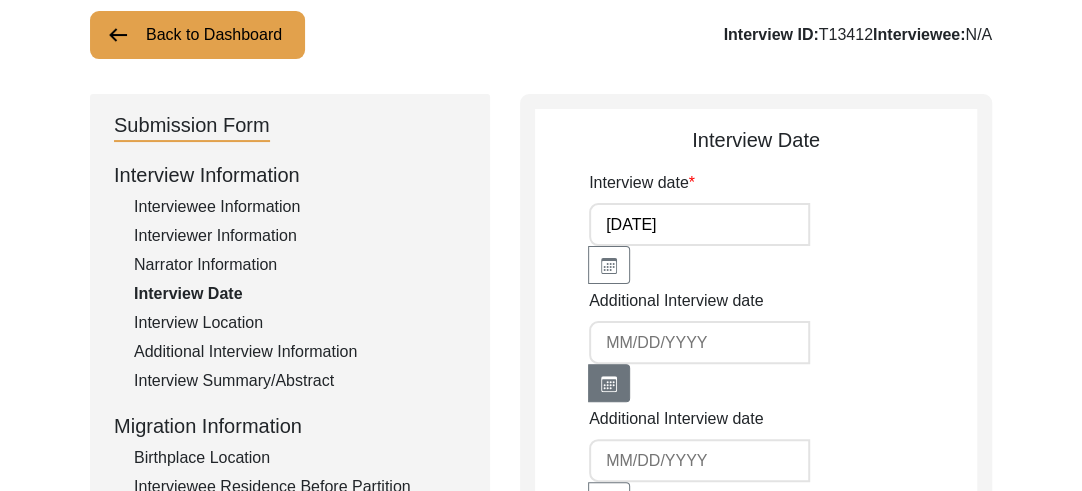 select on "7" 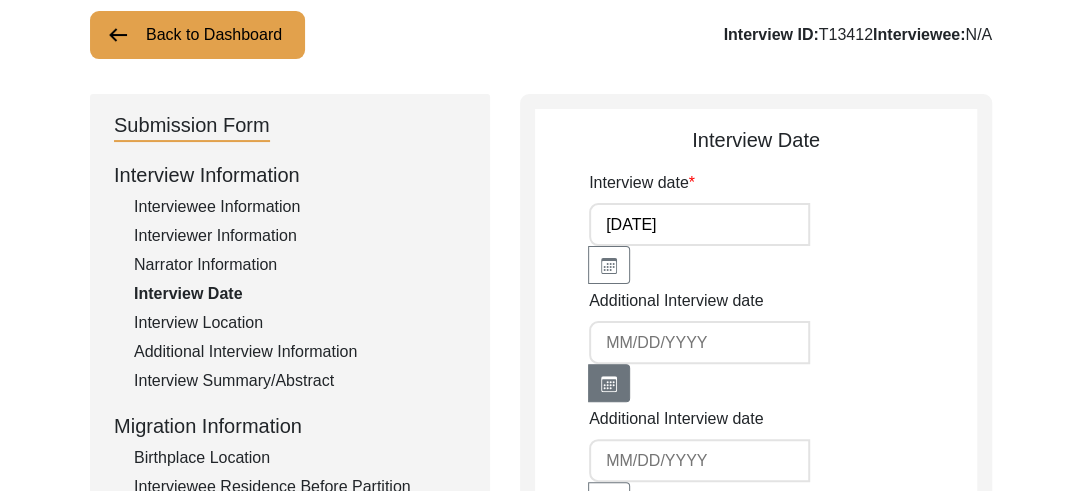 select on "2025" 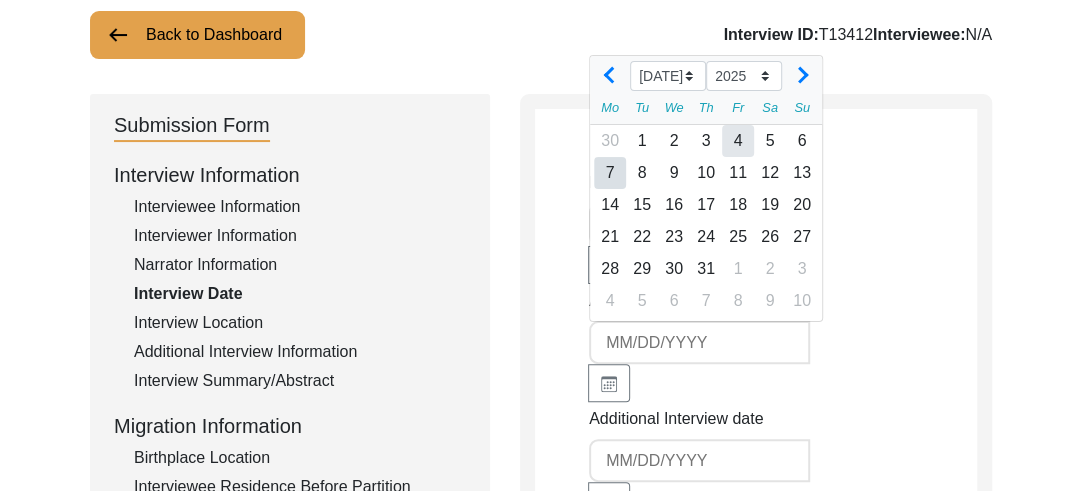 click on "4" 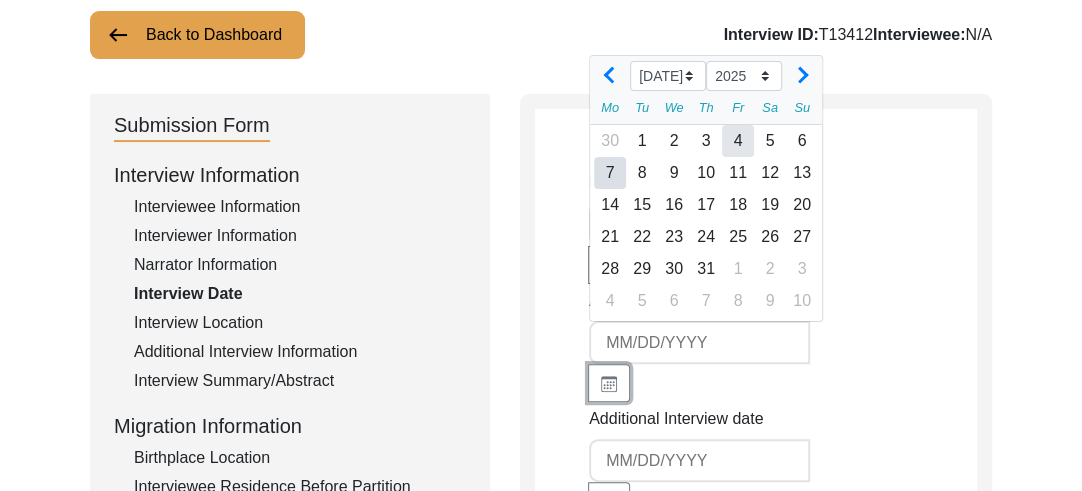 type on "[DATE]" 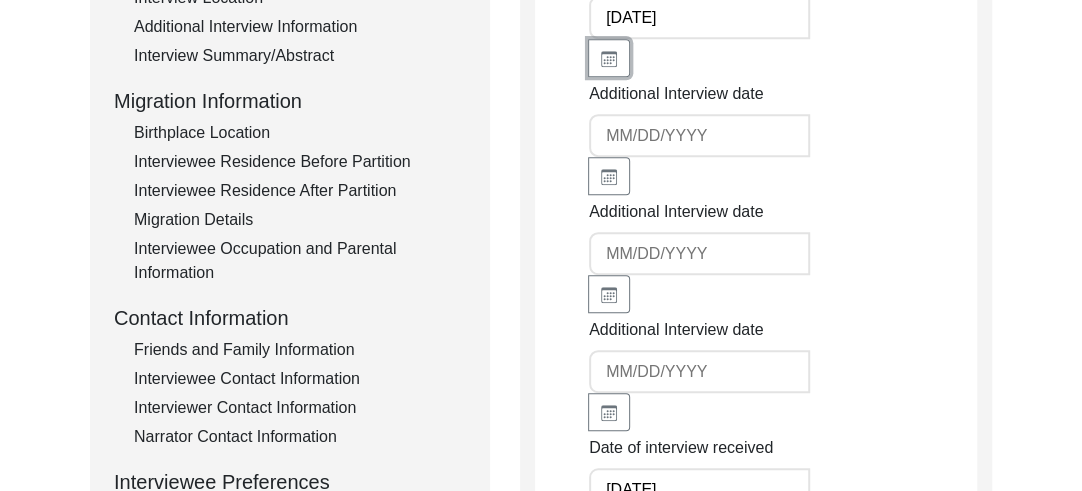 scroll, scrollTop: 456, scrollLeft: 0, axis: vertical 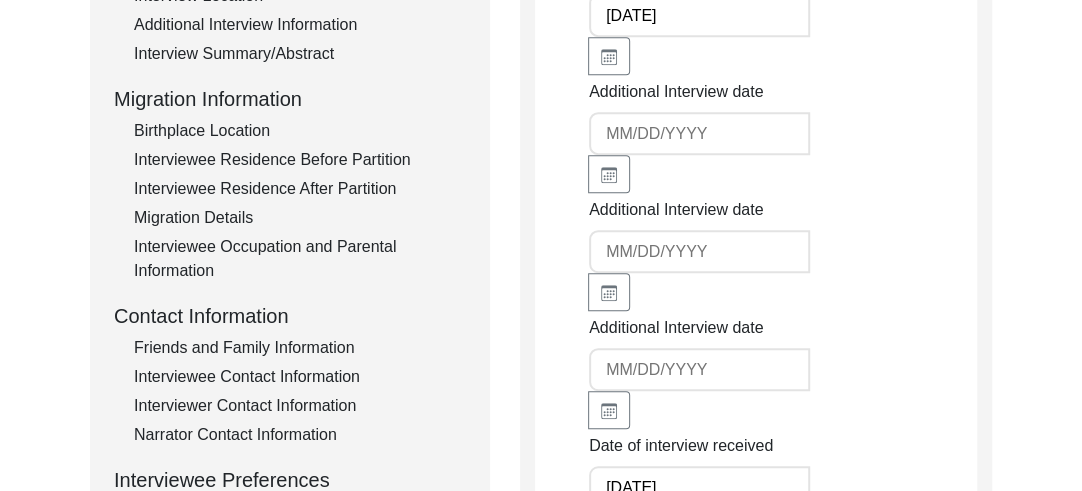 click 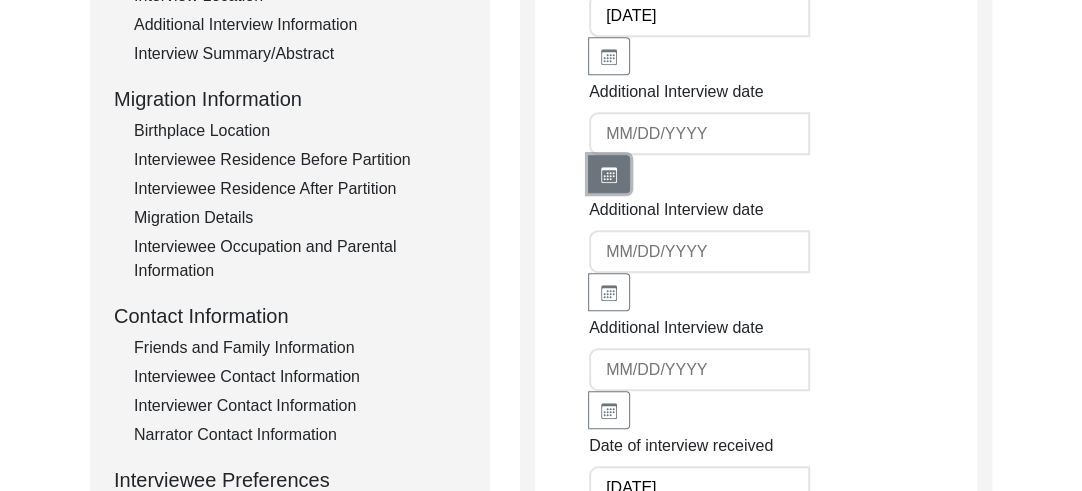 click 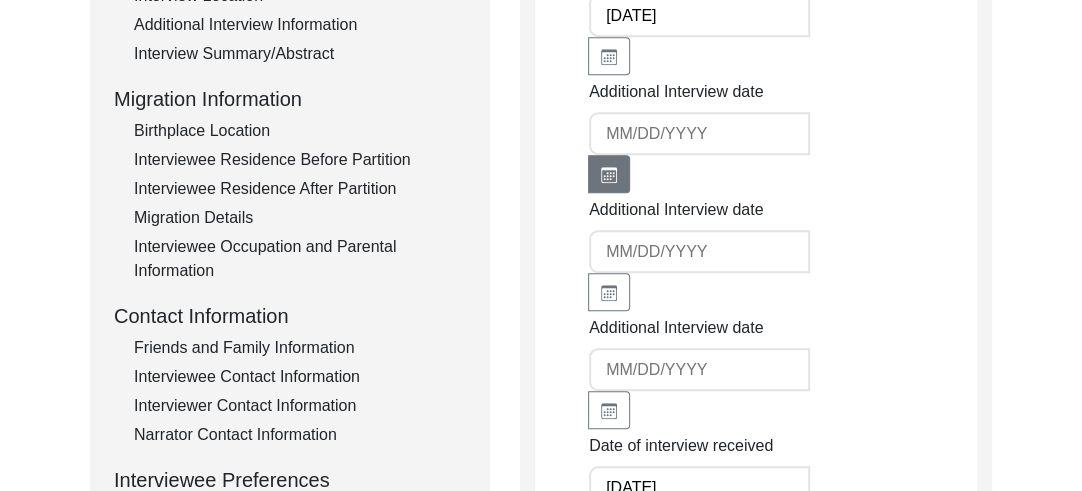 select on "7" 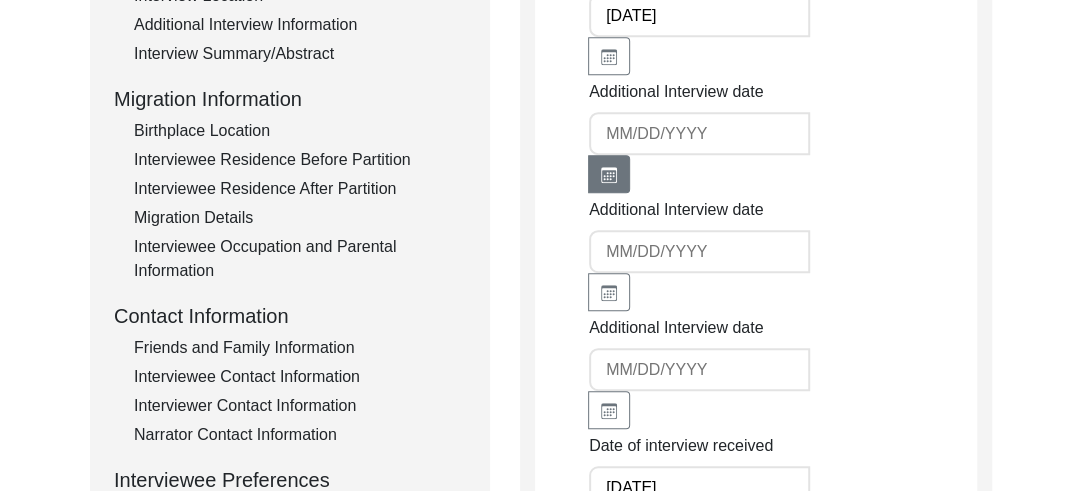 select on "2025" 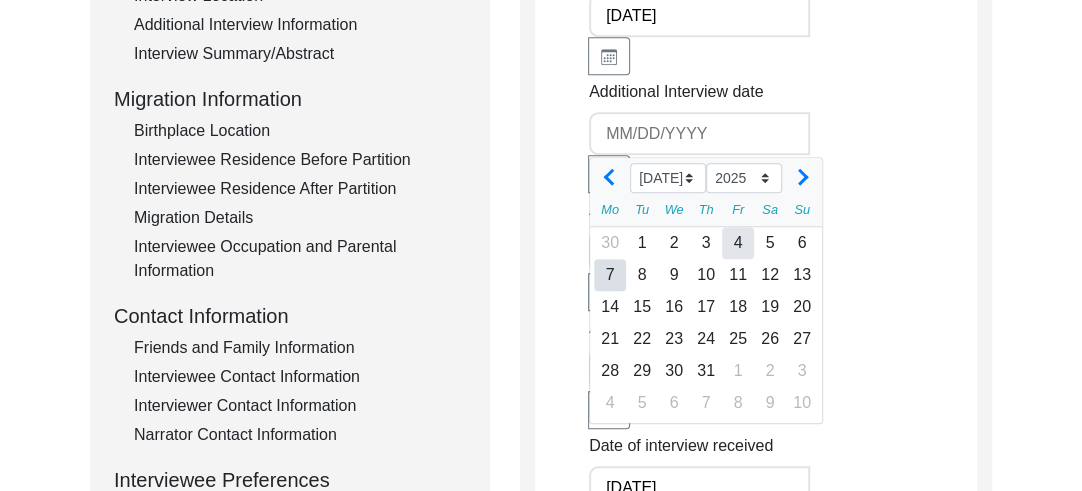 click on "4" 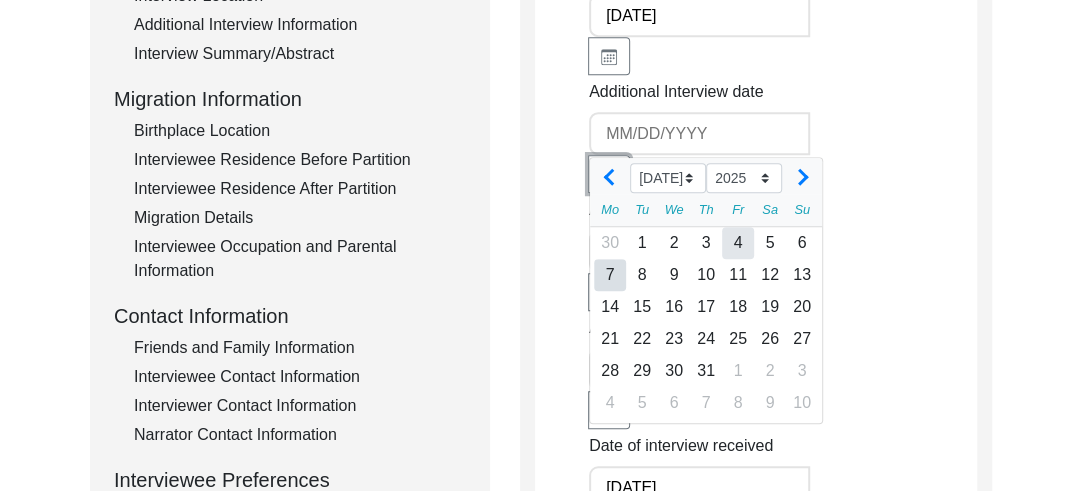 type on "[DATE]" 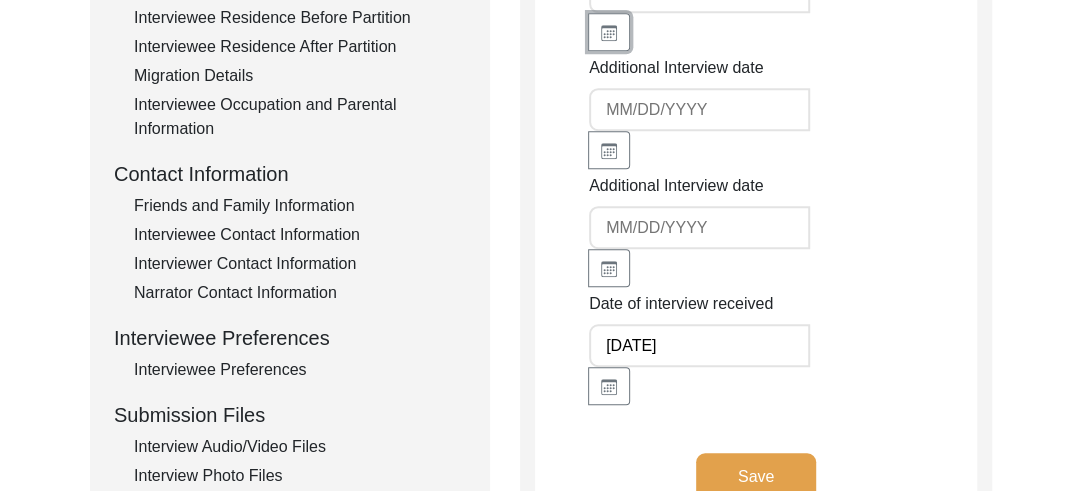scroll, scrollTop: 600, scrollLeft: 0, axis: vertical 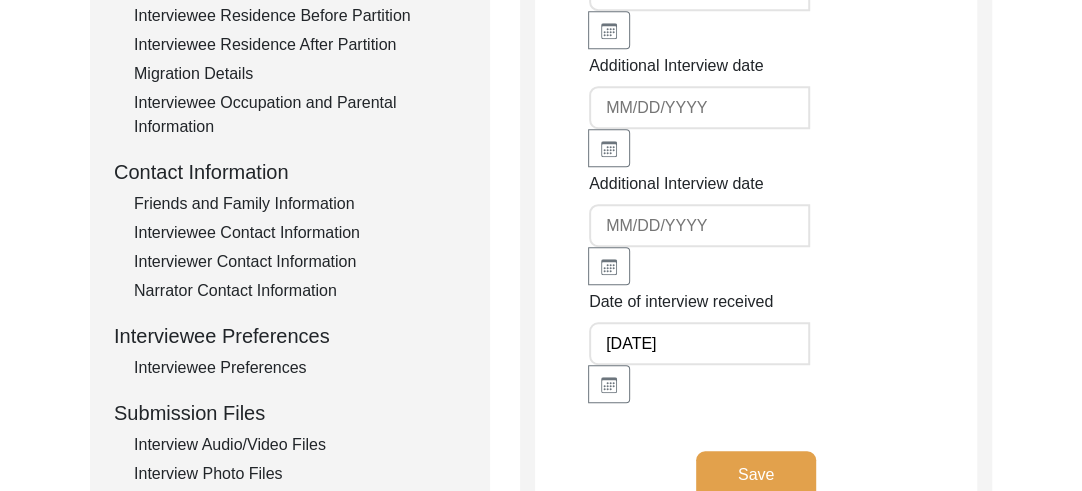 click 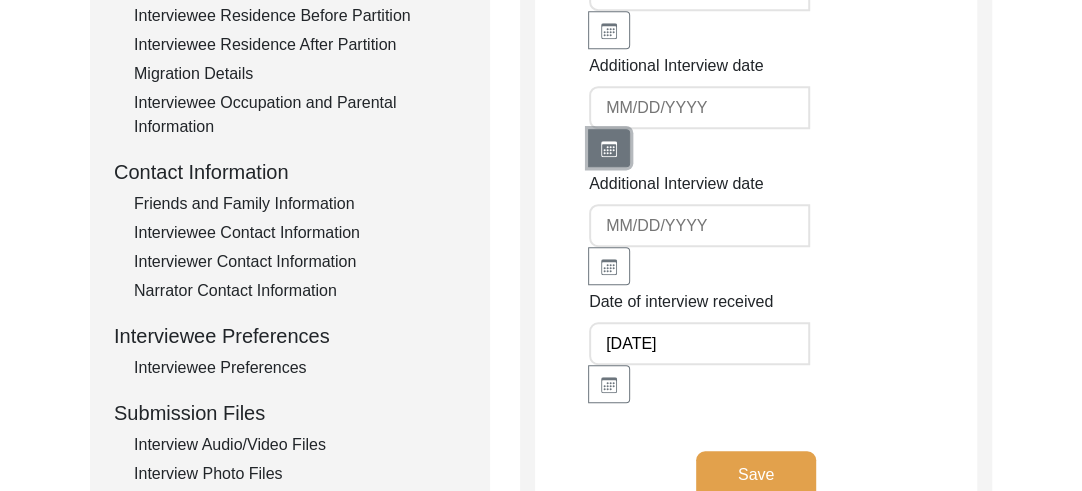 click 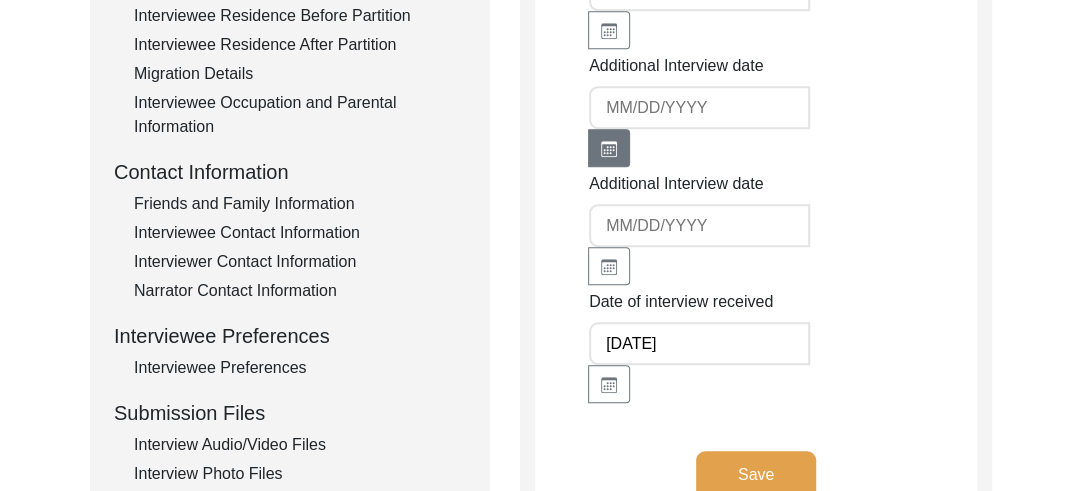 select on "7" 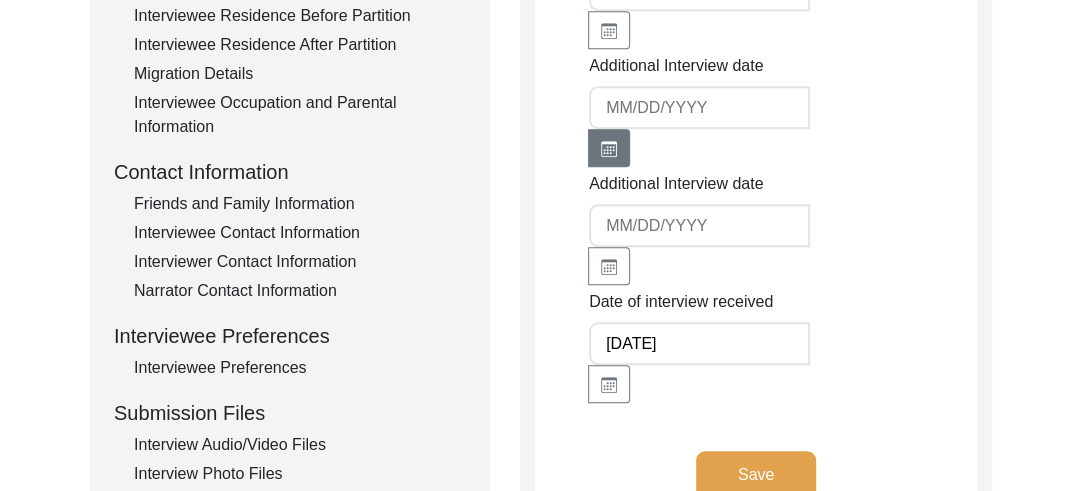 select on "2025" 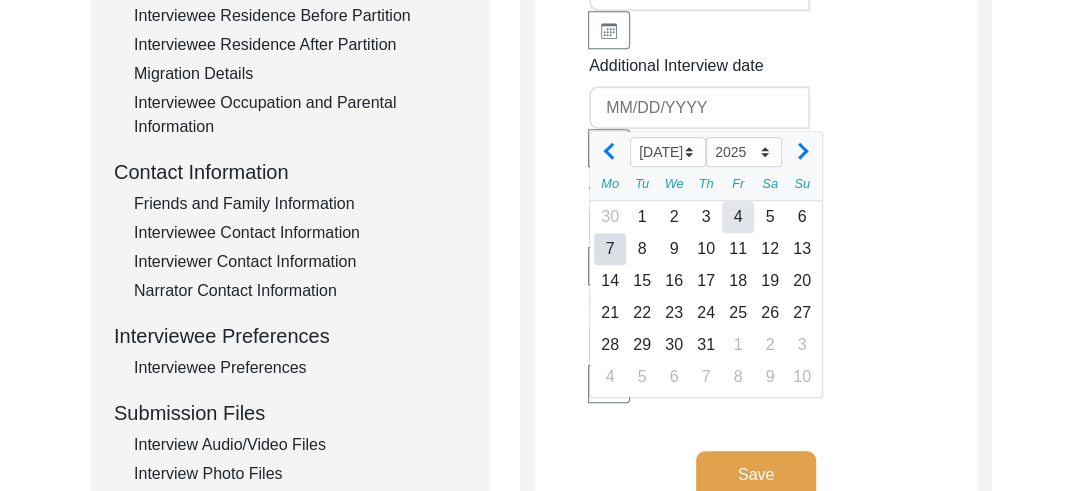 click on "4" 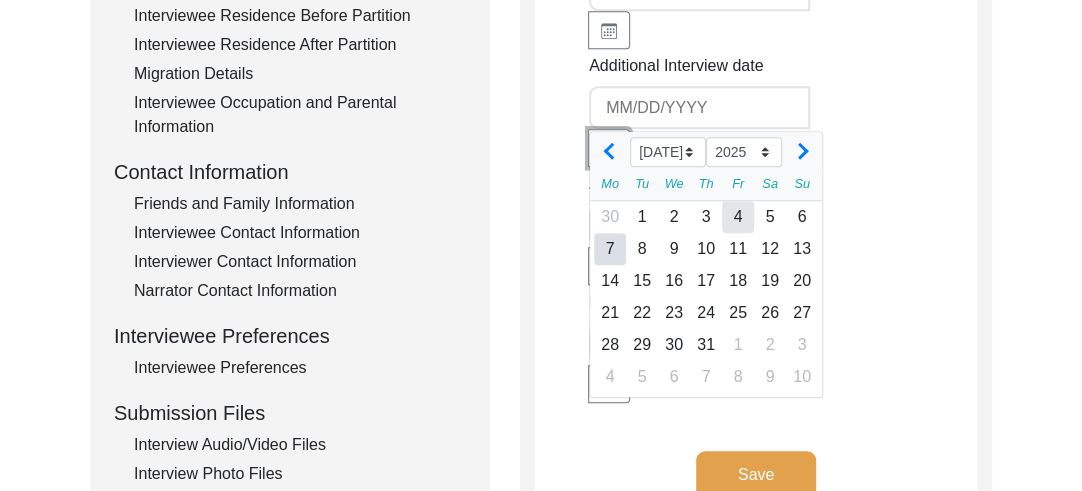 type on "[DATE]" 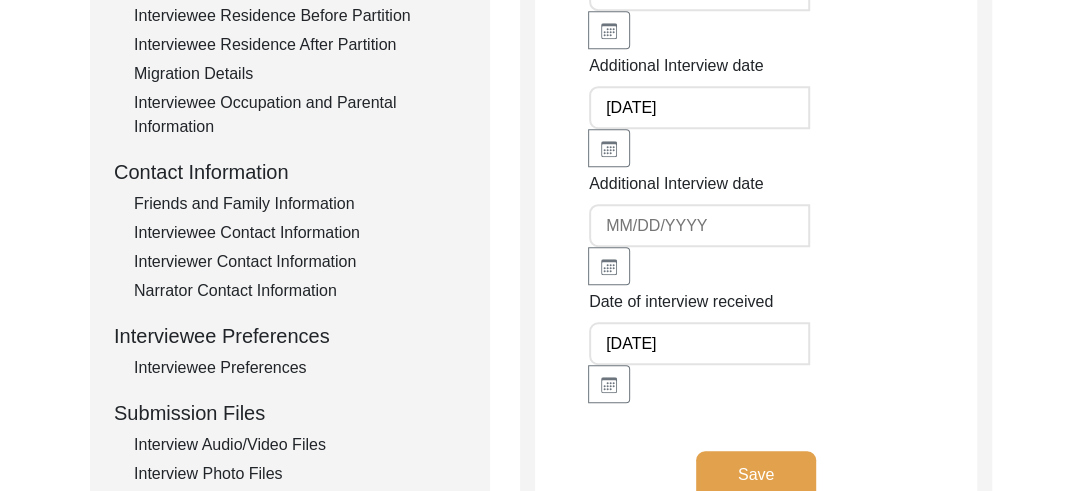 click 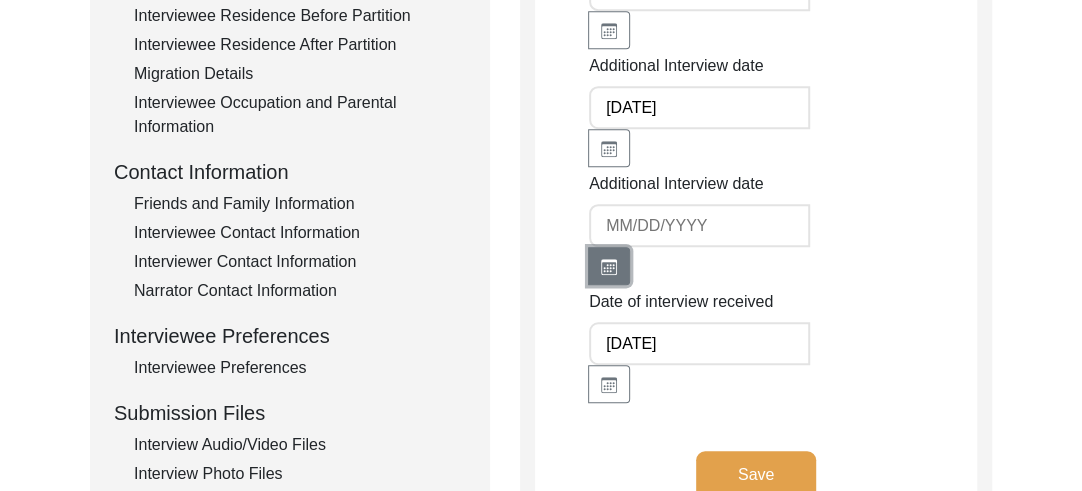 click 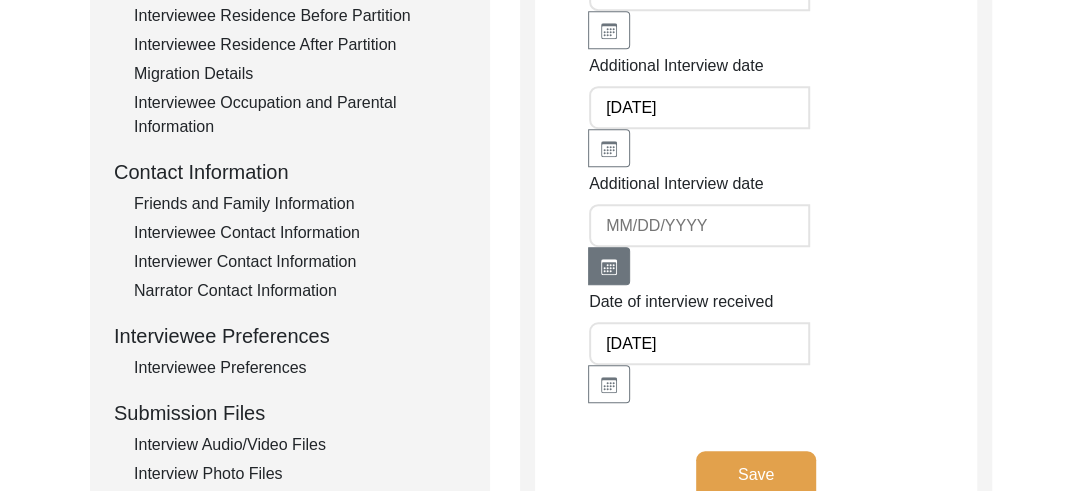 select on "7" 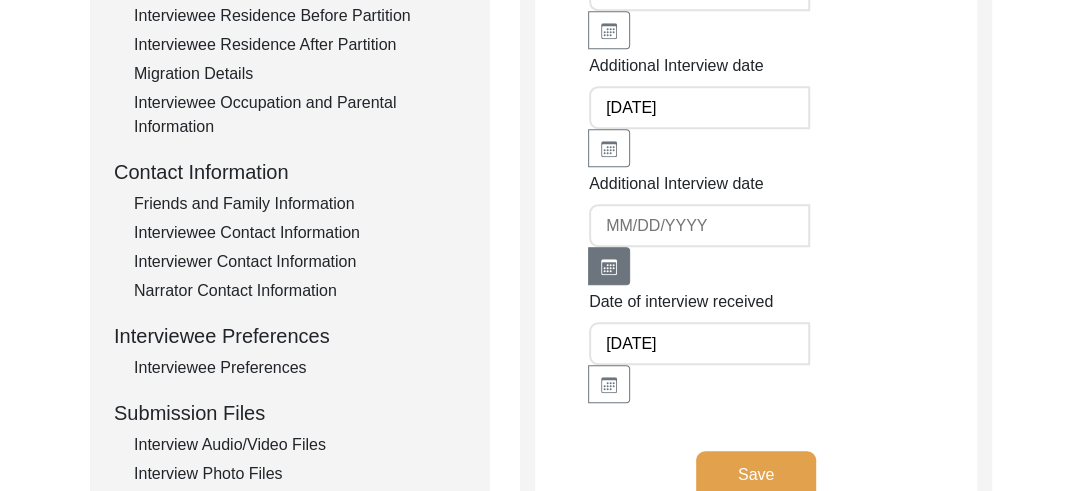 select on "2025" 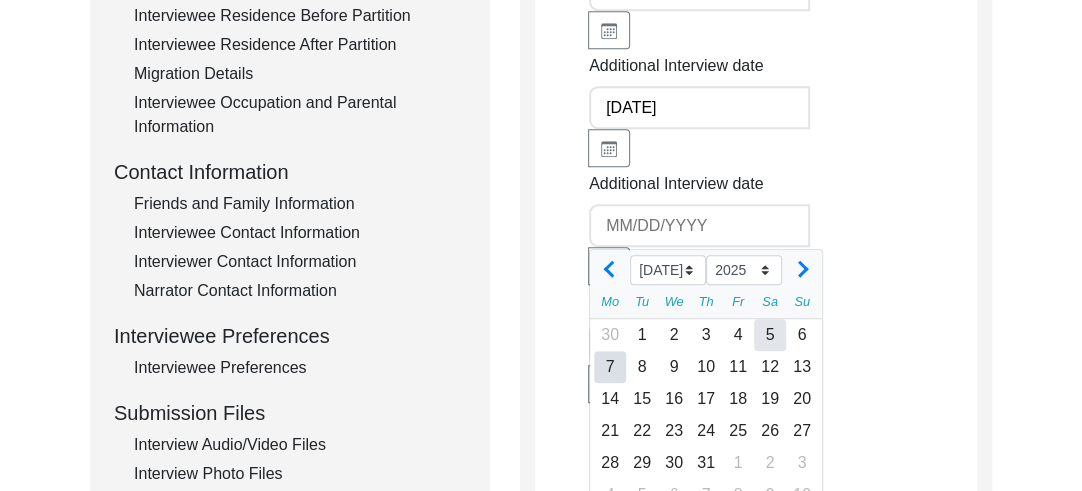 click on "5" 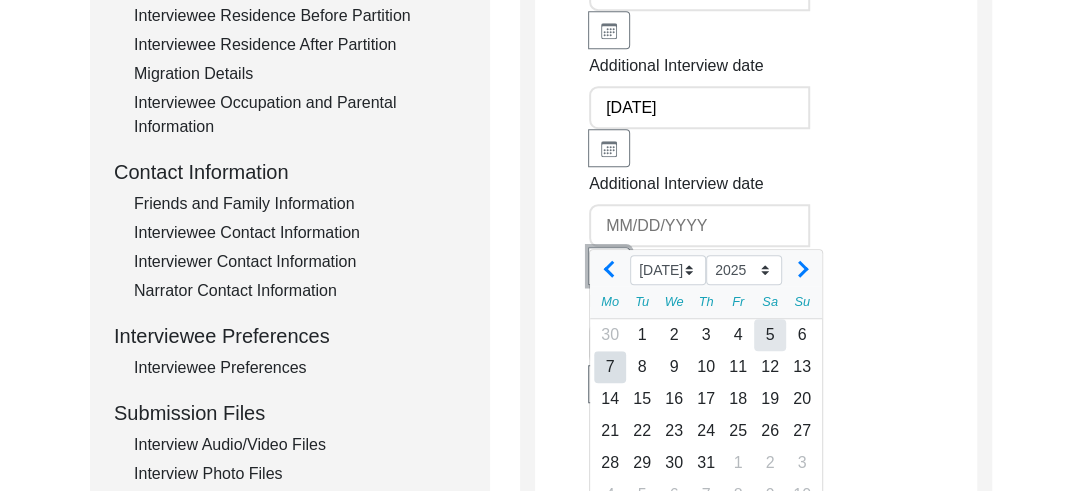 type on "[DATE]" 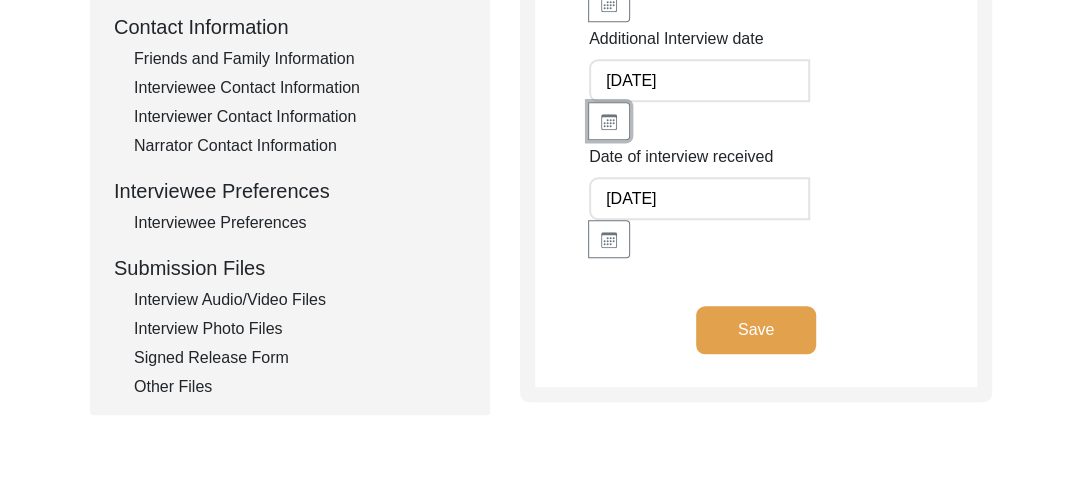 scroll, scrollTop: 749, scrollLeft: 0, axis: vertical 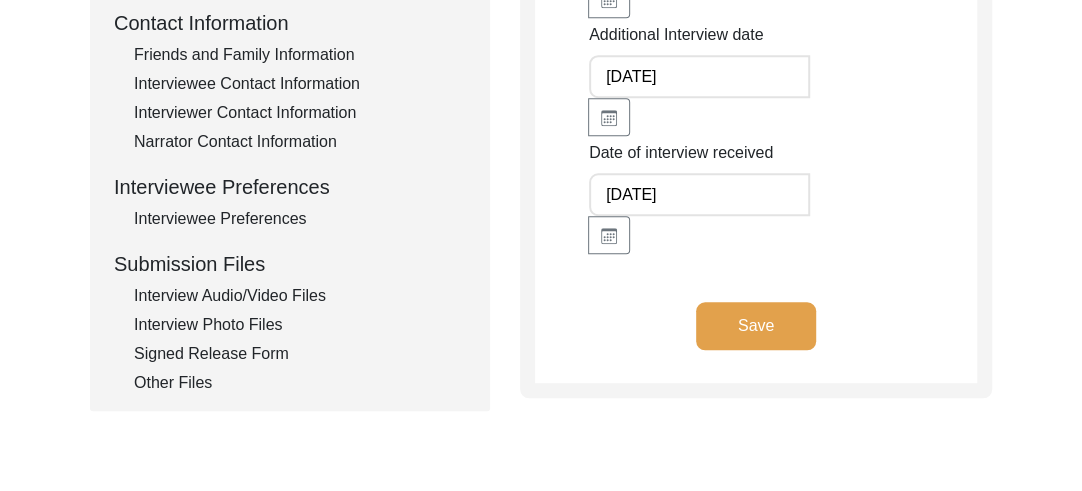 click on "Save" 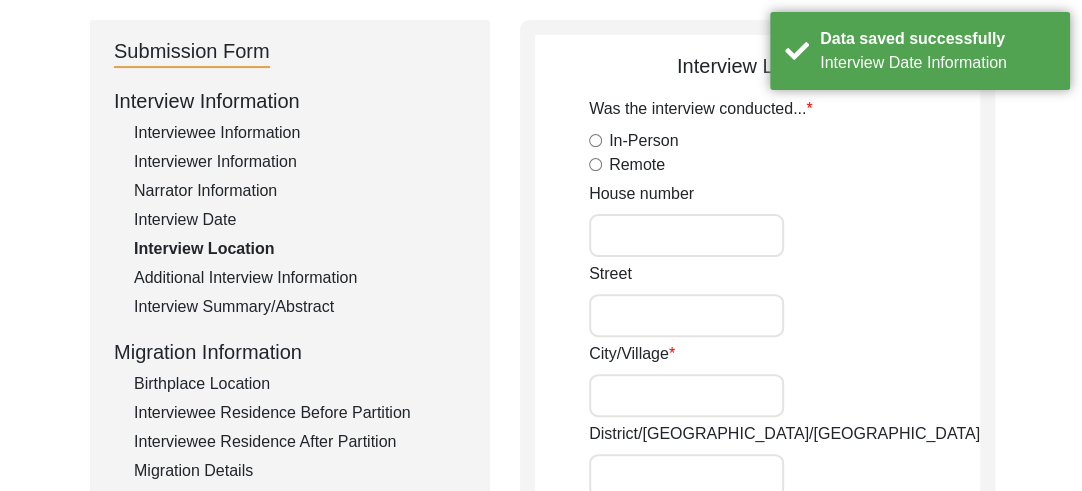 scroll, scrollTop: 198, scrollLeft: 0, axis: vertical 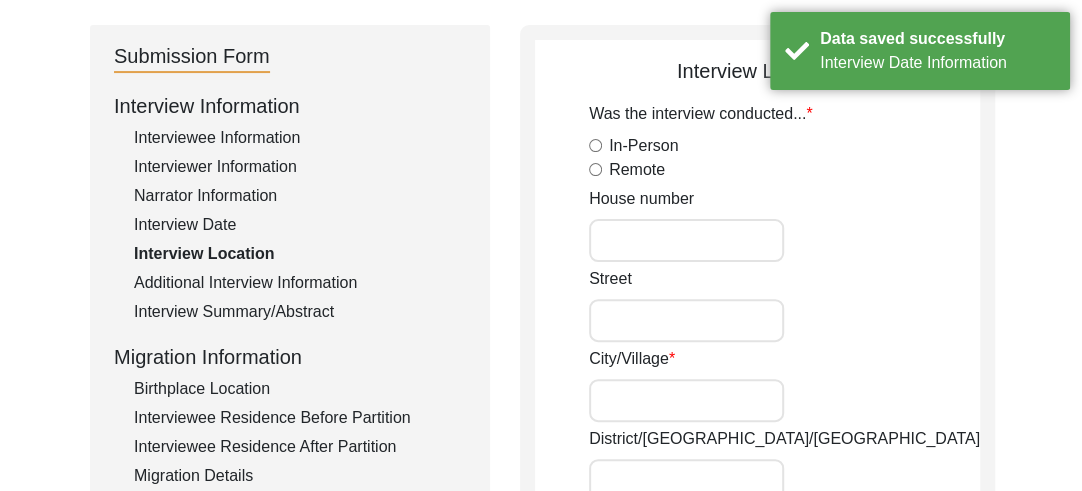 click on "Interviewee Information" 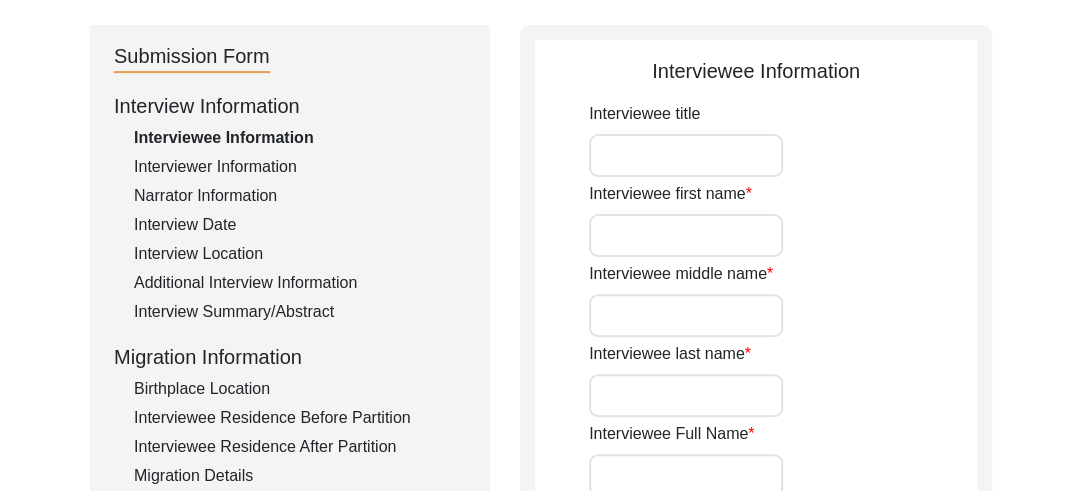 type on "Sardar" 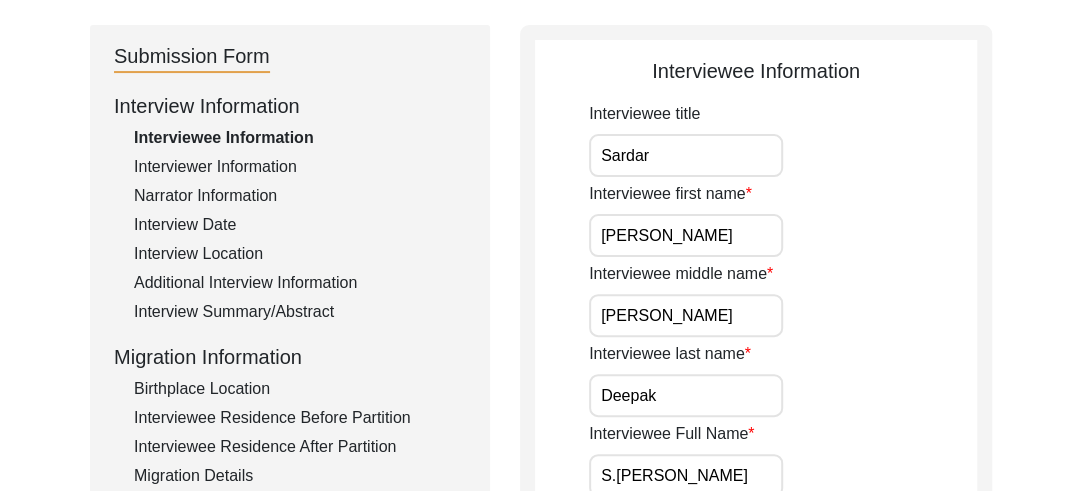 click on "Interviewer Information" 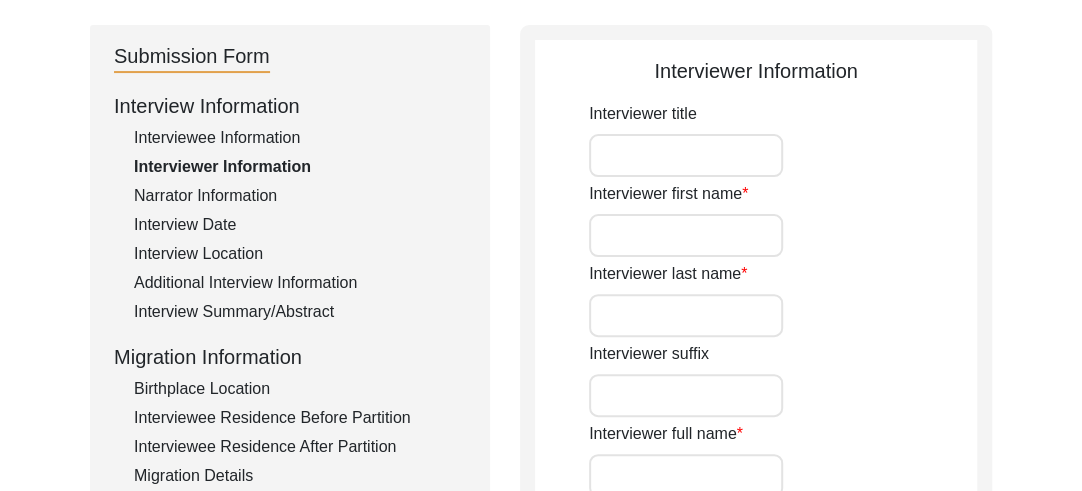 click on "Interviewee Information" 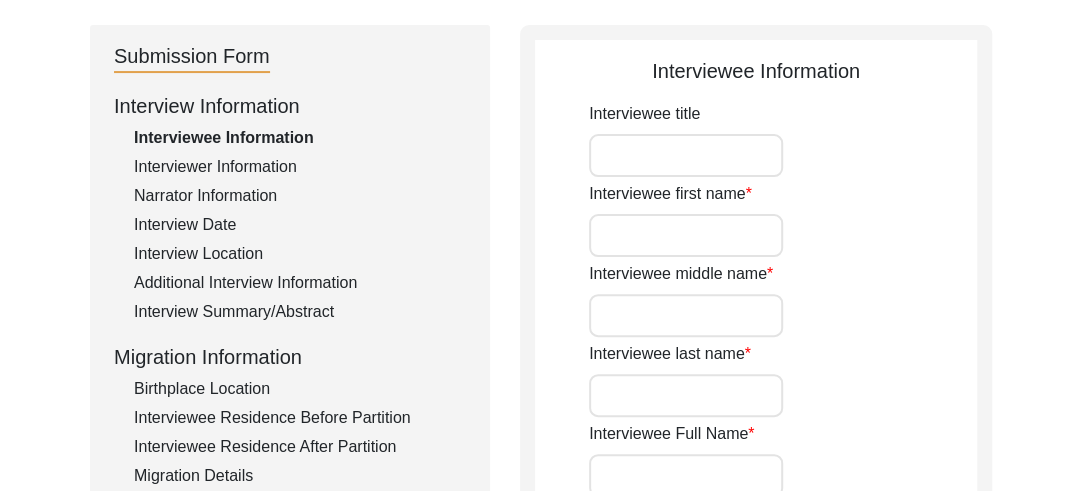 type on "Sardar" 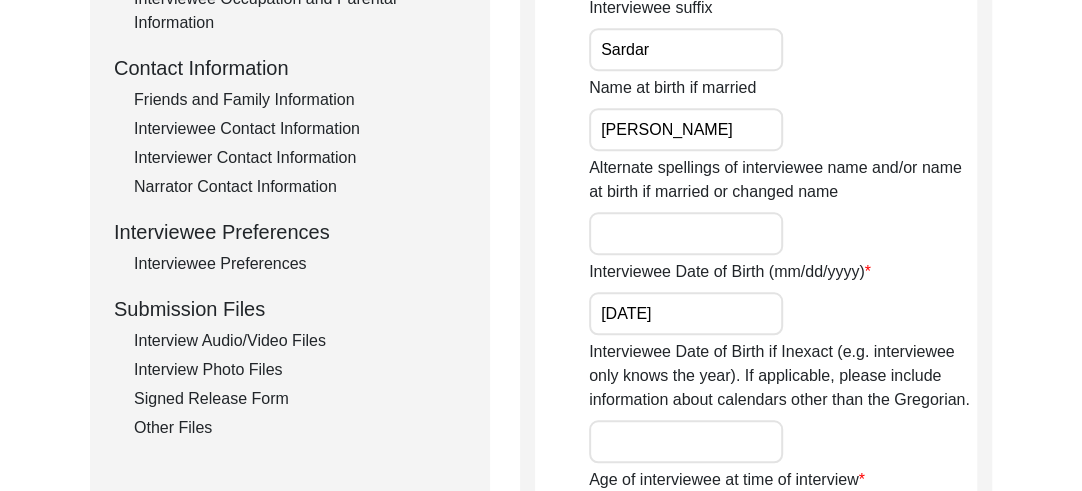 scroll, scrollTop: 716, scrollLeft: 0, axis: vertical 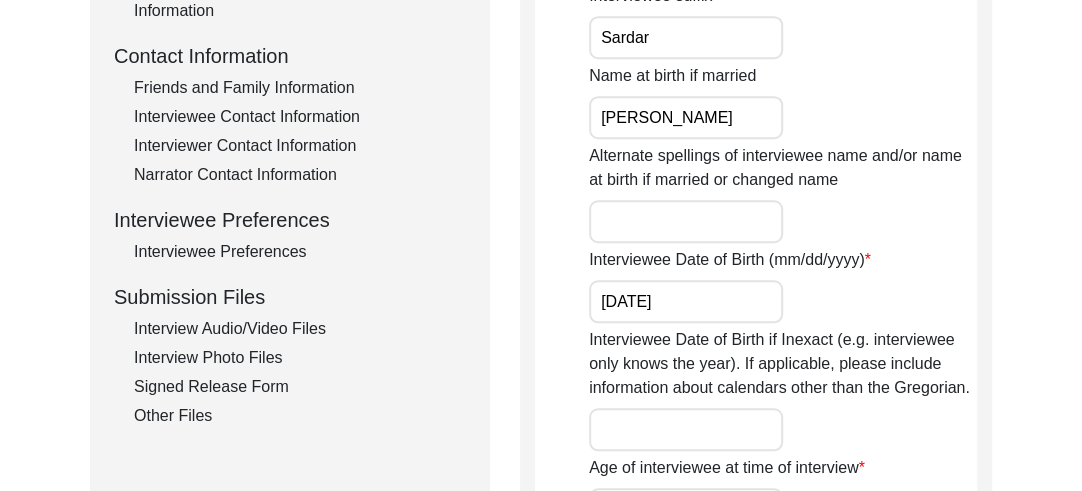 click on "[DATE]" at bounding box center (686, 301) 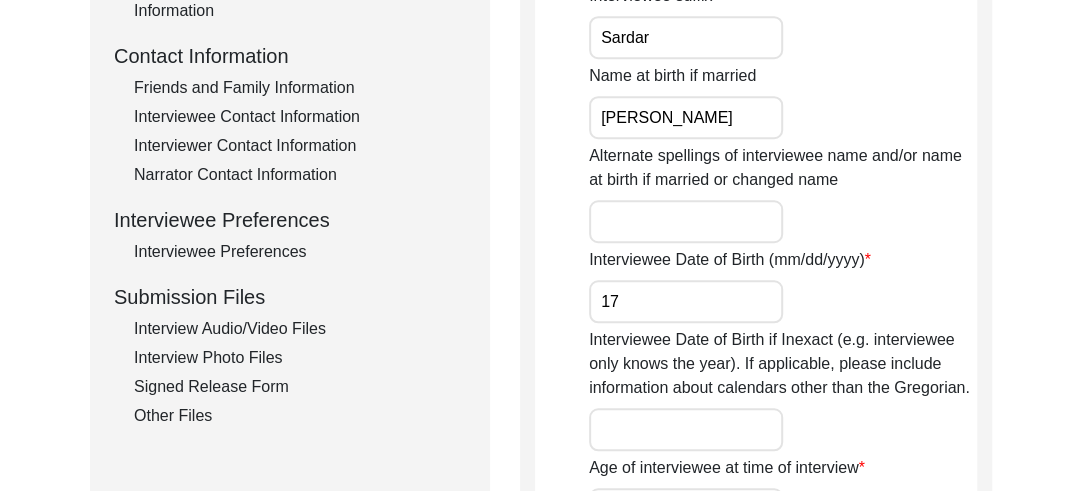 type on "1" 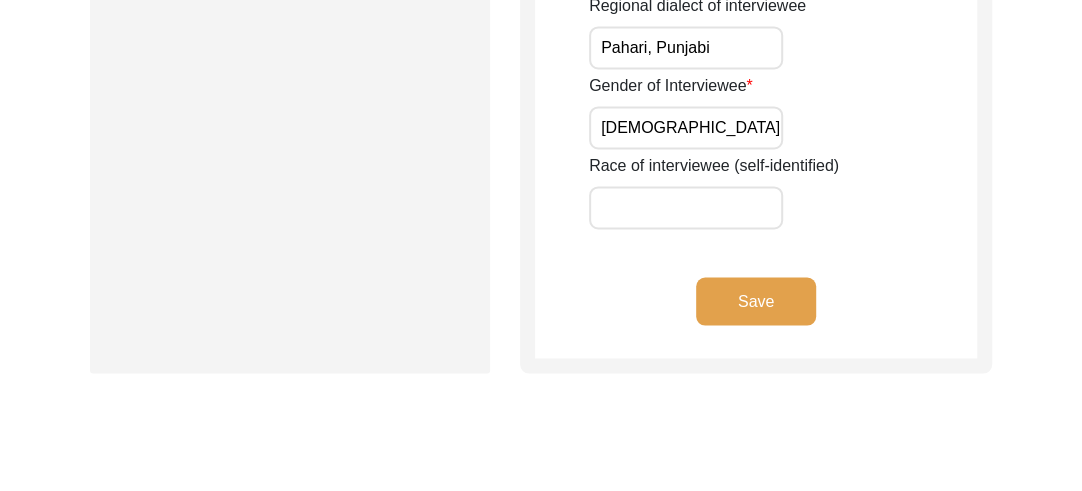 scroll, scrollTop: 1660, scrollLeft: 0, axis: vertical 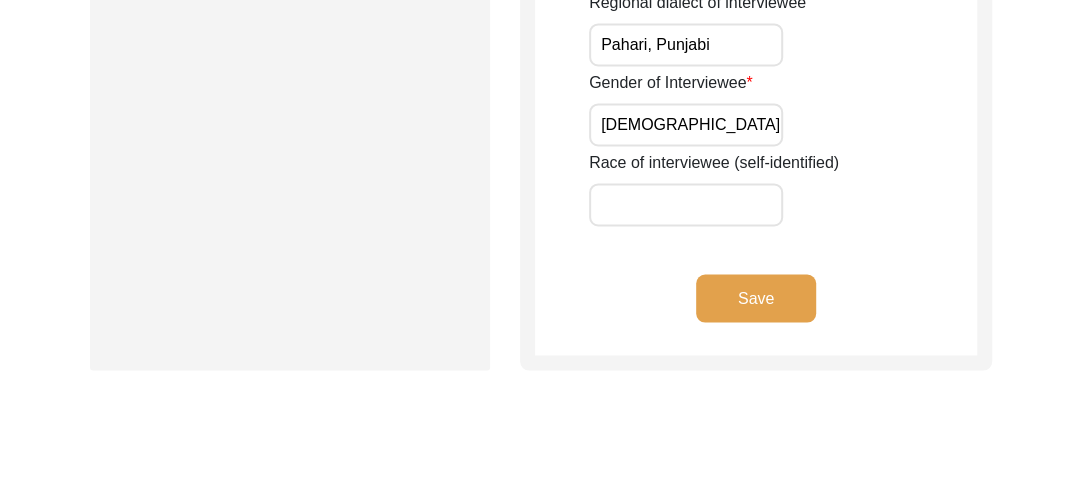 type on "[DATE]" 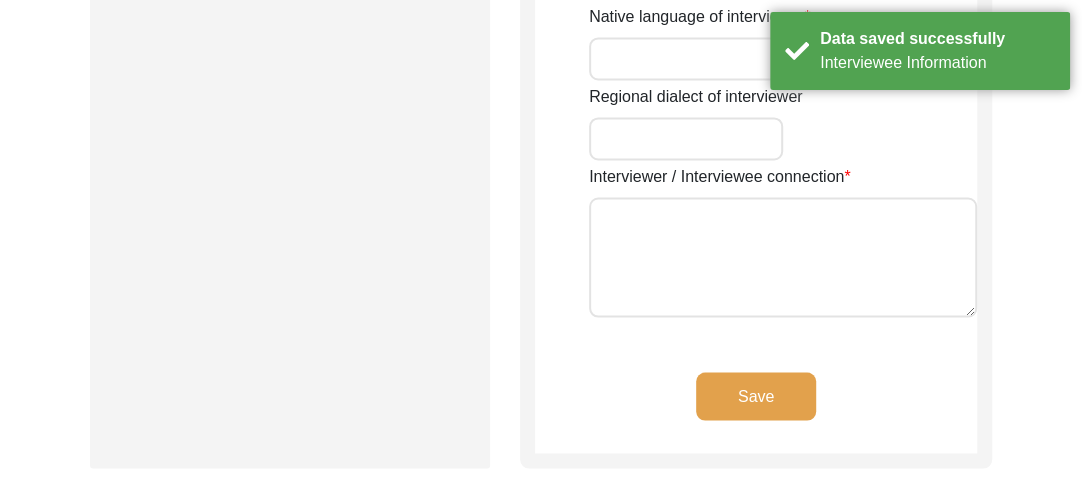 type on "Mr" 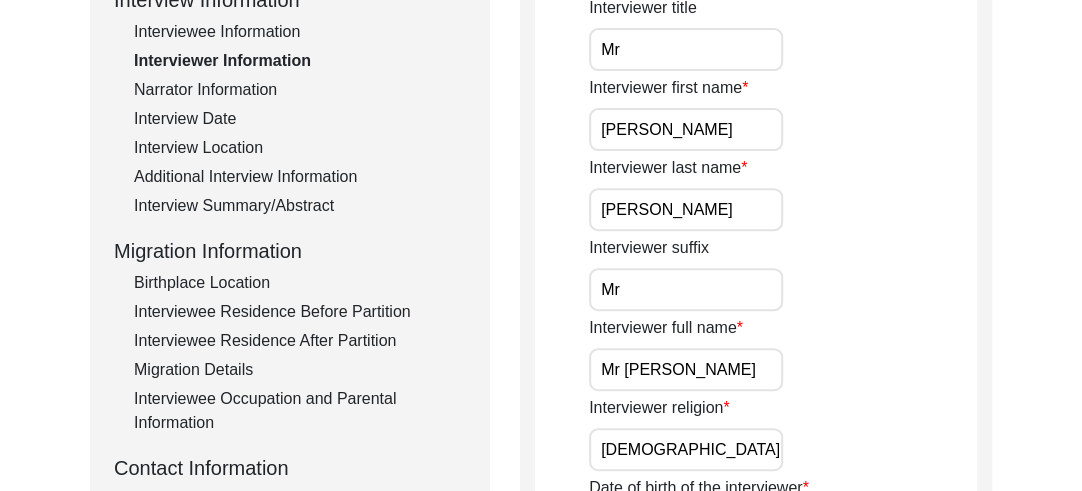 scroll, scrollTop: 108, scrollLeft: 0, axis: vertical 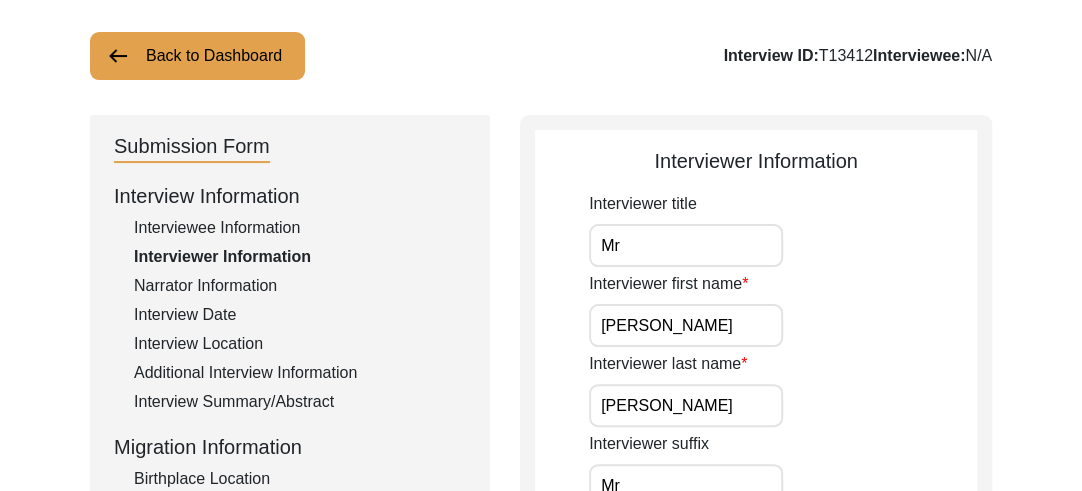 click on "Narrator Information" 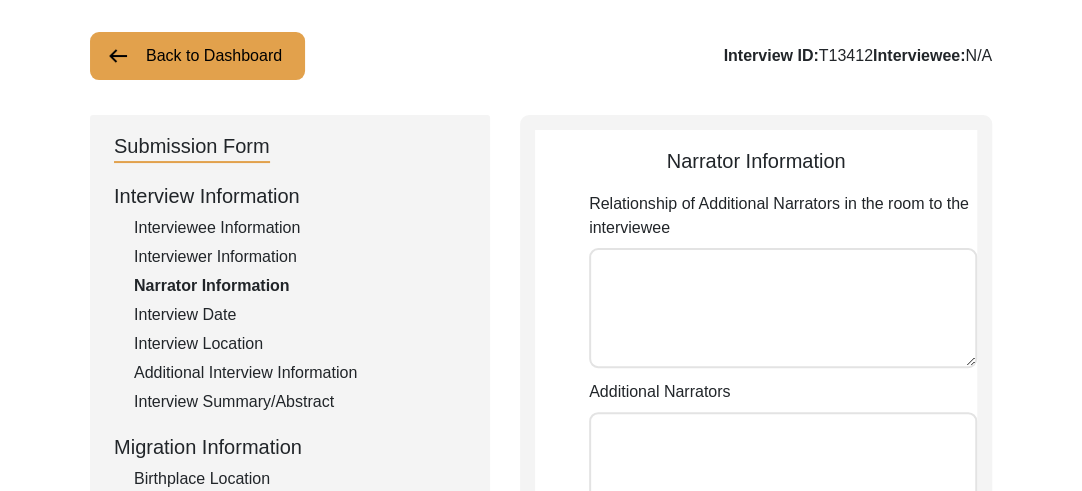 type on "S. [PERSON_NAME] [PERSON_NAME] own son was the additional Narrator." 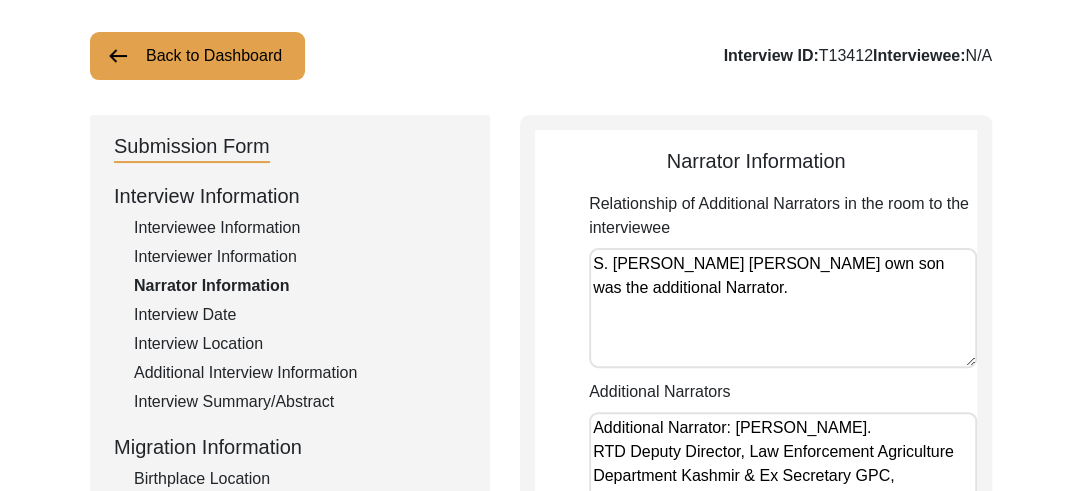 click on "Interview Date" 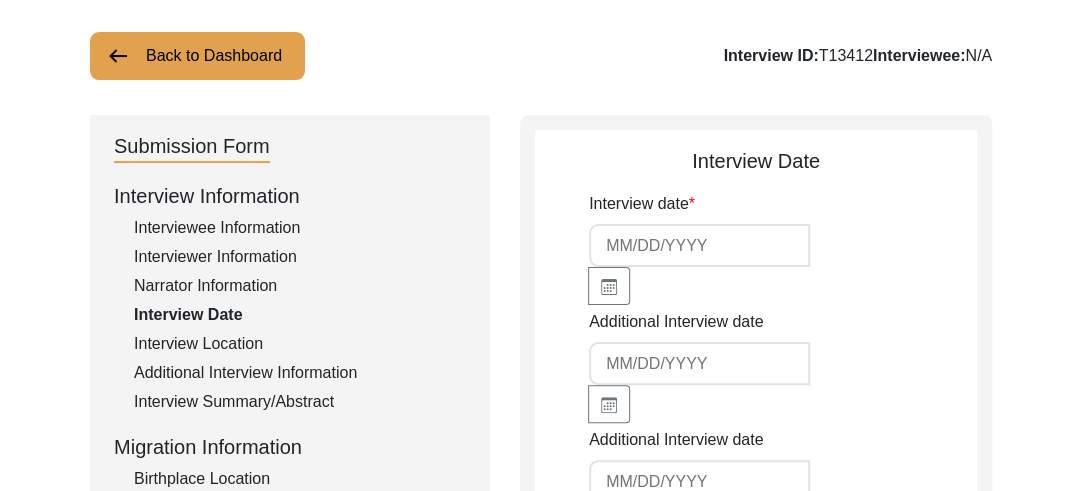 type on "[DATE]" 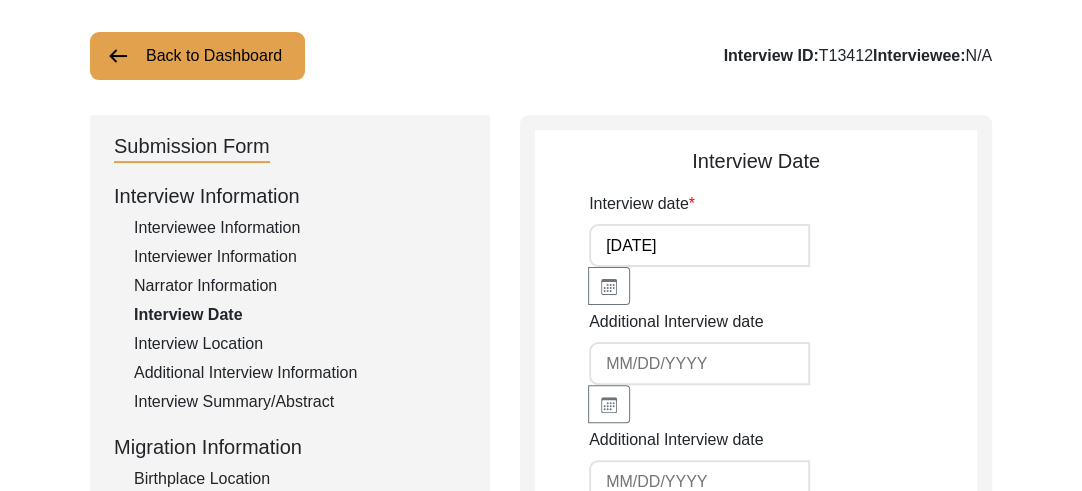 type on "[DATE]" 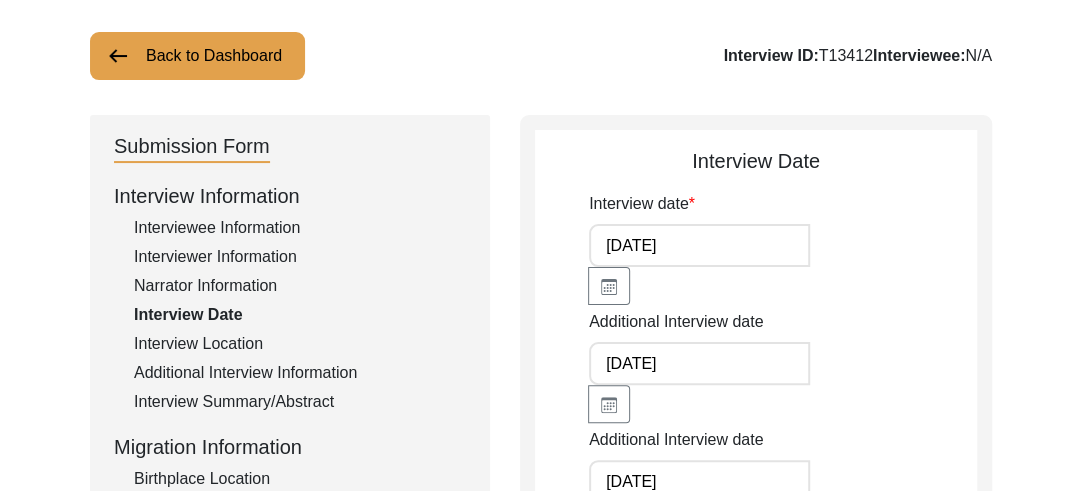 click on "Interview Location" 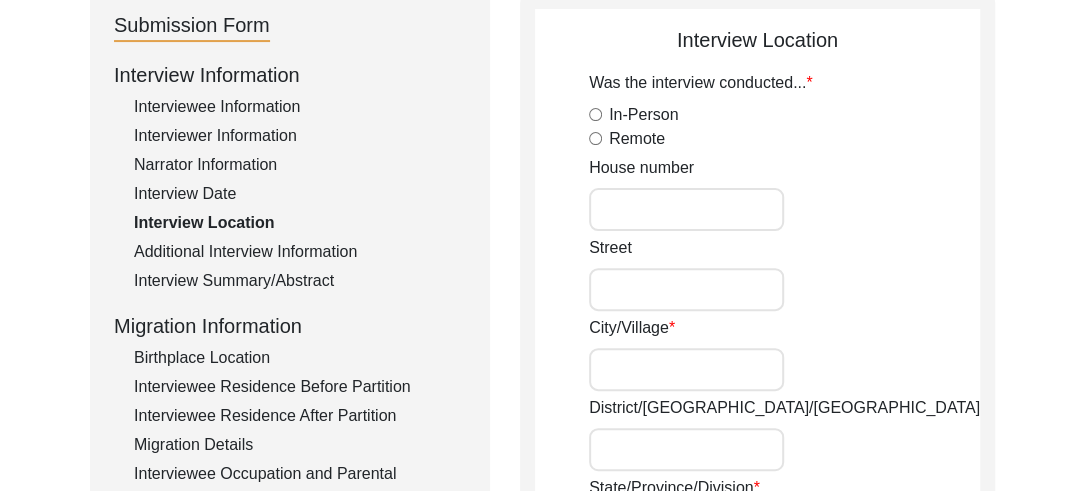 scroll, scrollTop: 237, scrollLeft: 0, axis: vertical 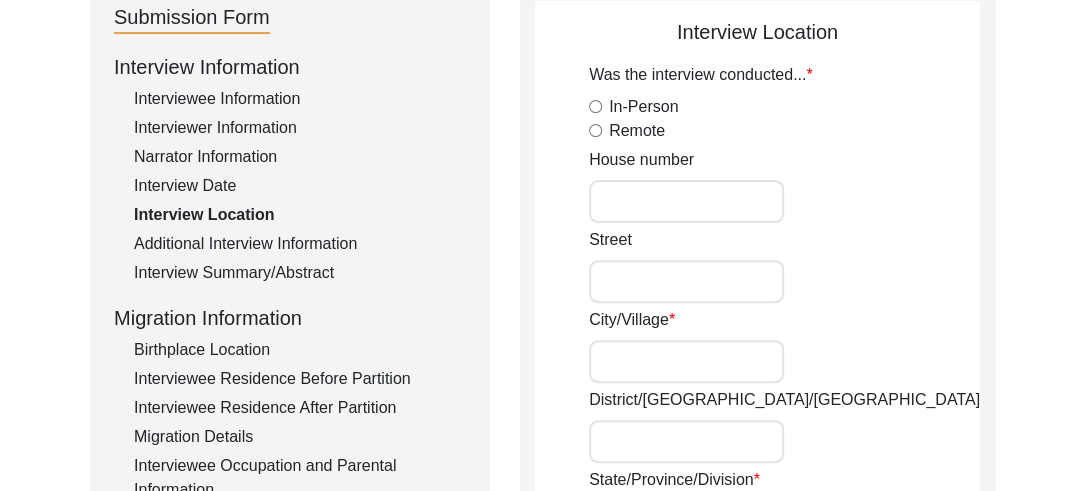 click on "In-Person" at bounding box center (595, 106) 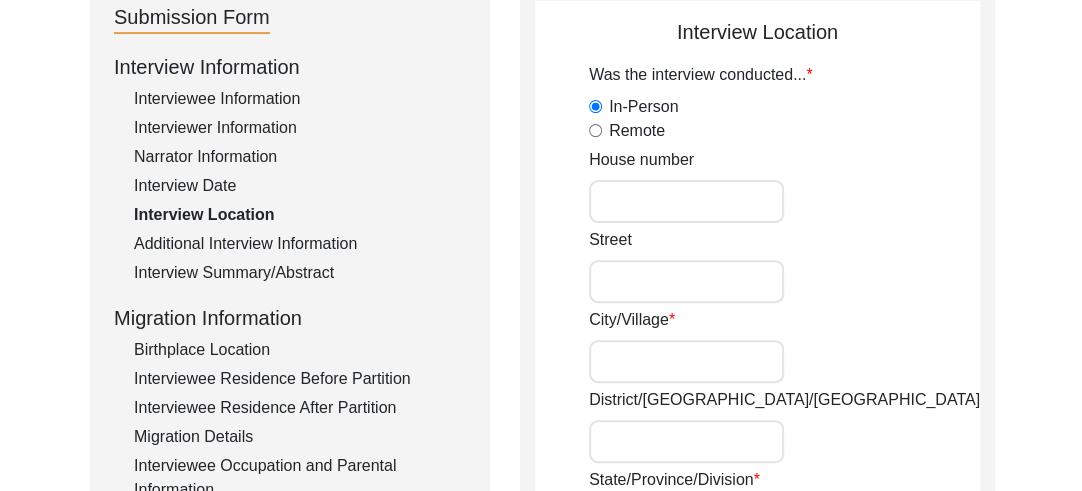 click on "House number" at bounding box center (686, 201) 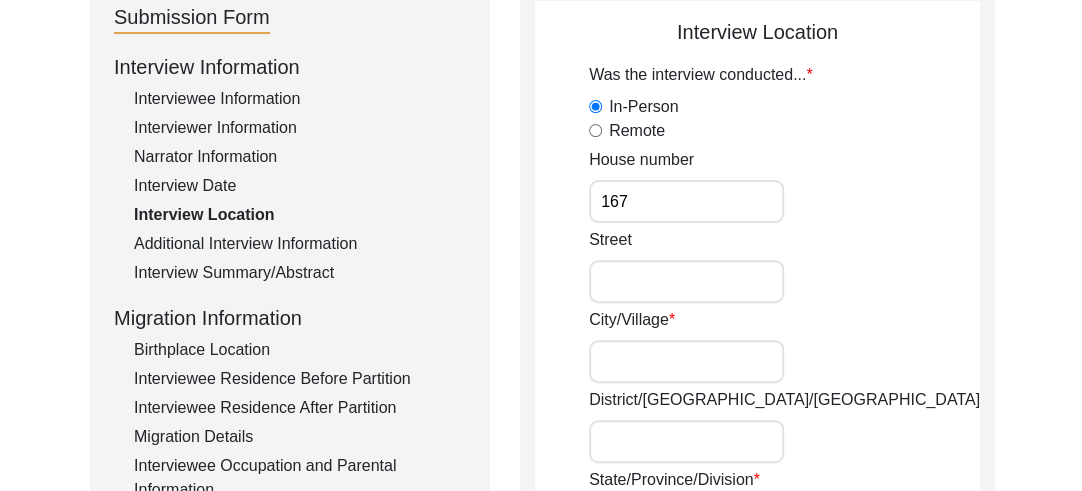 type on "167" 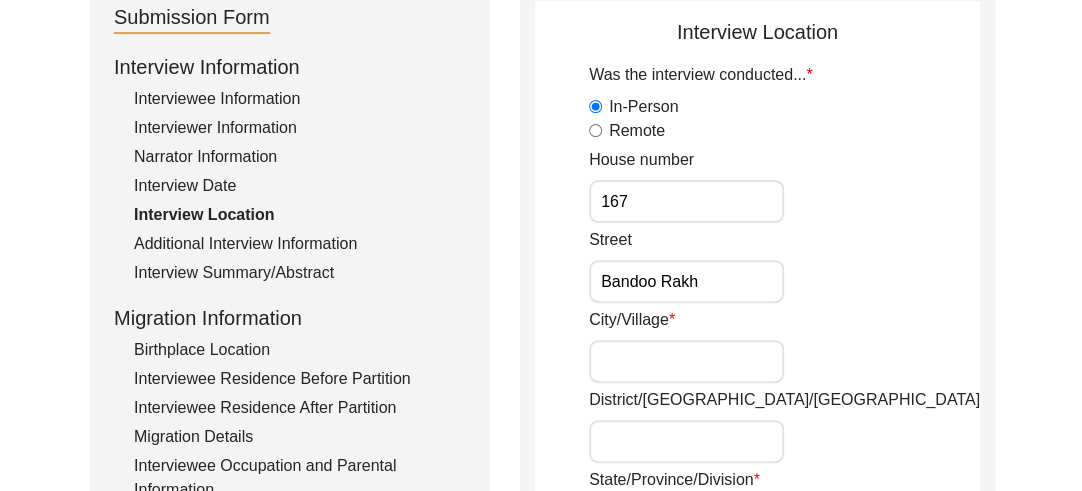 type on "Bandoo Rakh" 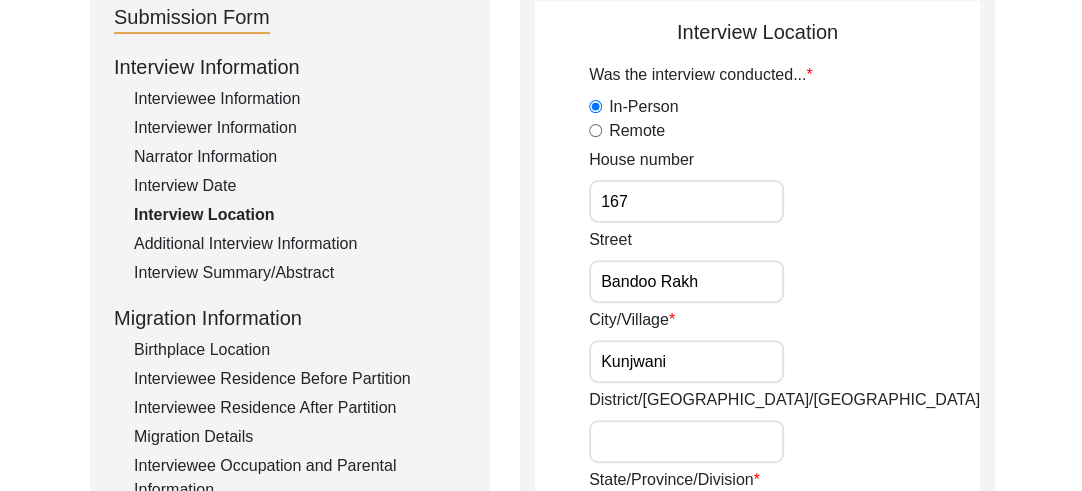 type on "Kunjwani" 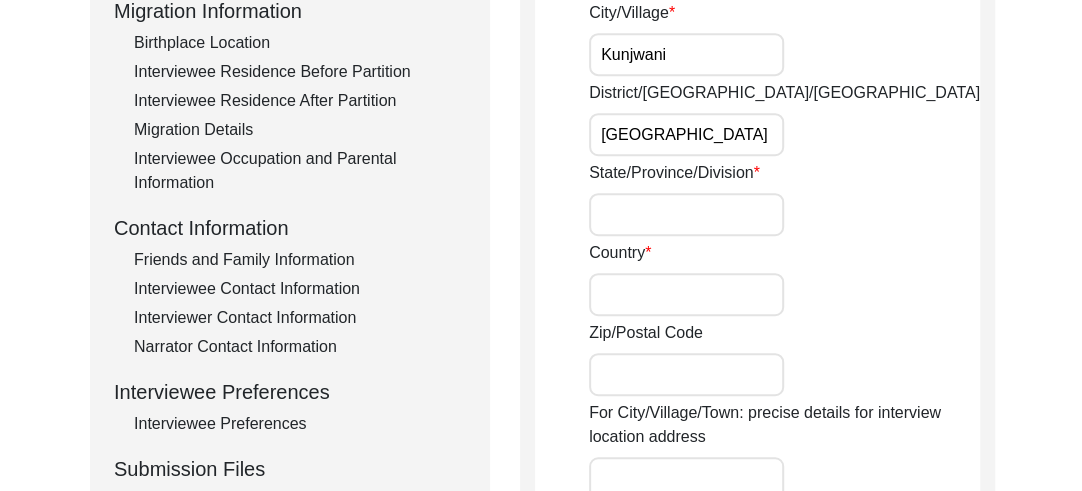 scroll, scrollTop: 551, scrollLeft: 0, axis: vertical 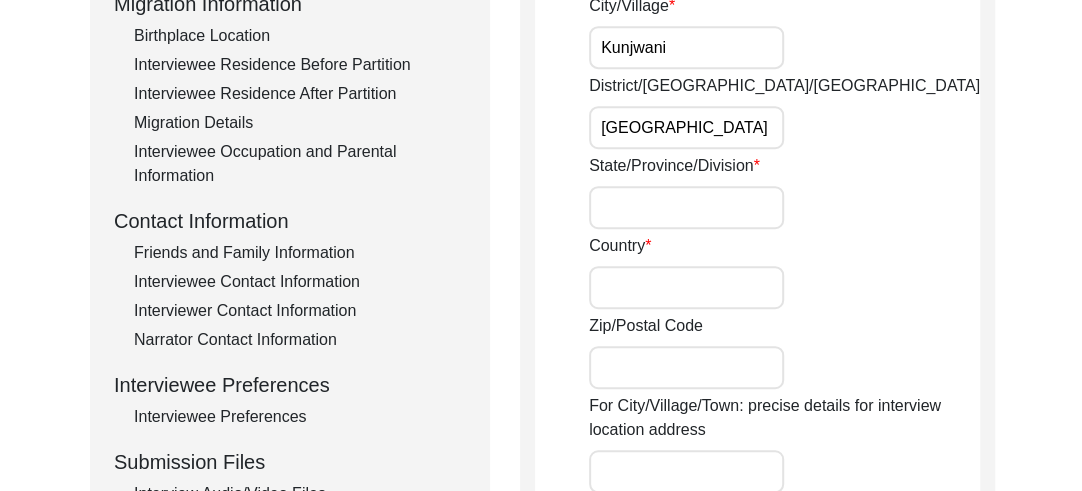 type on "[GEOGRAPHIC_DATA]" 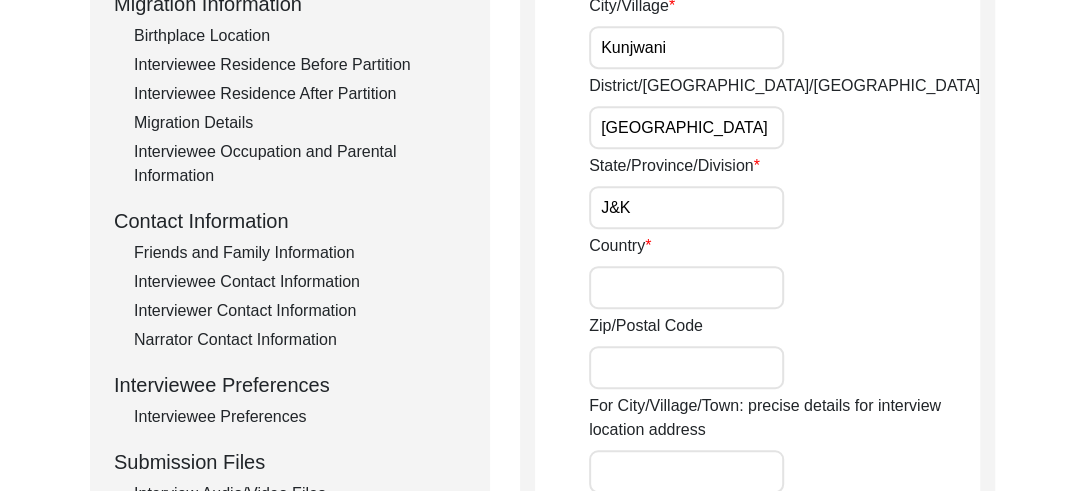 type on "J&K" 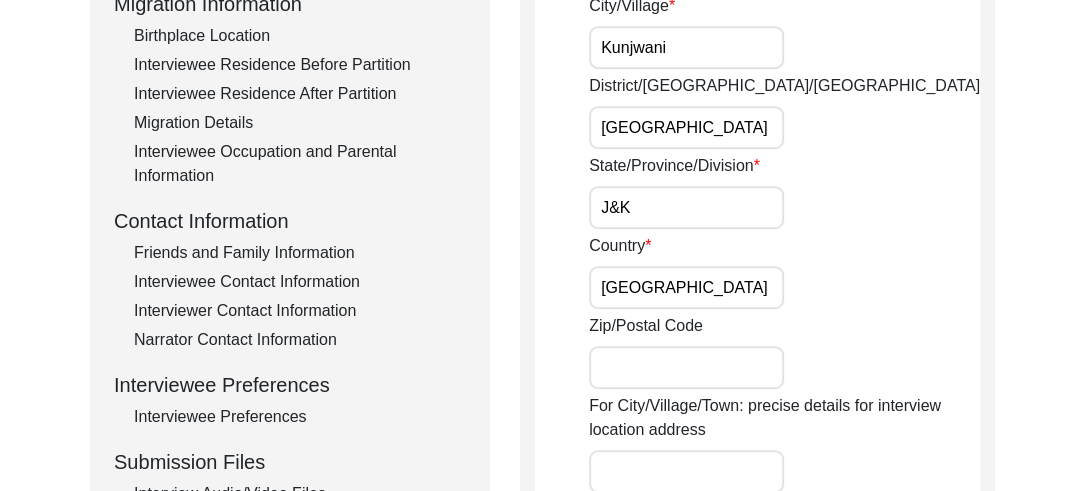type on "[GEOGRAPHIC_DATA]" 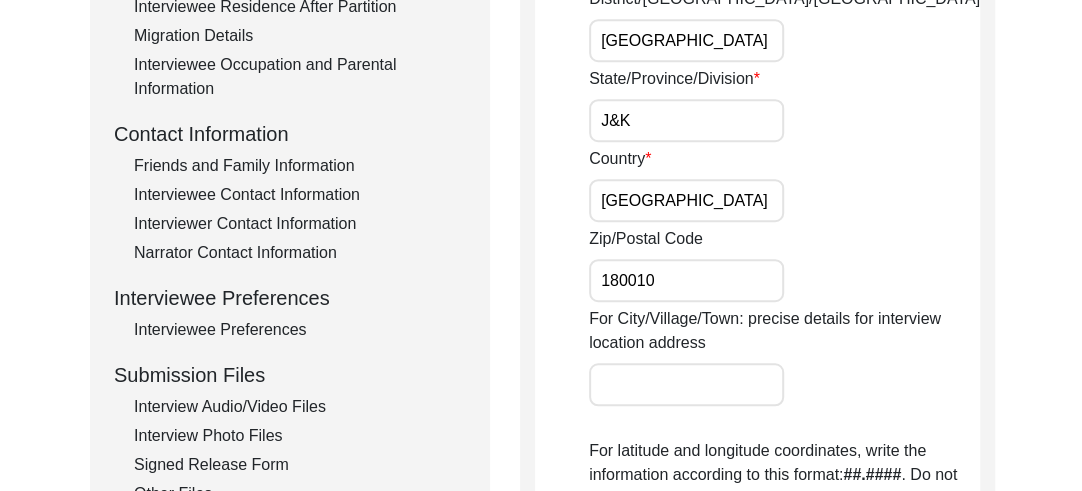 scroll, scrollTop: 692, scrollLeft: 0, axis: vertical 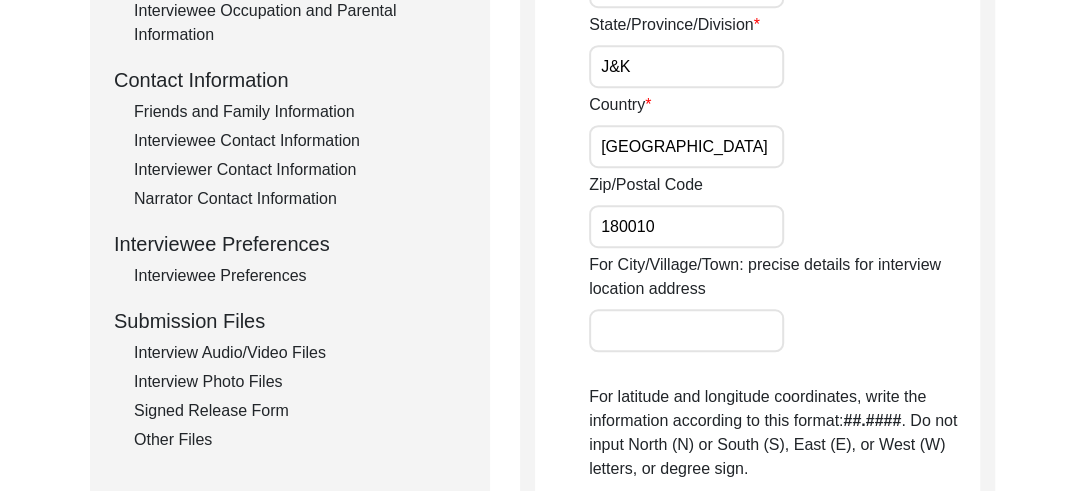 type on "180010" 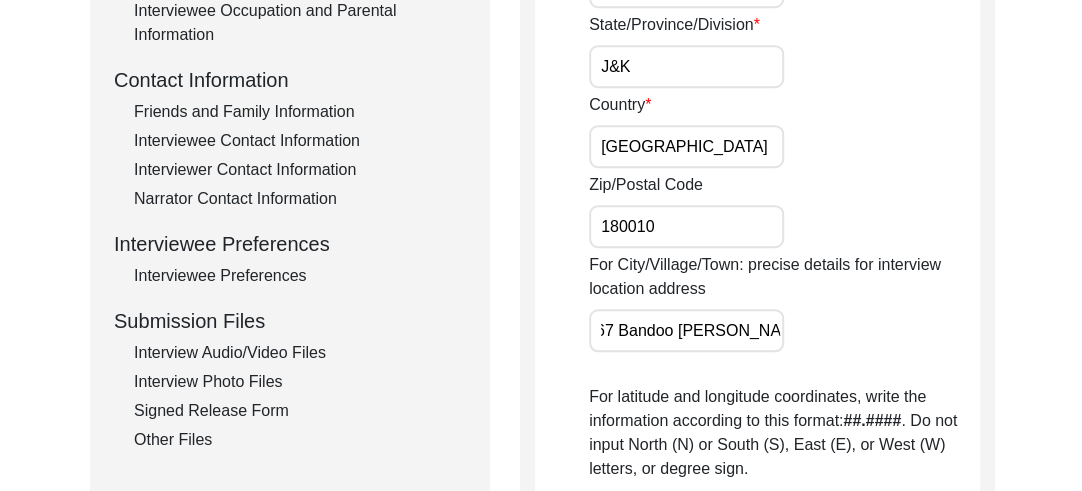 scroll, scrollTop: 0, scrollLeft: 18, axis: horizontal 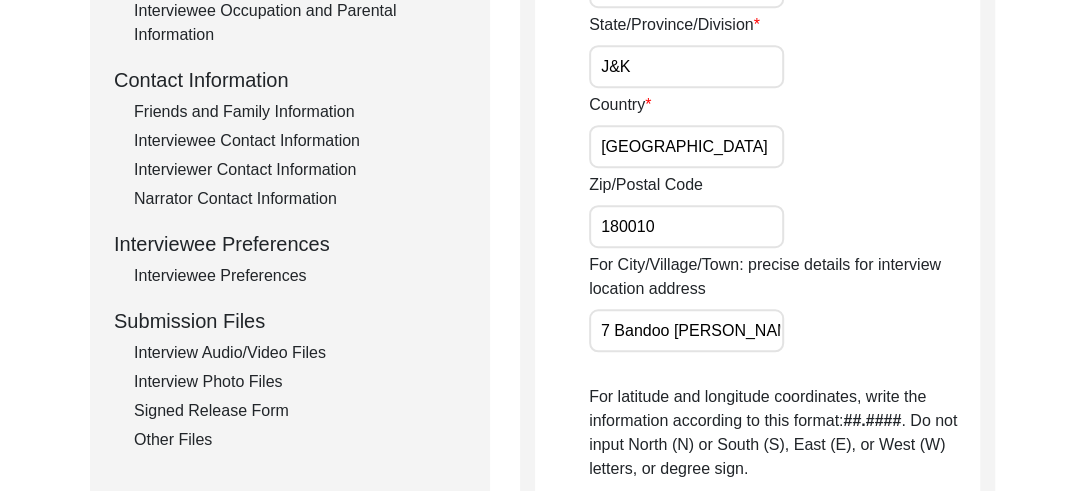 click on "167 Bandoo [PERSON_NAME]" at bounding box center [686, 330] 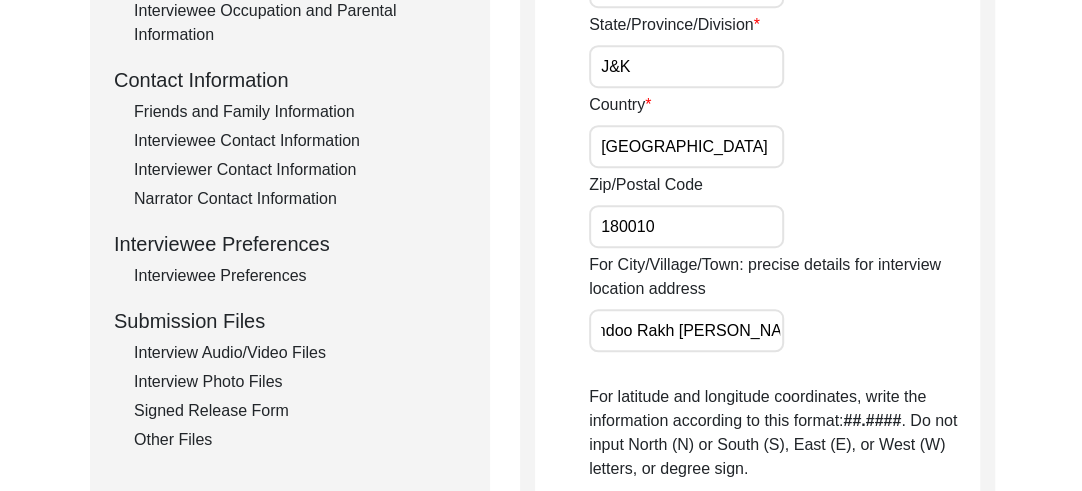 scroll, scrollTop: 0, scrollLeft: 66, axis: horizontal 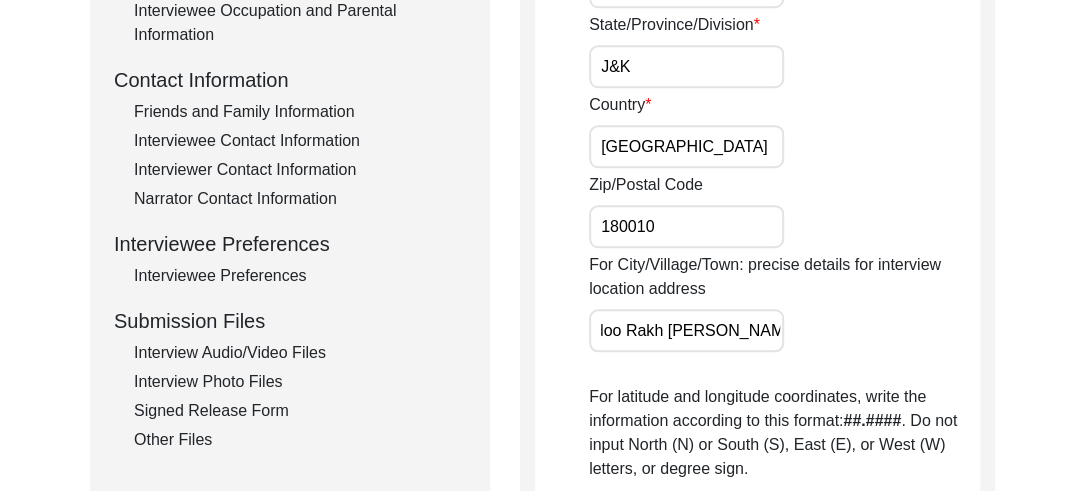 click on "167 Bandoo Rakh [PERSON_NAME] Cottage Kunjwani" at bounding box center (686, 330) 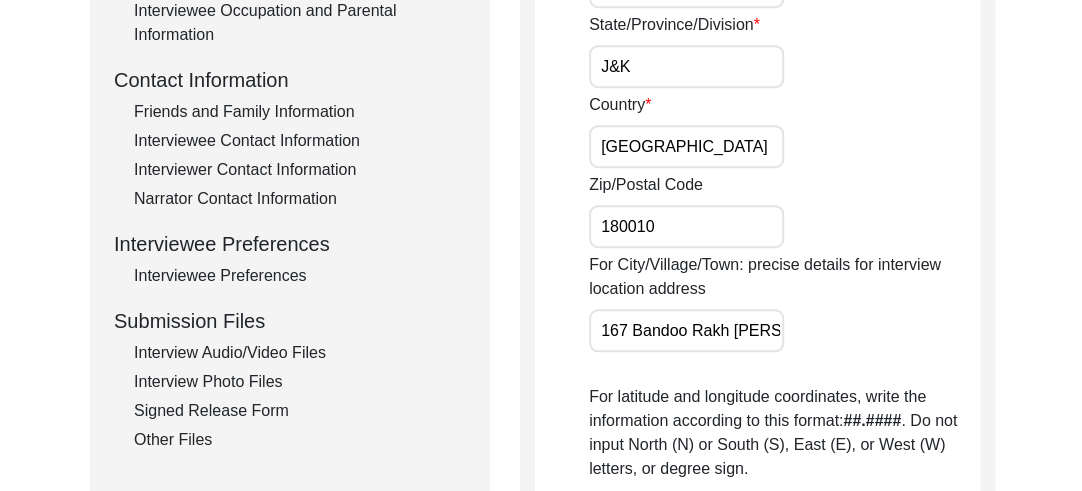 click on "Was the interview conducted...  In-Person   Remote  House number 167 Street [GEOGRAPHIC_DATA]/[GEOGRAPHIC_DATA]/tehsil/Jilla [GEOGRAPHIC_DATA]/Province/Division J&K Country [GEOGRAPHIC_DATA] Zip/Postal Code 180010 For City/Village/Town: precise details for interview location address [STREET_ADDRESS][PERSON_NAME] Kunjwani  For latitude and longitude coordinates, write the information according to this format:  ##.#### . Do not input North (N) or South (S), East (E), or West (W) letters, or degree sign.  Example:  [GEOGRAPHIC_DATA], [US_STATE], [GEOGRAPHIC_DATA]:  37.8717  (latitude) and  -122.2728  (longitude)   [GEOGRAPHIC_DATA], [GEOGRAPHIC_DATA], [GEOGRAPHIC_DATA]:  31.5204  (latitude) and  74.3587  (longitude)   [GEOGRAPHIC_DATA], [GEOGRAPHIC_DATA], [GEOGRAPHIC_DATA]:  -31.9505  (latitude) and  115.8605  (longitude)  Interview Location (City, State/Province, Country) Interview Location Latitude Interview Location Longitude" 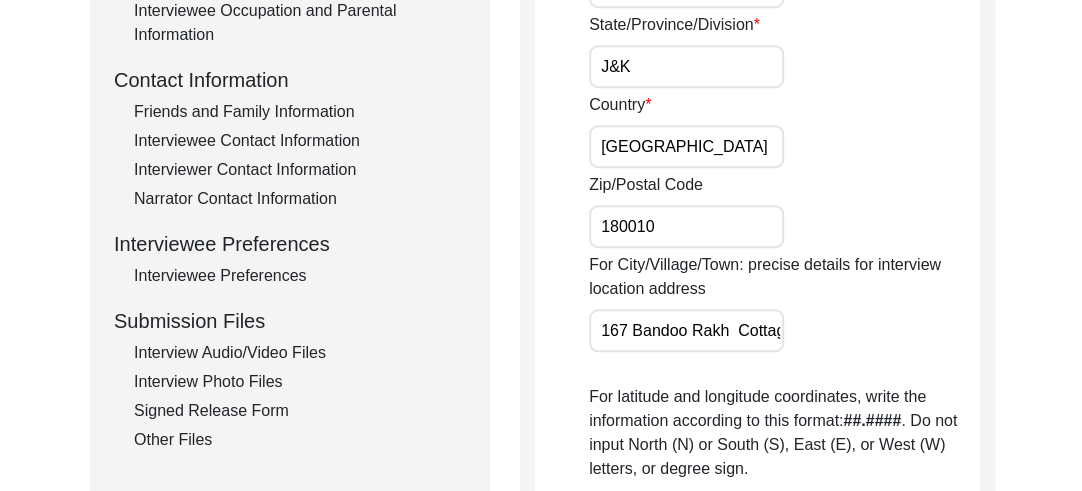 click on "167 Bandoo Rakh  Cottage Kunjwani" at bounding box center (686, 330) 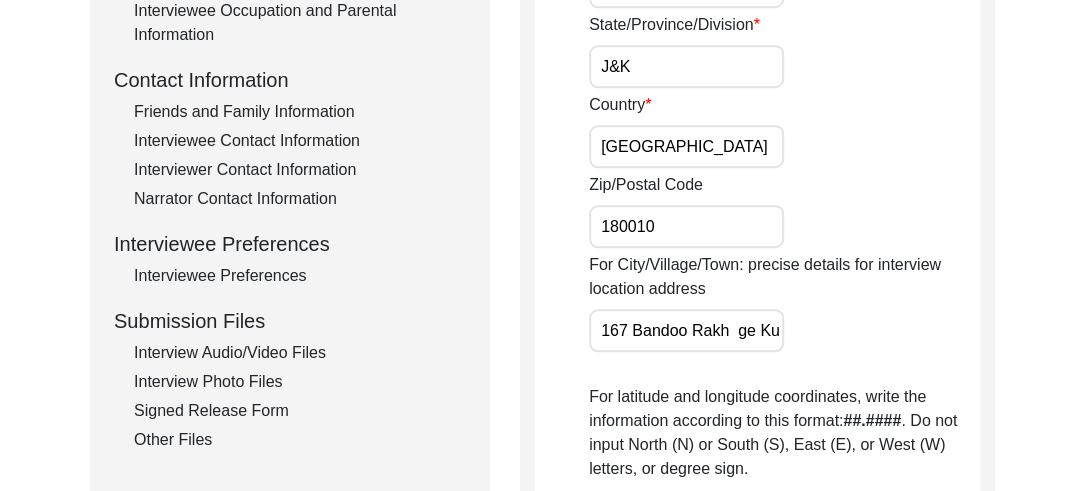 click on "167 Bandoo Rakh  ge Kunjwani" at bounding box center (686, 330) 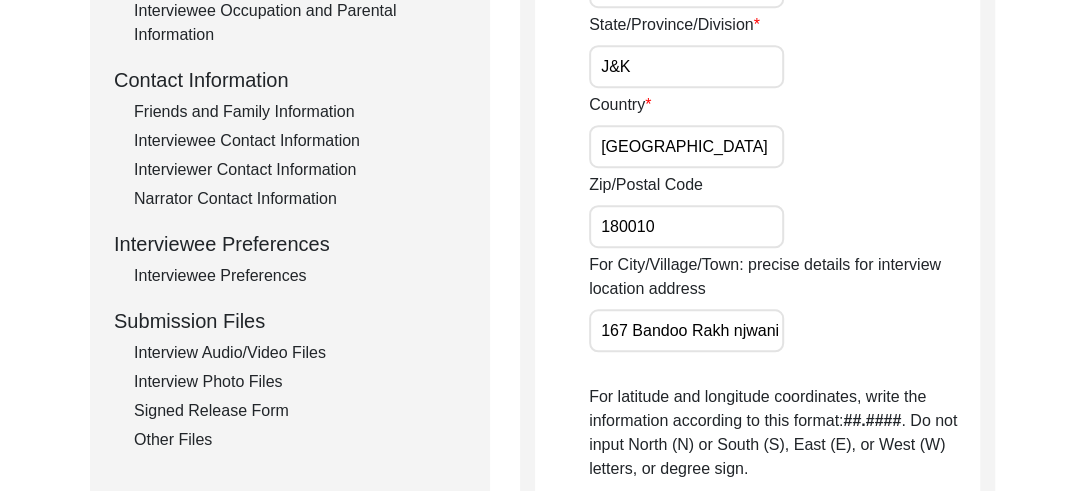 click on "For City/Village/Town: precise details for interview location address [STREET_ADDRESS]" 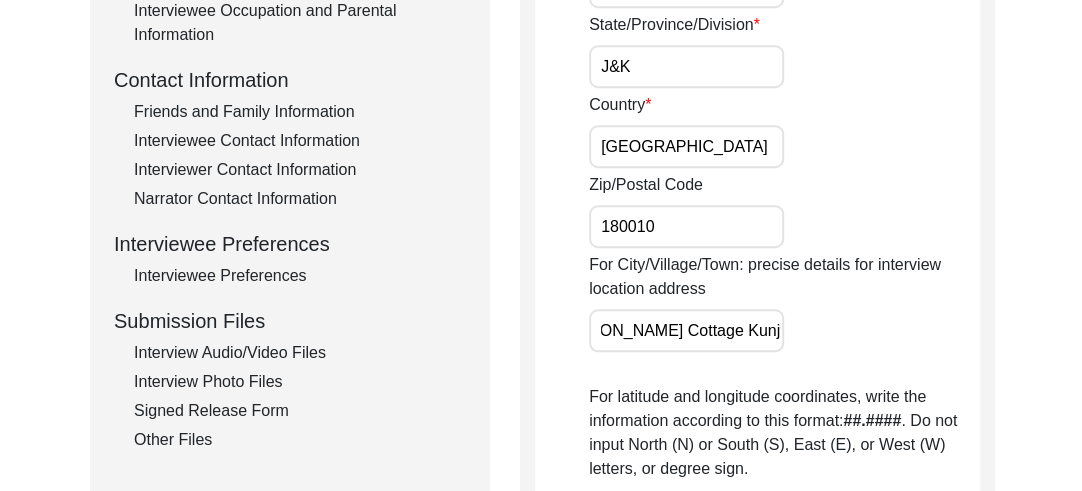 scroll, scrollTop: 0, scrollLeft: 191, axis: horizontal 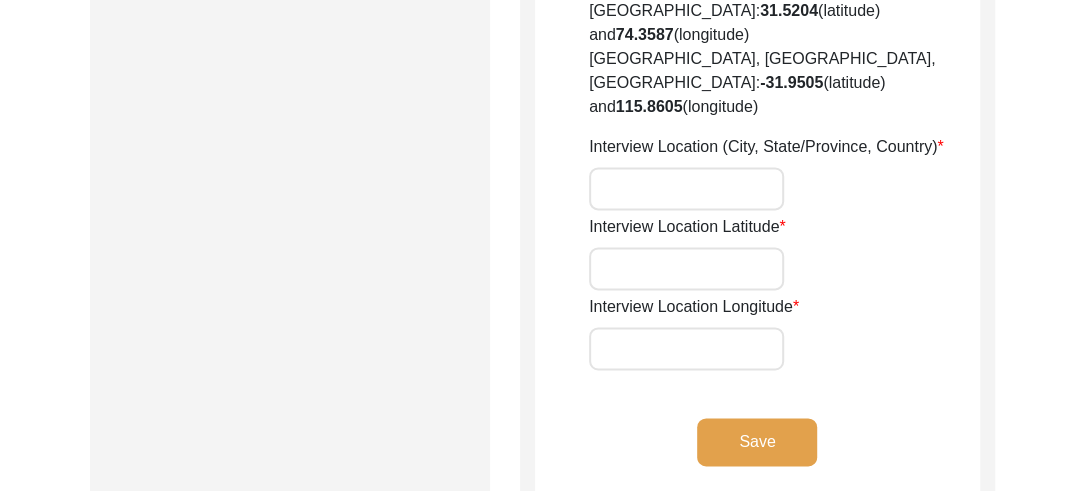 type on "167 Bandoo Rakh [PERSON_NAME] Cottage Kunjwani-180010" 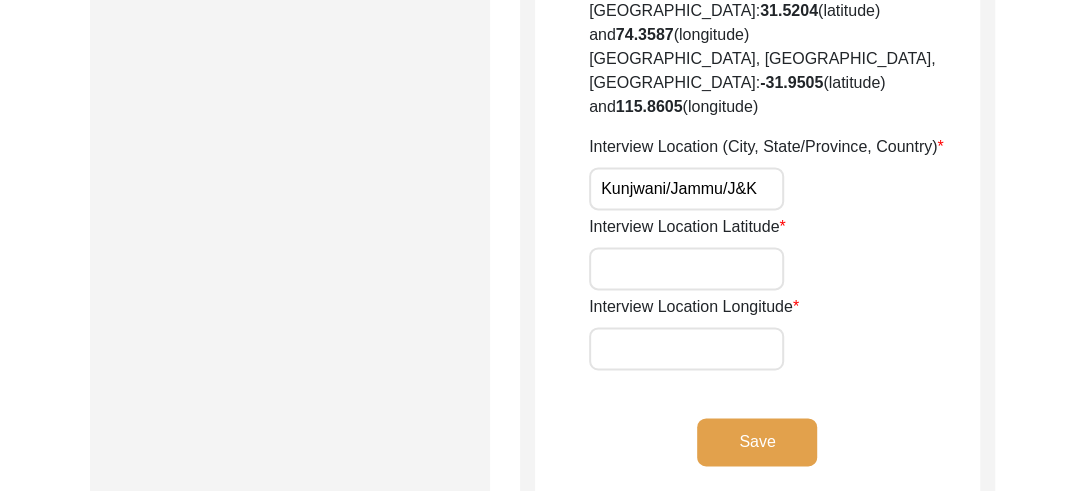 click on "Kunjwani/Jammu/J&K" at bounding box center [686, 188] 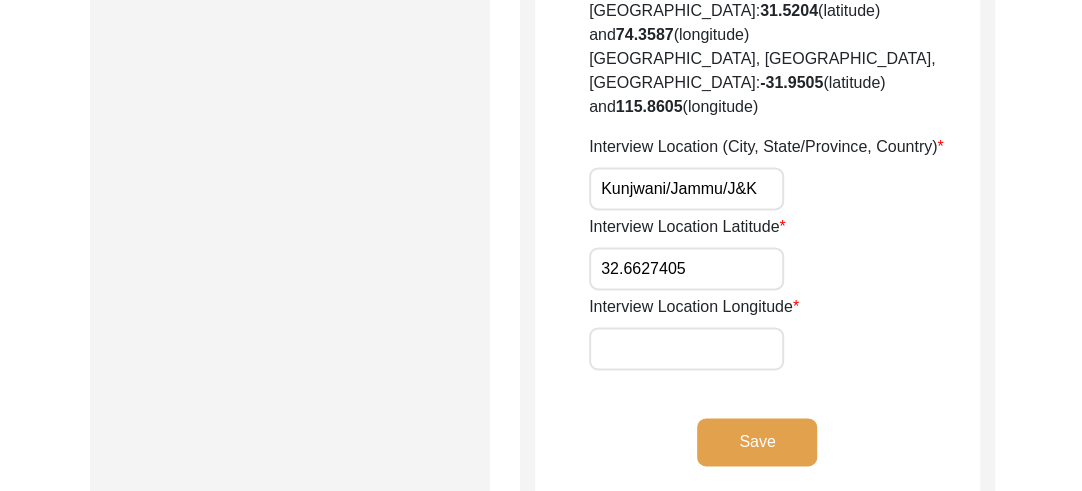type on "32.6627405" 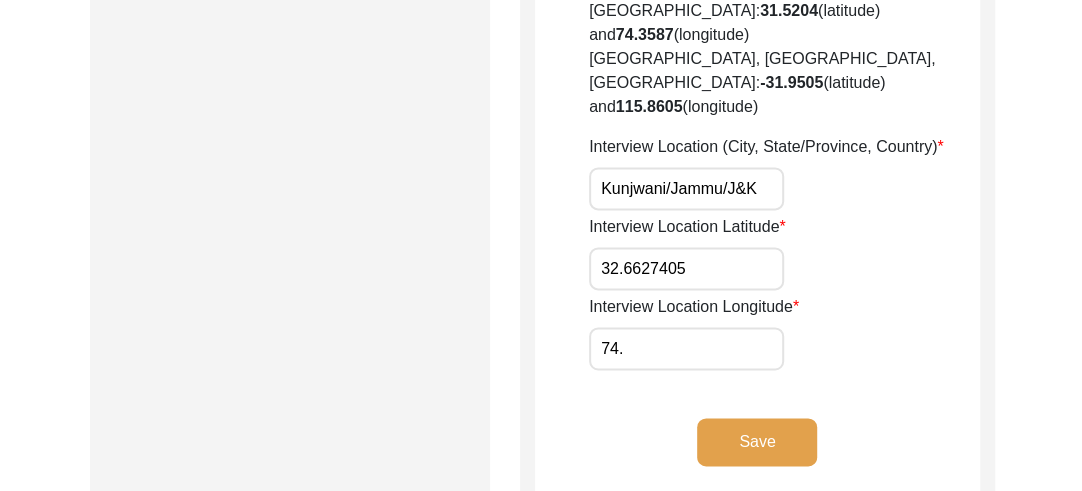 type on "74." 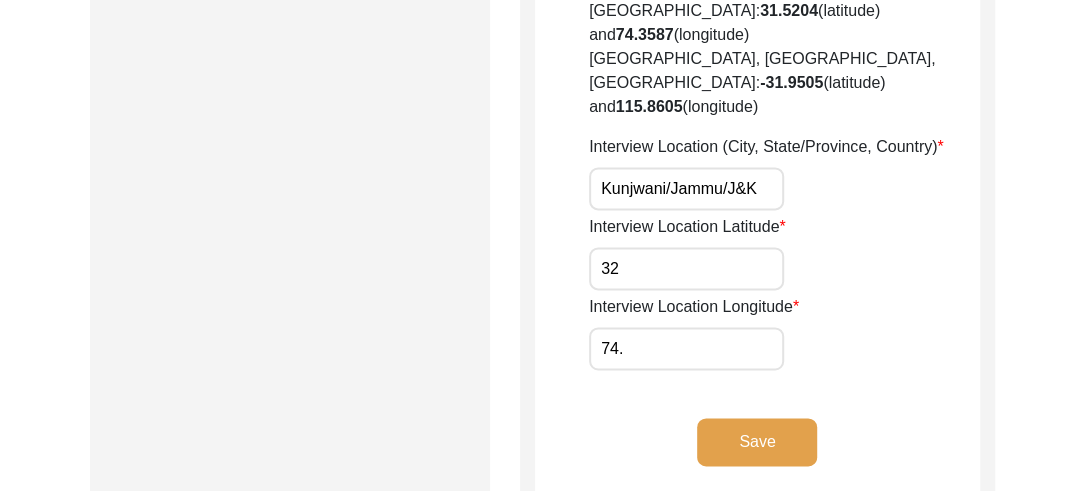 type on "3" 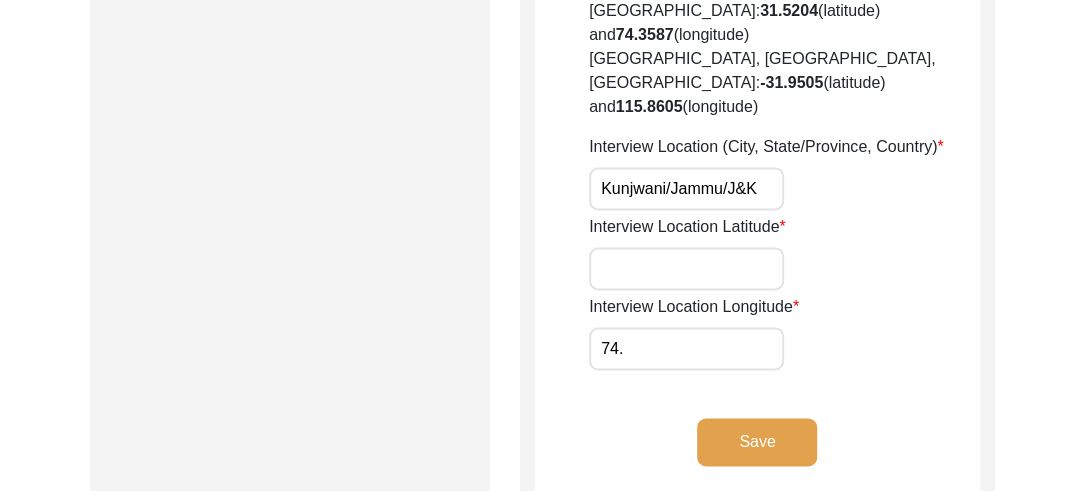 type 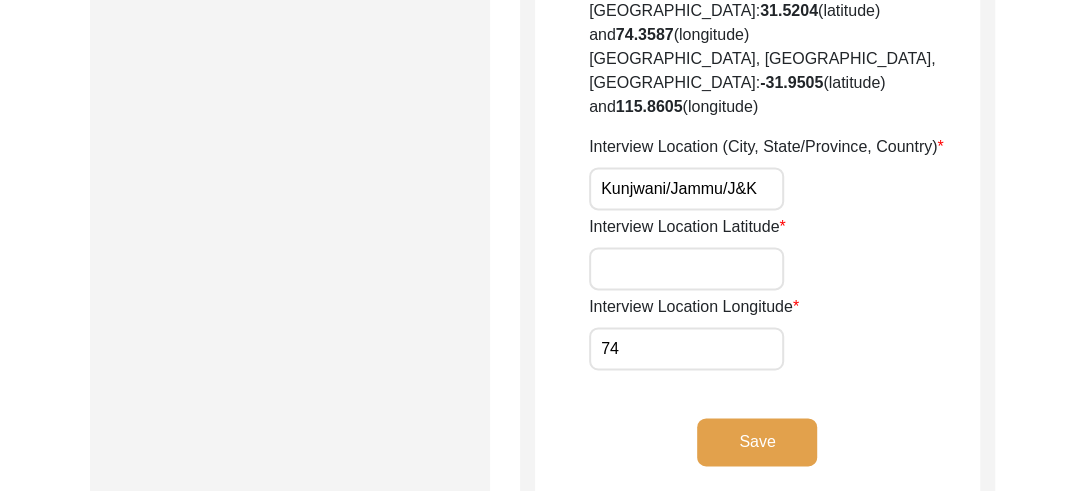 type on "7" 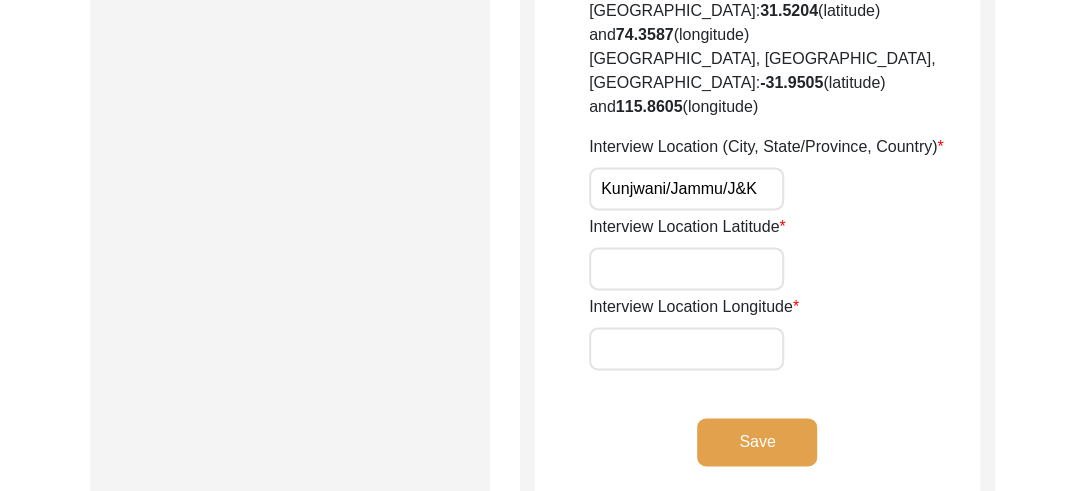 type 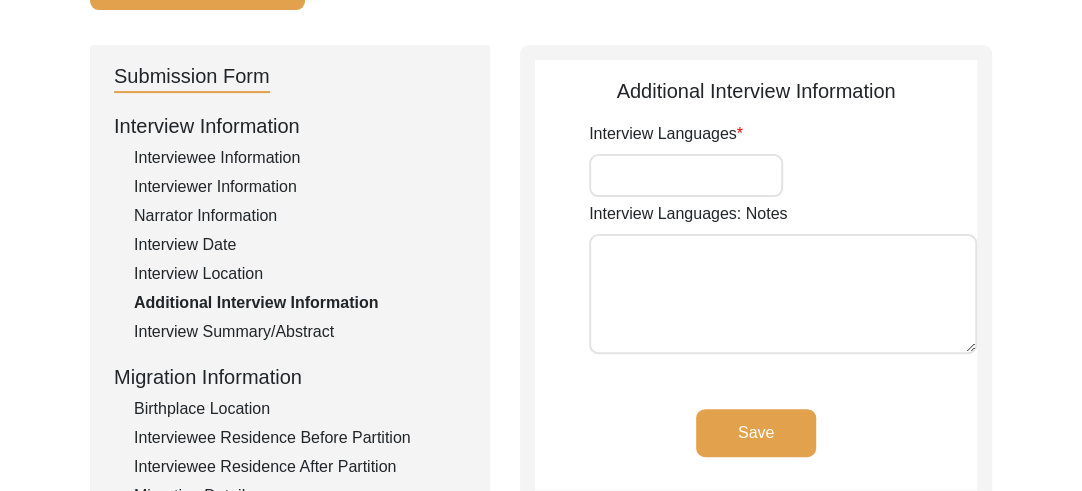 scroll, scrollTop: 197, scrollLeft: 0, axis: vertical 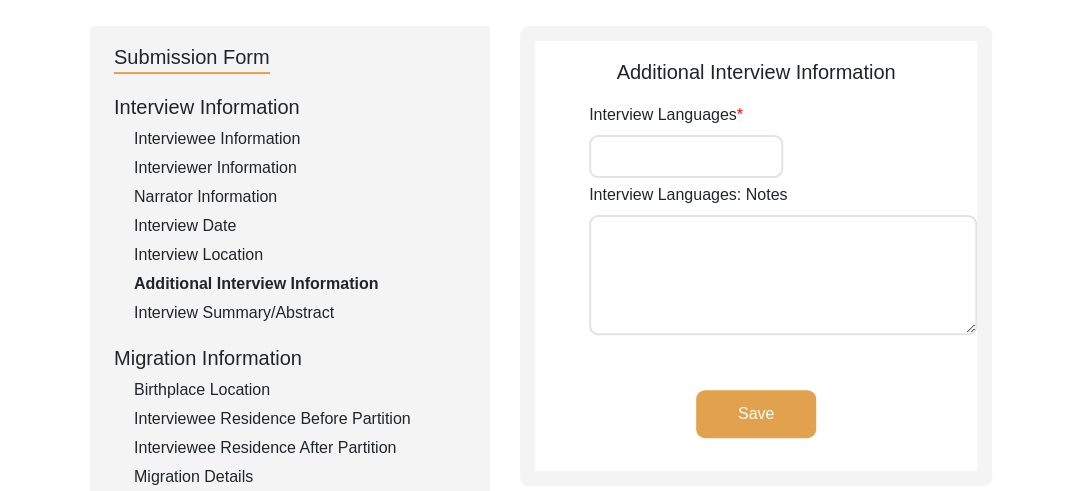 click on "Interview Languages" at bounding box center [686, 156] 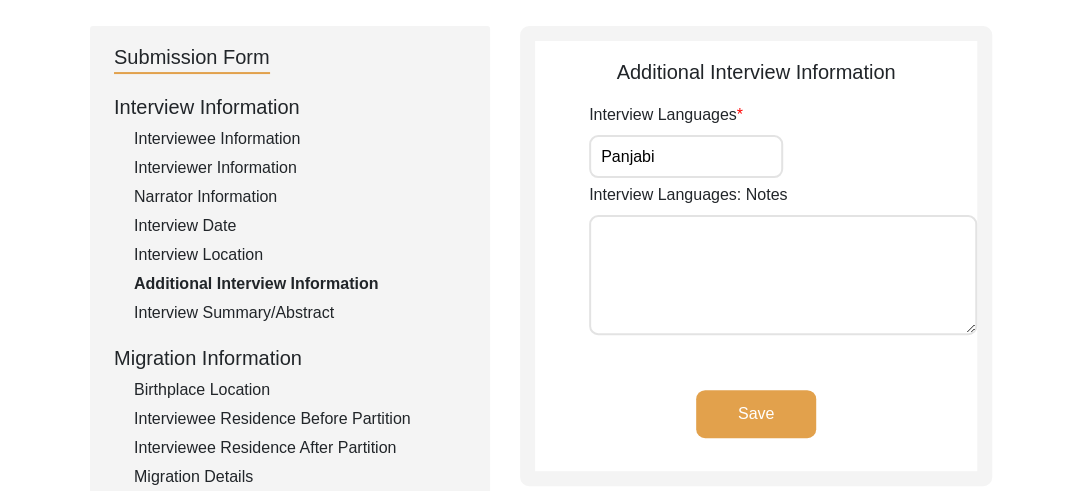 type on "Panjabi" 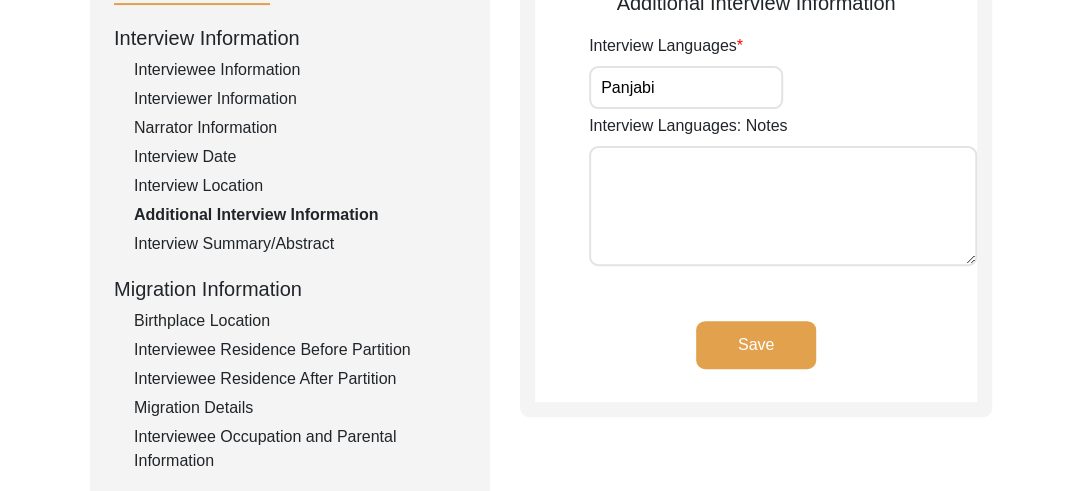 scroll, scrollTop: 221, scrollLeft: 0, axis: vertical 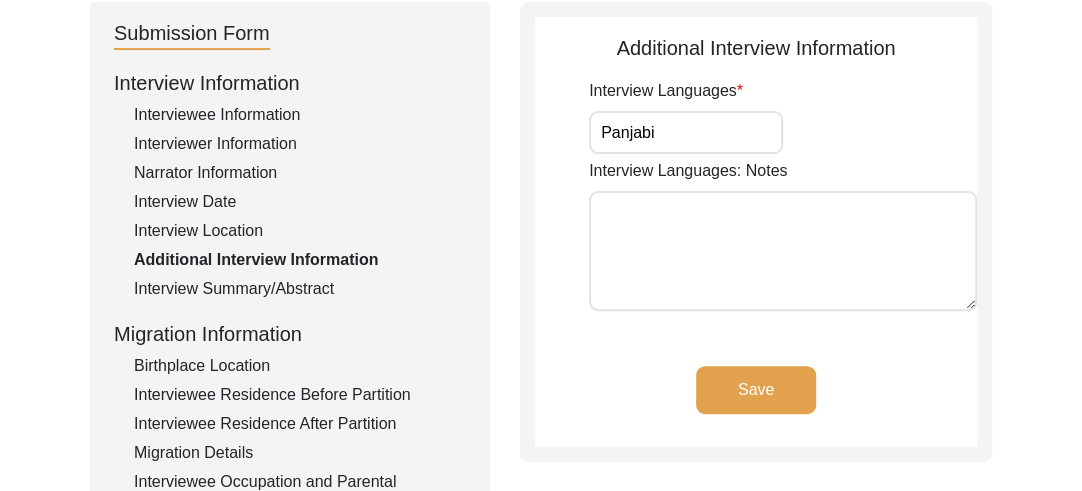 click on "Interview Summary/Abstract" 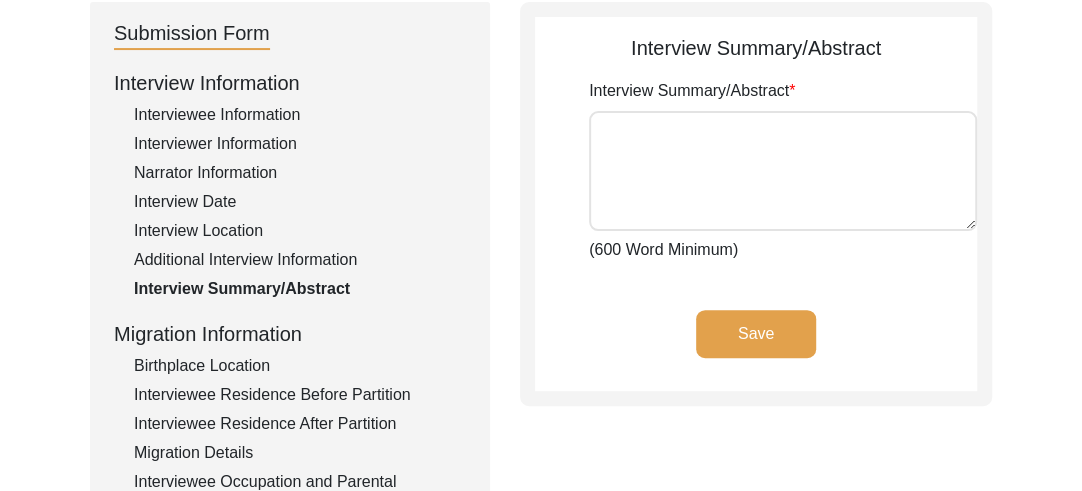 click on "Additional Interview Information" 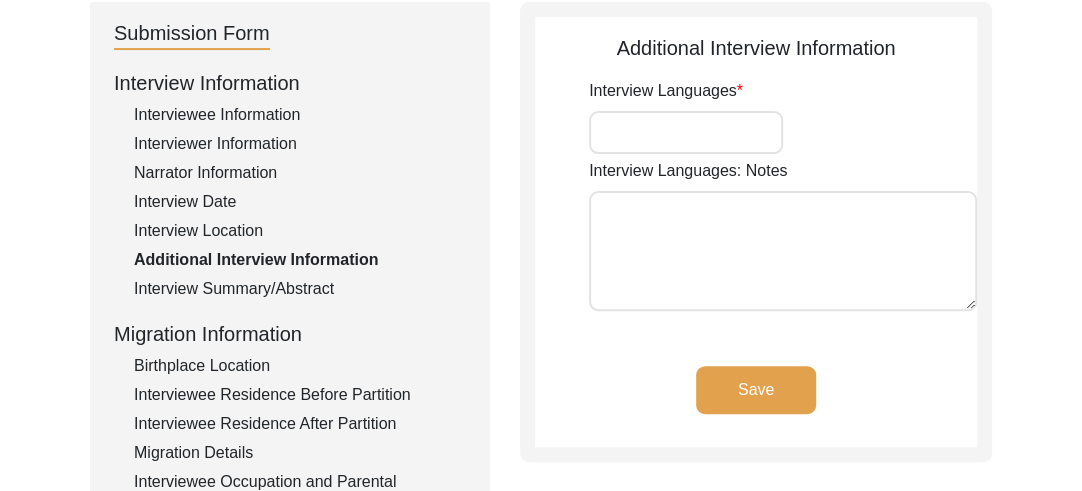 click on "Interview Languages" at bounding box center (686, 132) 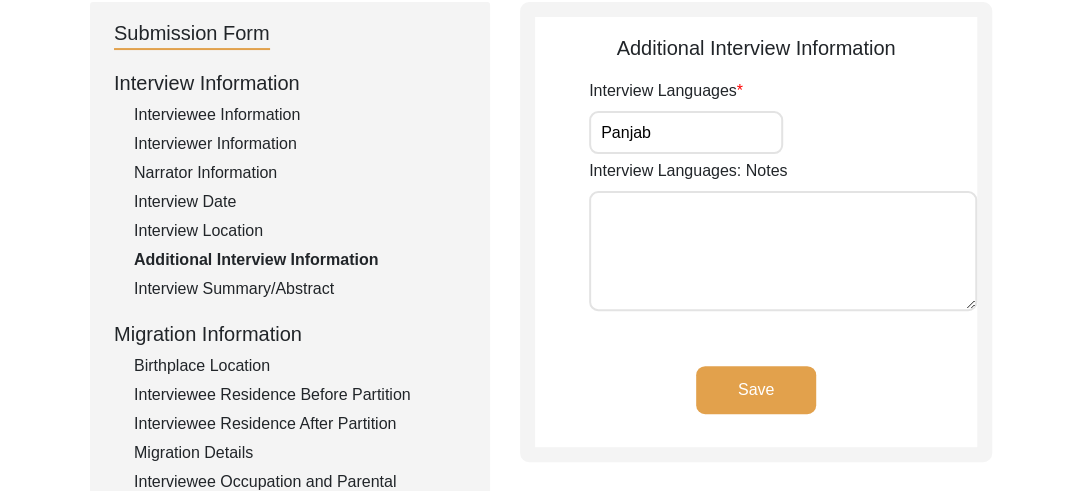 type on "Panjabi" 